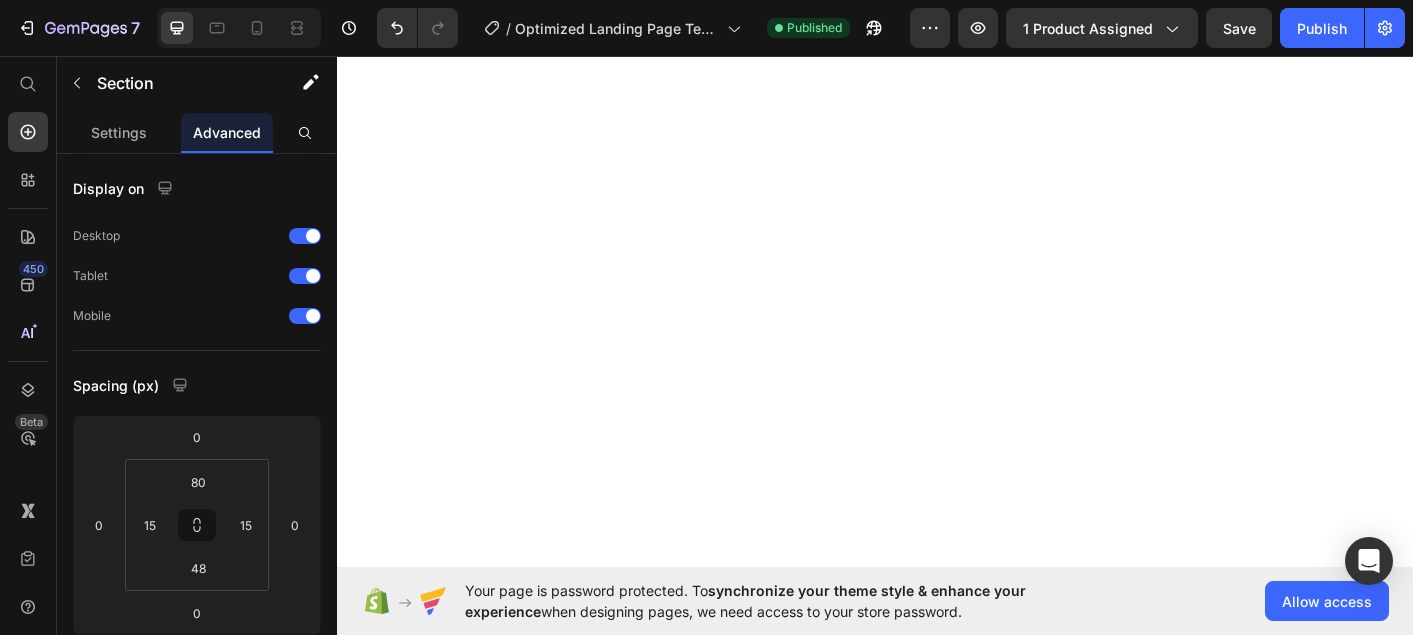 scroll, scrollTop: 0, scrollLeft: 0, axis: both 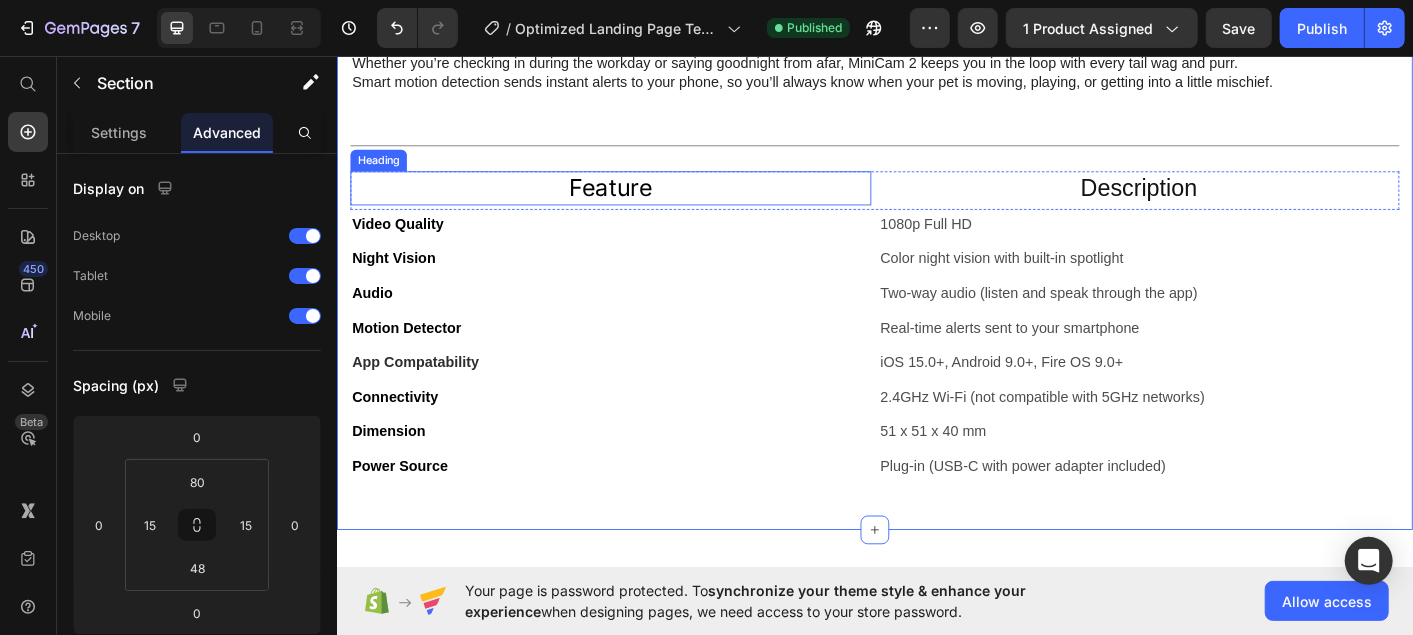 click on "⁠⁠⁠⁠⁠⁠⁠ Feature" at bounding box center [641, 203] 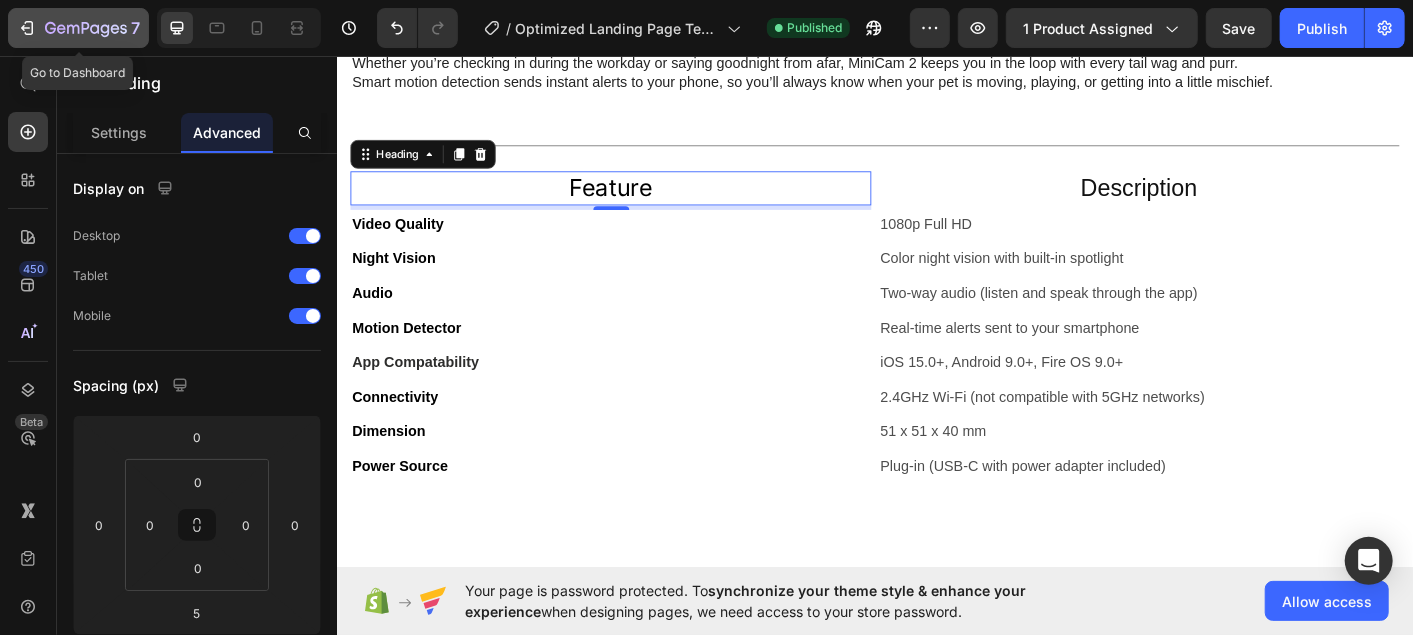 click 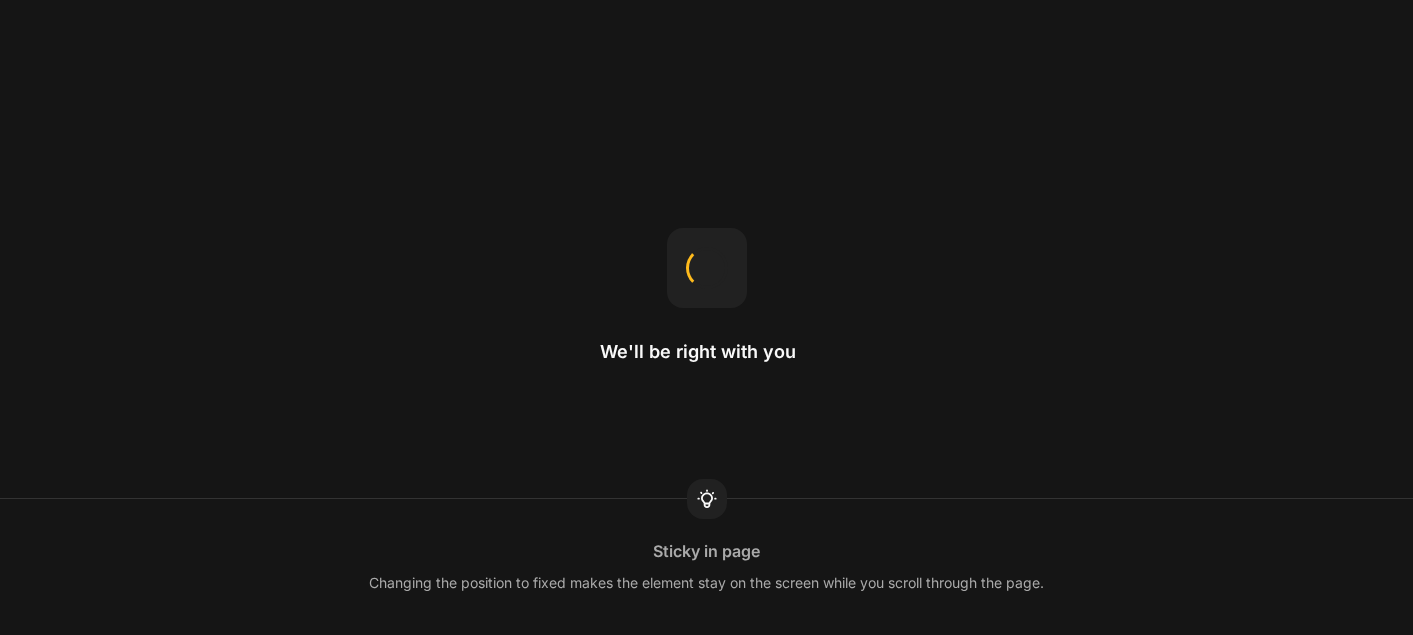 scroll, scrollTop: 0, scrollLeft: 0, axis: both 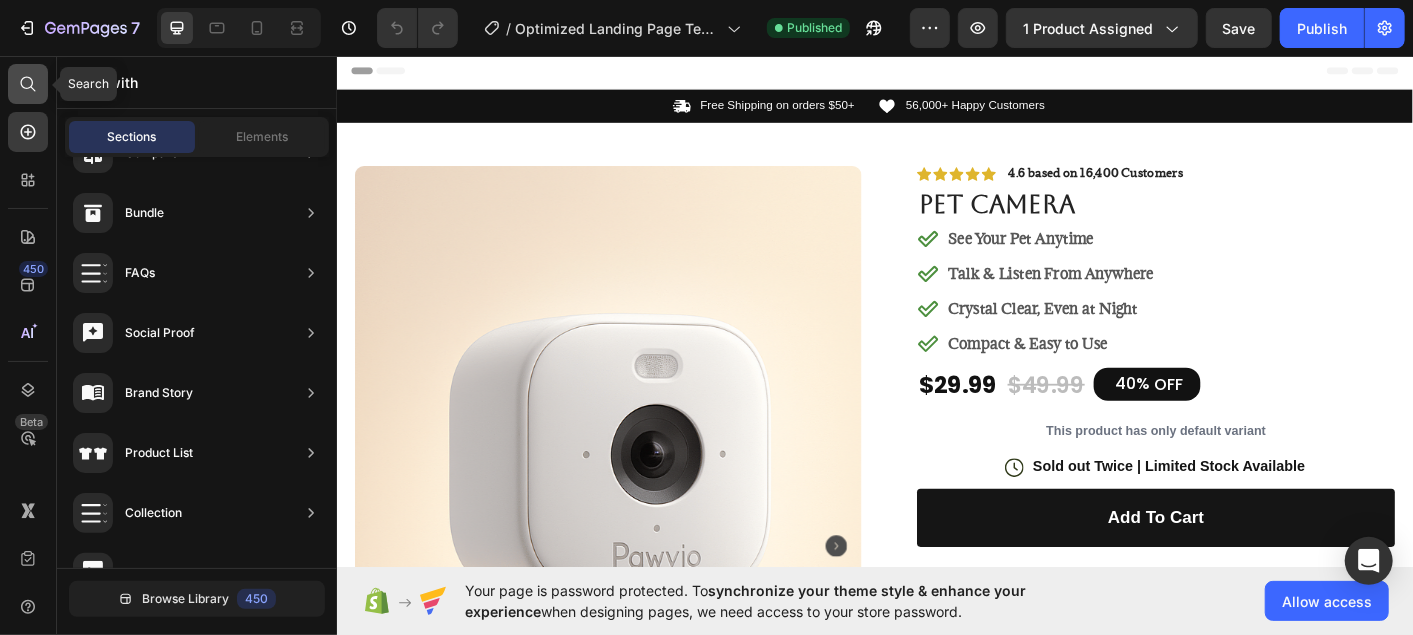 click 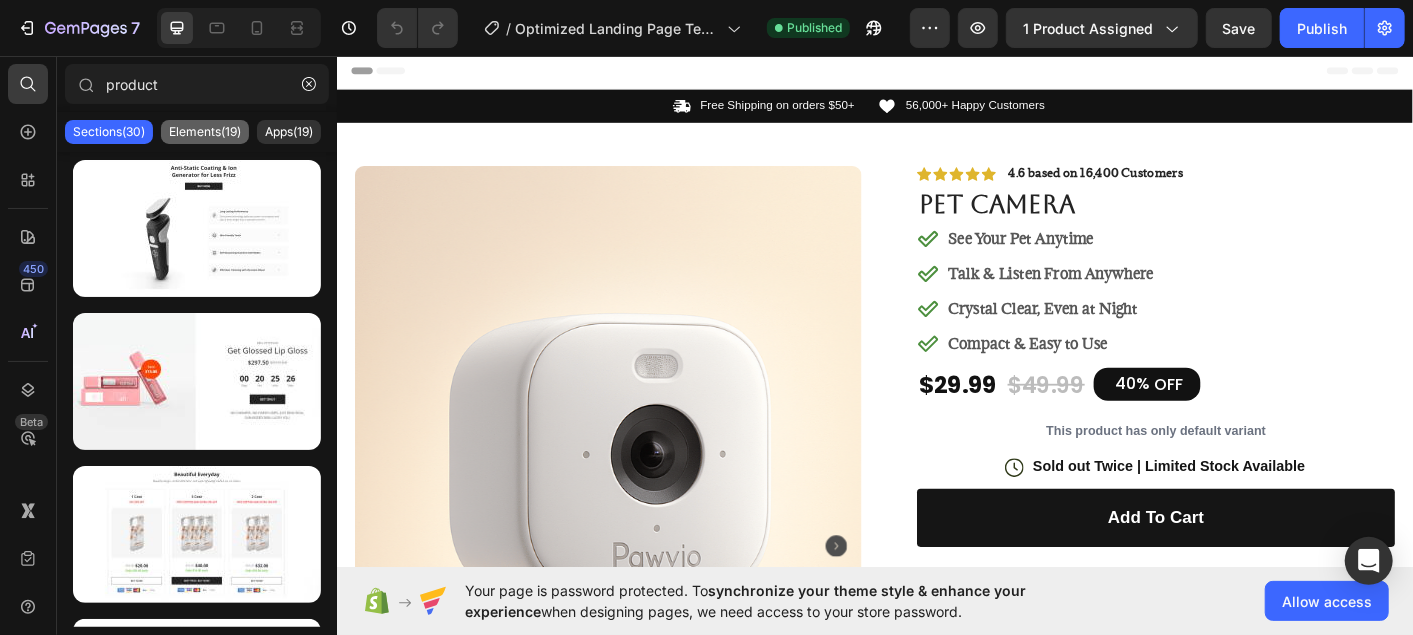 click on "Elements(19)" at bounding box center (205, 132) 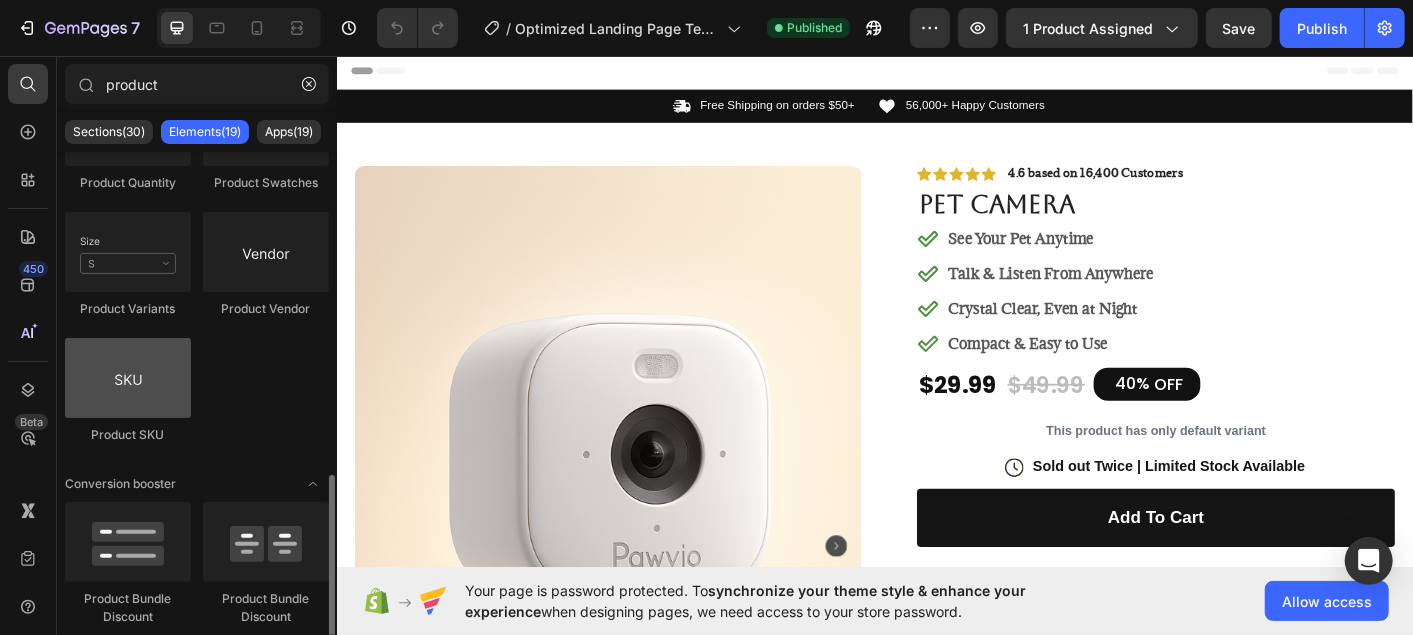 scroll, scrollTop: 871, scrollLeft: 0, axis: vertical 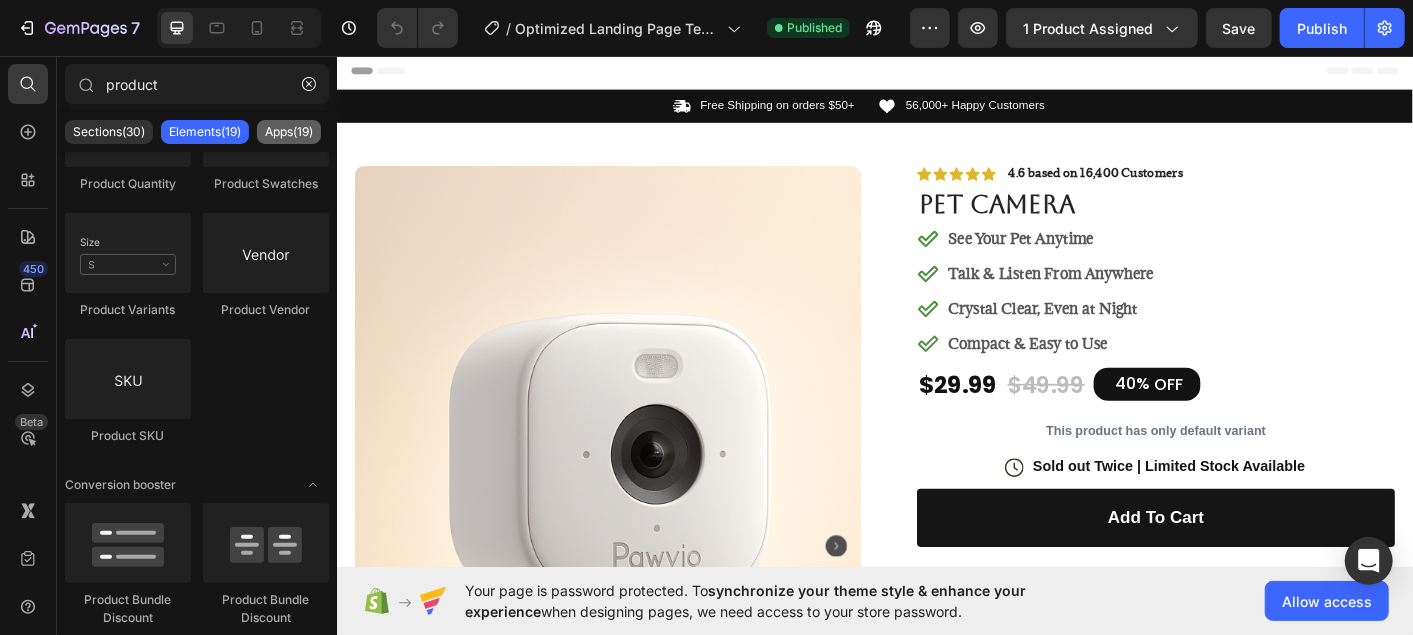 click on "Apps(19)" at bounding box center (289, 132) 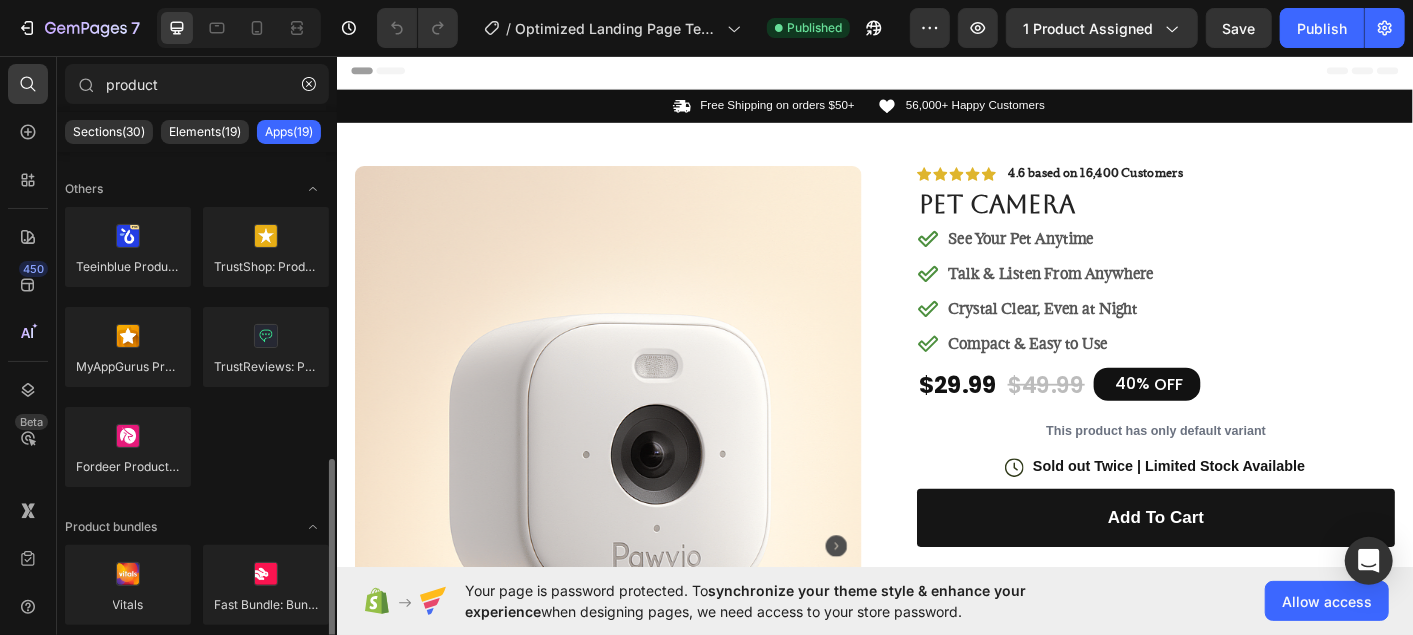 scroll, scrollTop: 764, scrollLeft: 0, axis: vertical 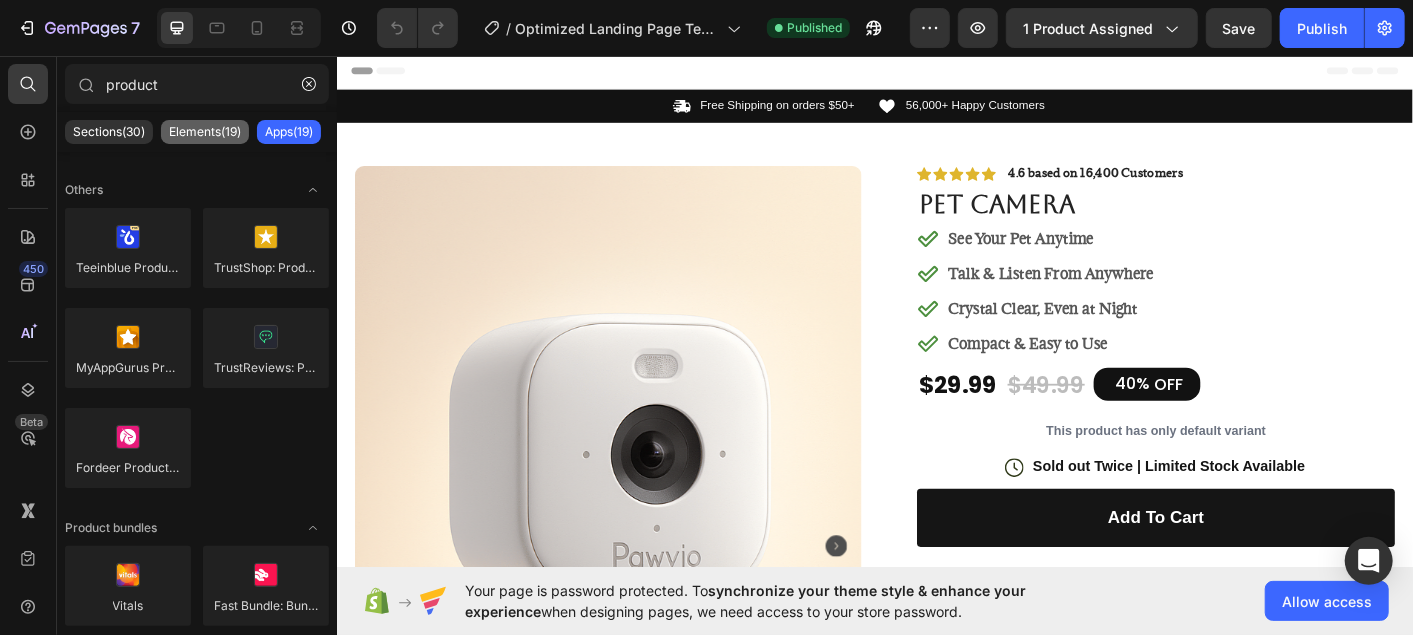 click on "Elements(19)" at bounding box center (205, 132) 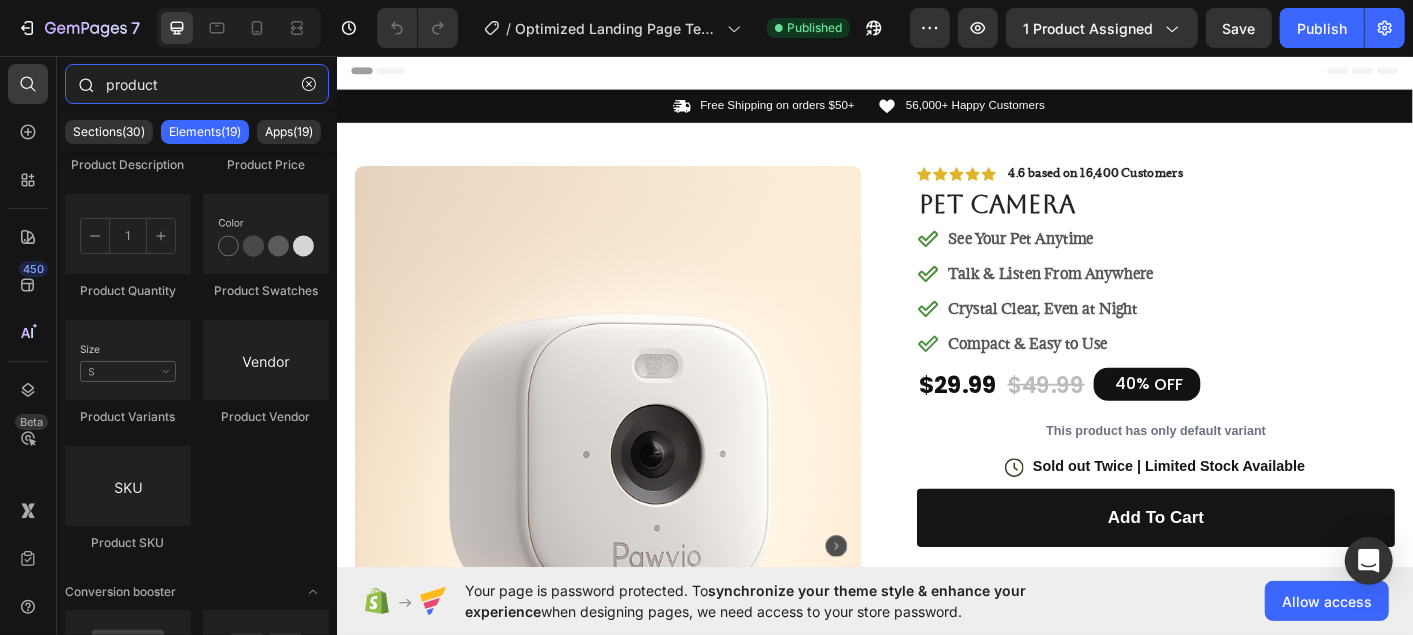 drag, startPoint x: 195, startPoint y: 65, endPoint x: 66, endPoint y: 108, distance: 135.97794 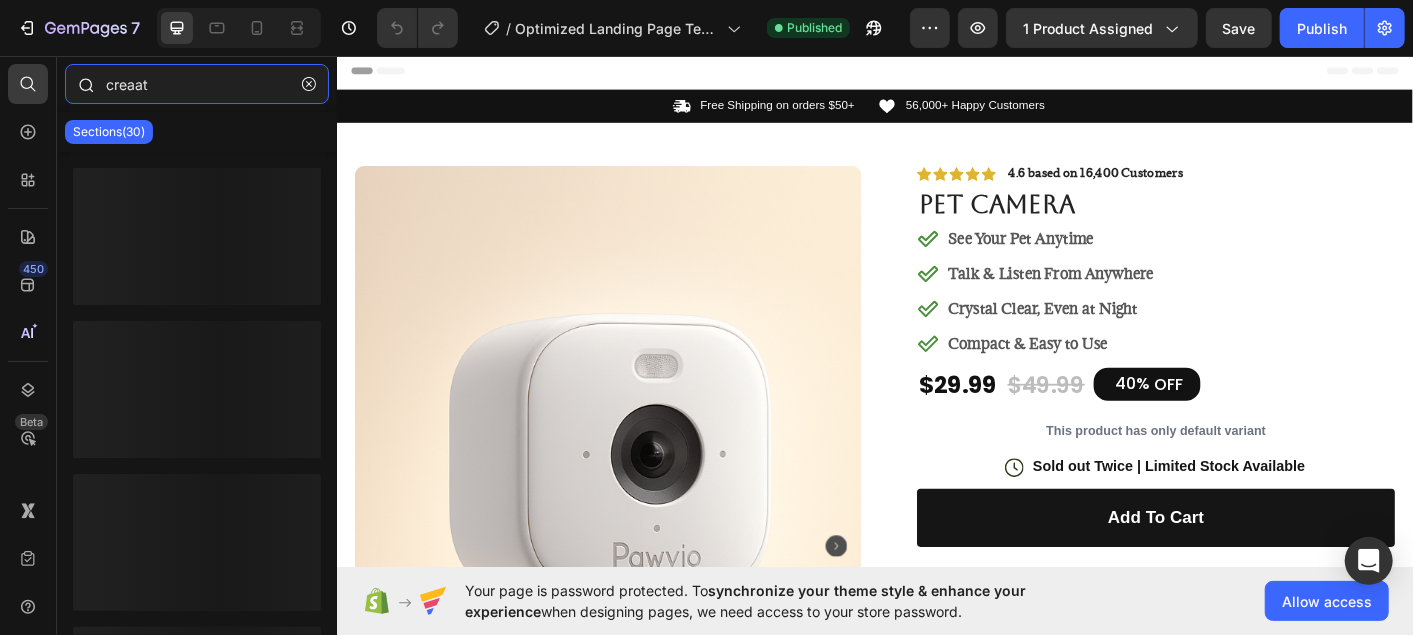 scroll, scrollTop: 0, scrollLeft: 0, axis: both 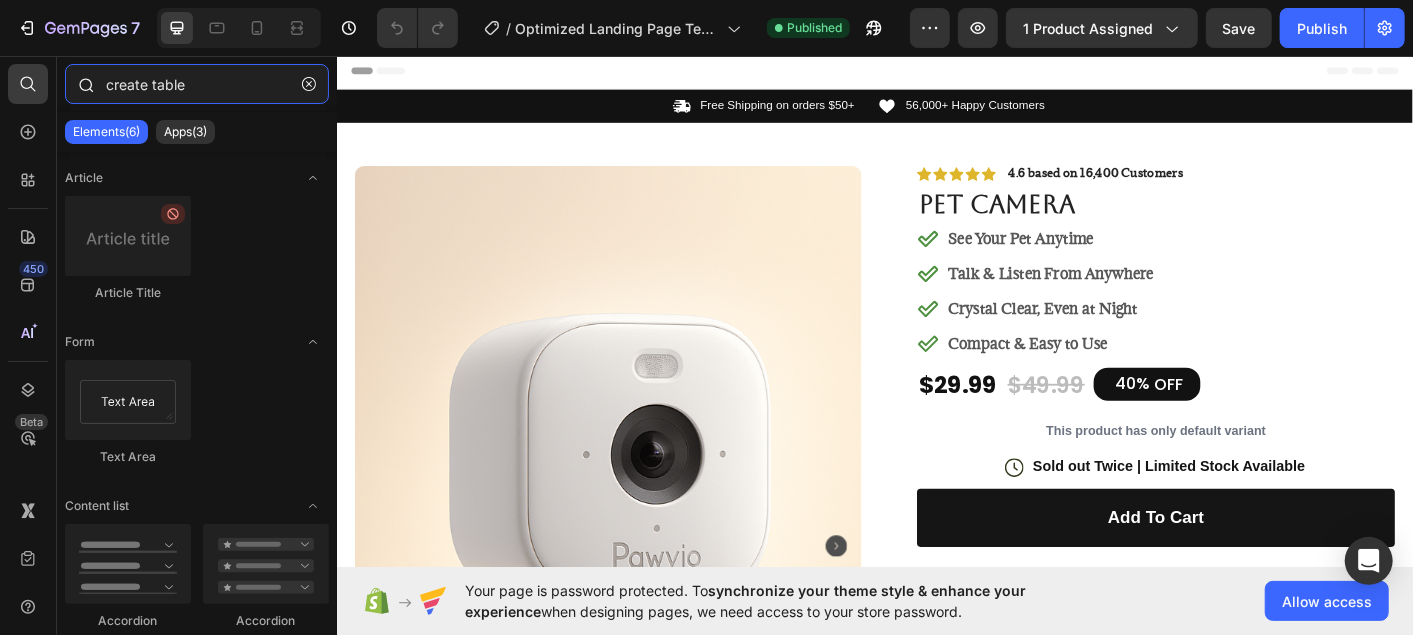 type on "create table" 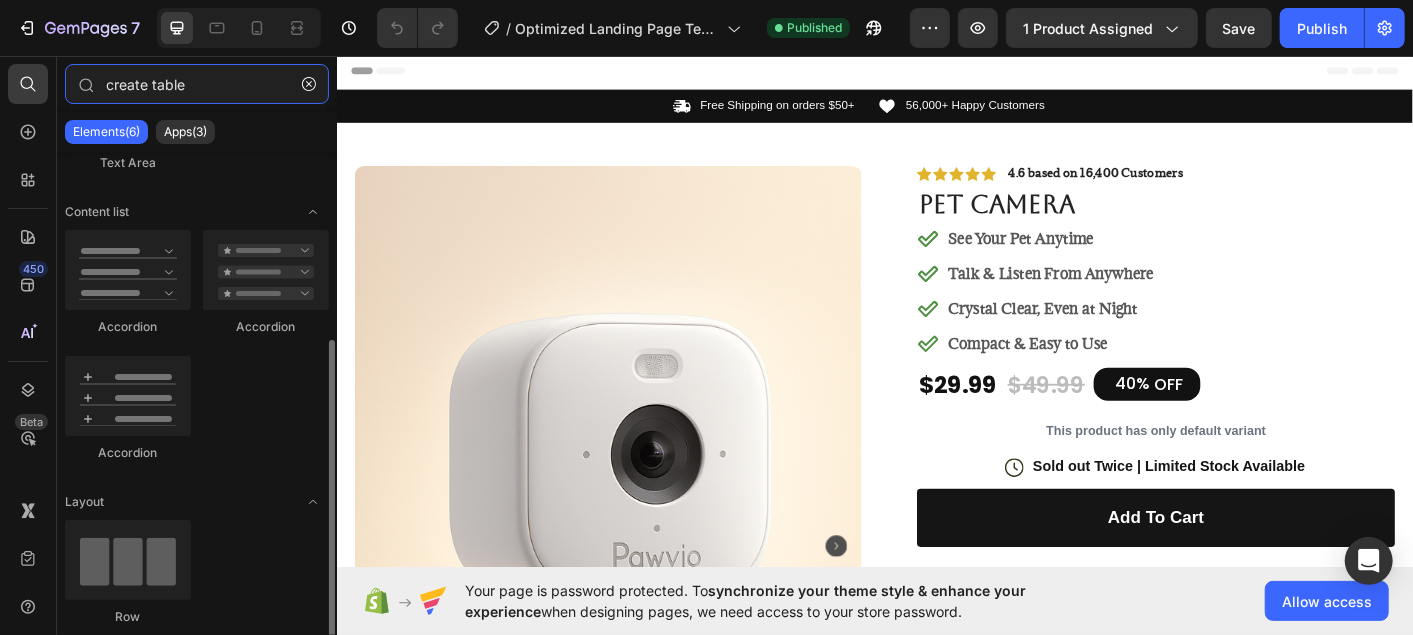 scroll, scrollTop: 0, scrollLeft: 0, axis: both 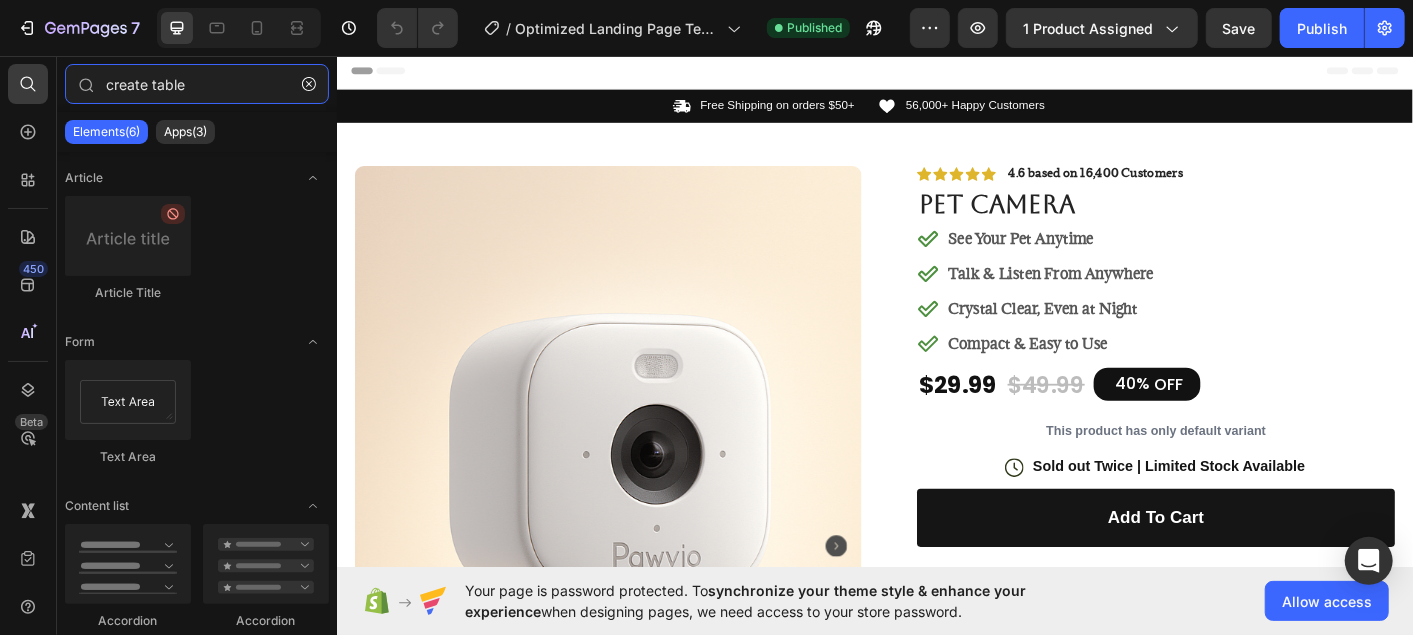 drag, startPoint x: 188, startPoint y: 90, endPoint x: 48, endPoint y: 61, distance: 142.97203 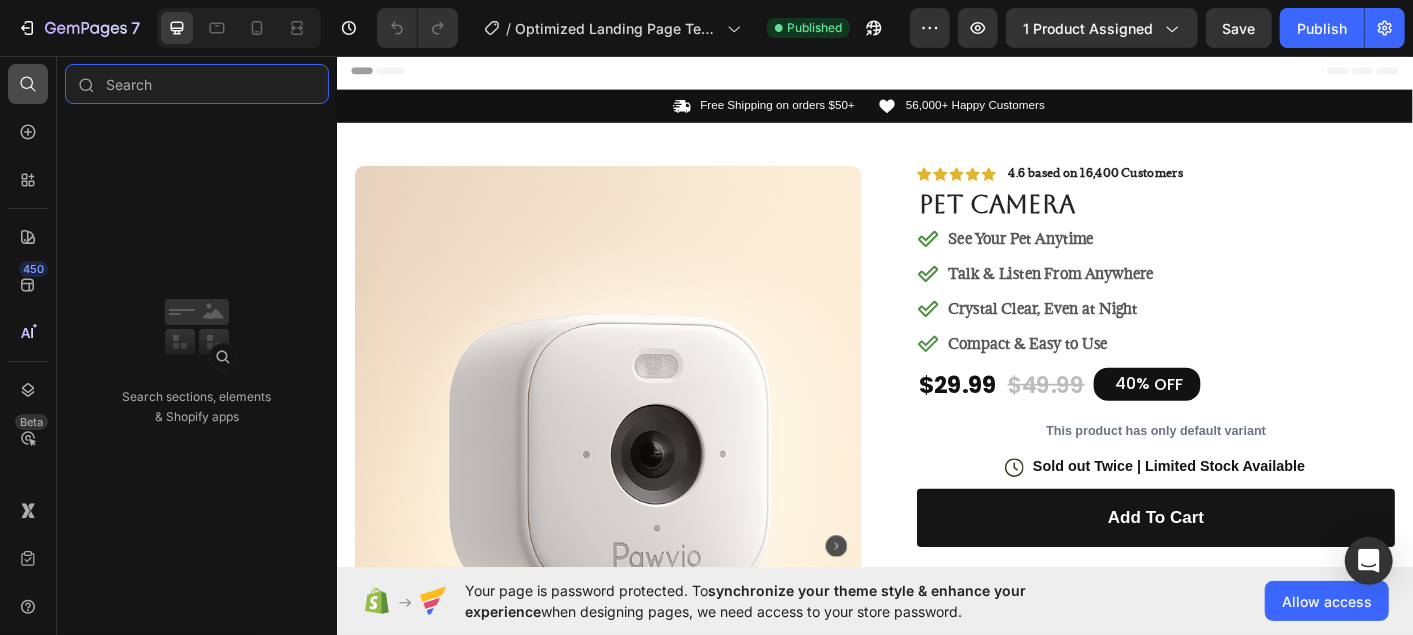 type 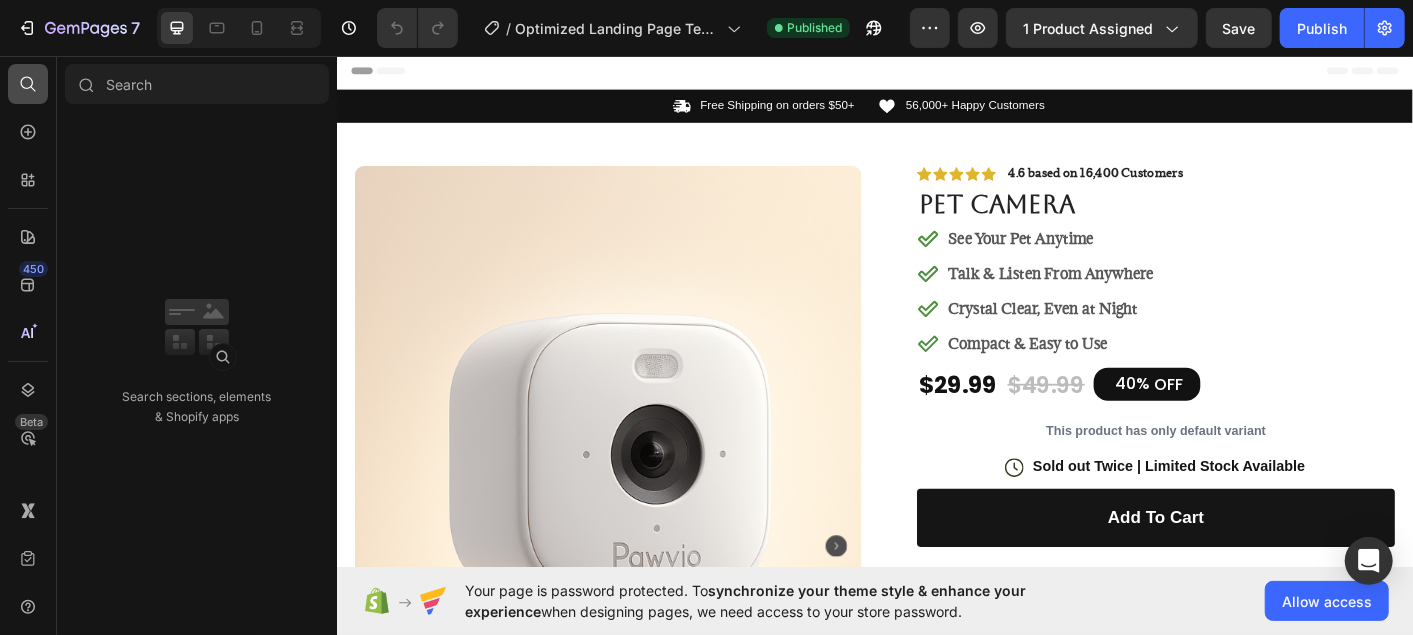 click 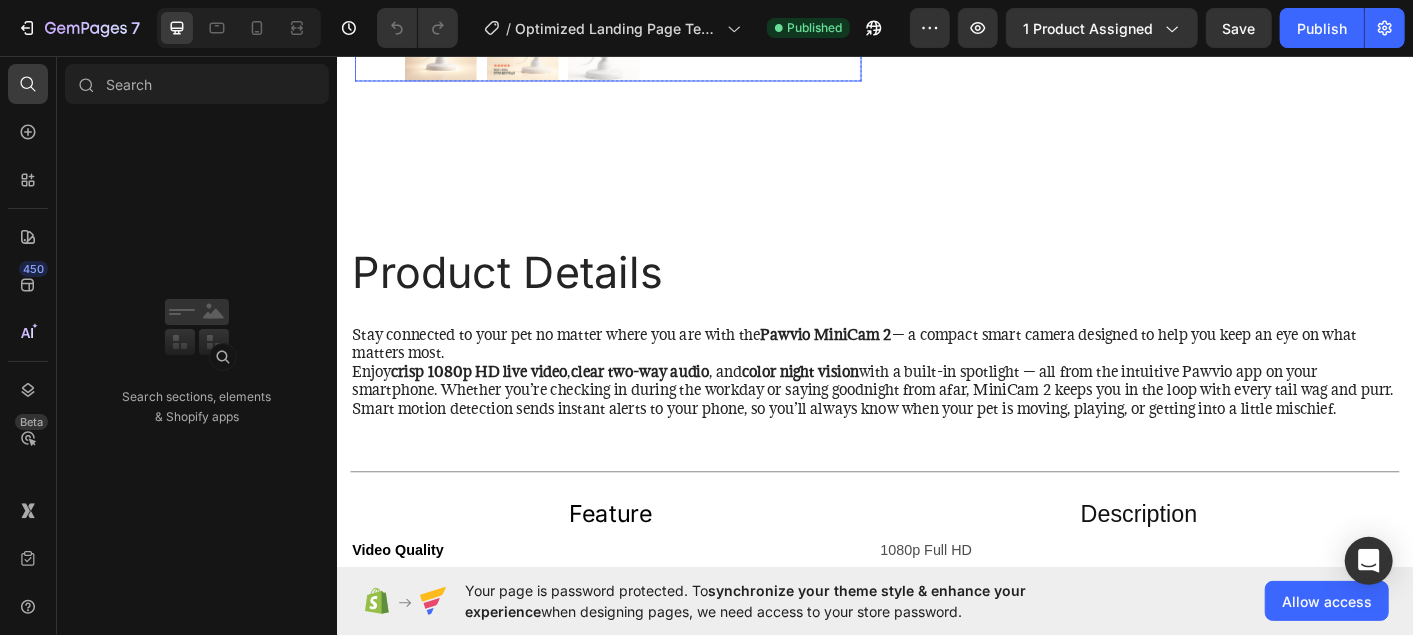 scroll, scrollTop: 1048, scrollLeft: 0, axis: vertical 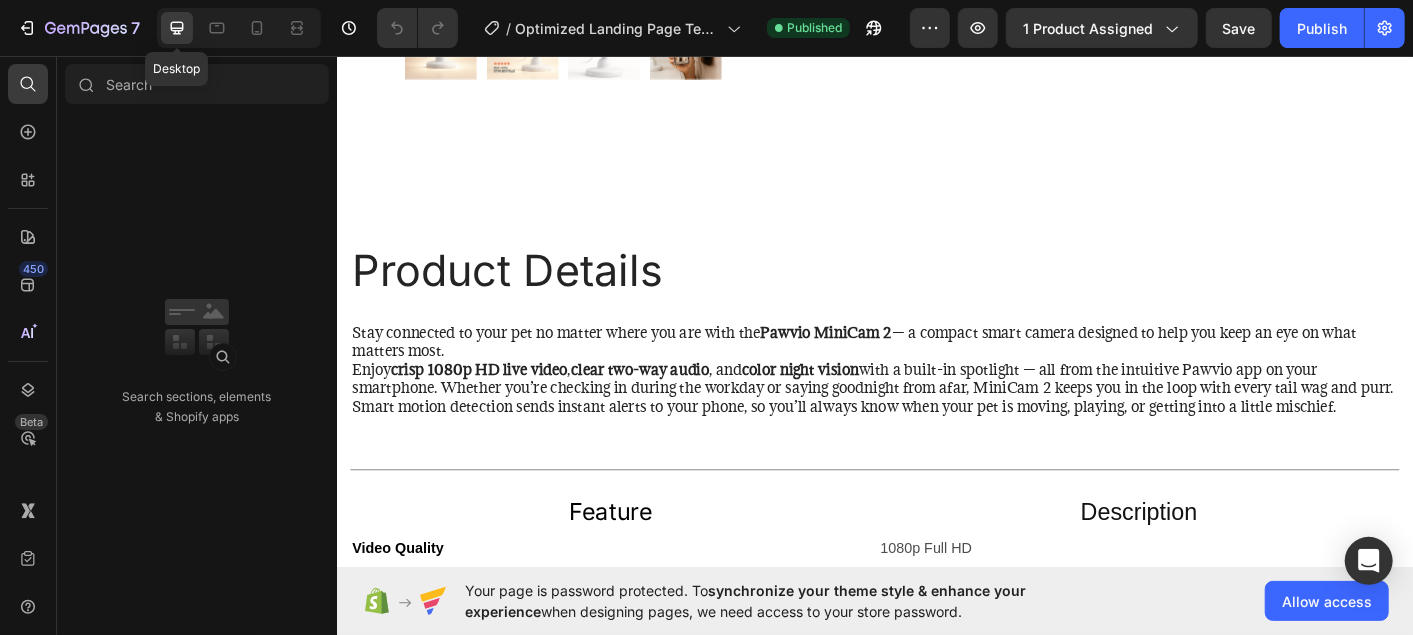 click 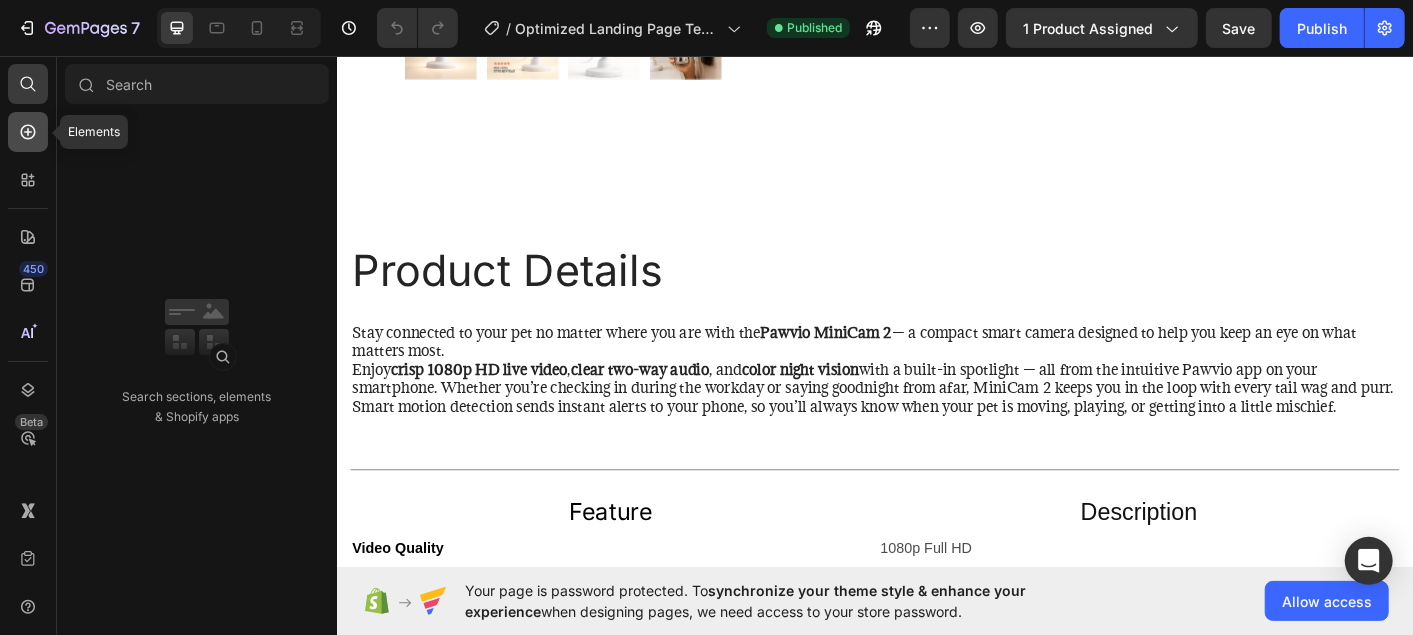 click 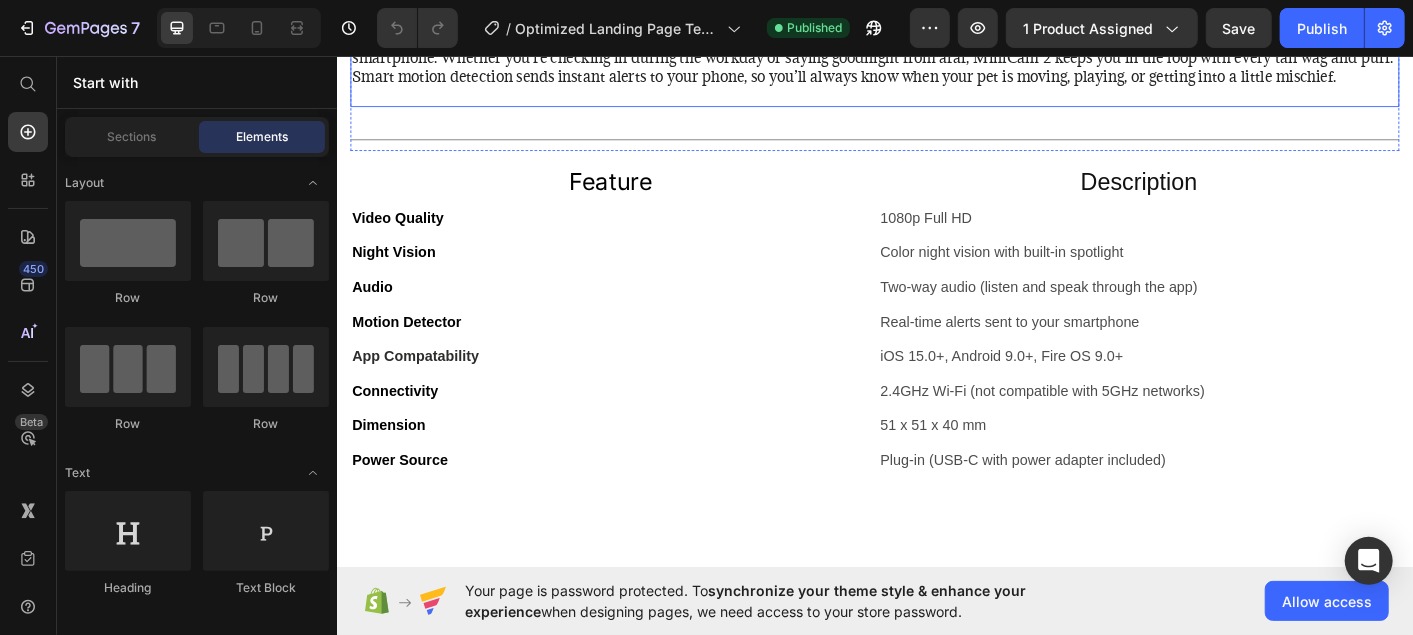 scroll, scrollTop: 1453, scrollLeft: 0, axis: vertical 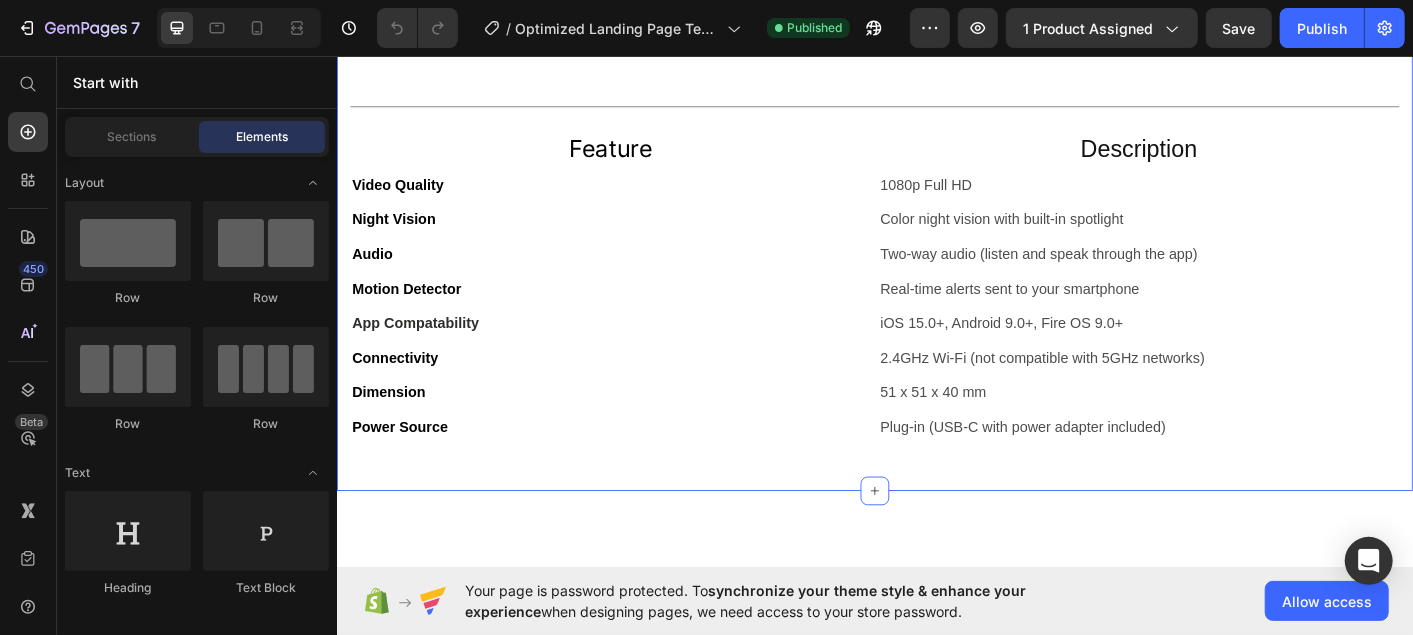 click on "Product Details Heading Stay connected to your pet no matter where you are with the  Pawvio MiniCam 2  — a compact smart camera designed to help you keep an eye on what matters most. Enjoy  crisp 1080p HD live video ,  clear two-way audio , and  color night vision  with a built-in spotlight — all from the intuitive Pawvio app on your smartphone. Whether you’re checking in during the workday or saying goodnight from afar, MiniCam 2 keeps you in the loop with every tail wag and purr. Smart motion detection sends instant alerts to your phone, so you’ll always know when your pet is moving, playing, or getting into a little mischief.   Text Block                Title Line Row Feature Heading Description Heading Row Video Quality Text Block 1080p Full HD Text Block Row Night Vision Text Block Color night vision with built-in spotlight Text Block Row Audio Text Block Two-way audio (listen and speak through the app) Text Block Row Motion Detector  Text Block Real-time alerts sent to your smartphone Row Row" at bounding box center (936, 175) 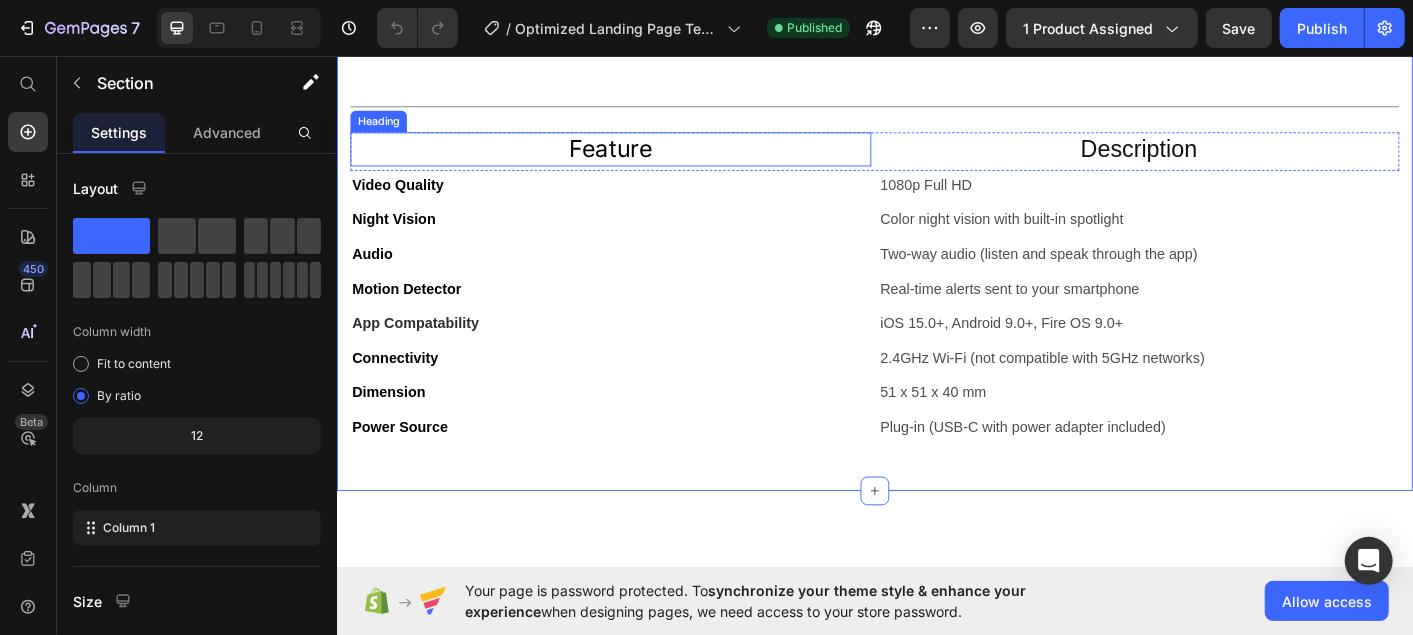 click on "Feature" at bounding box center [641, 160] 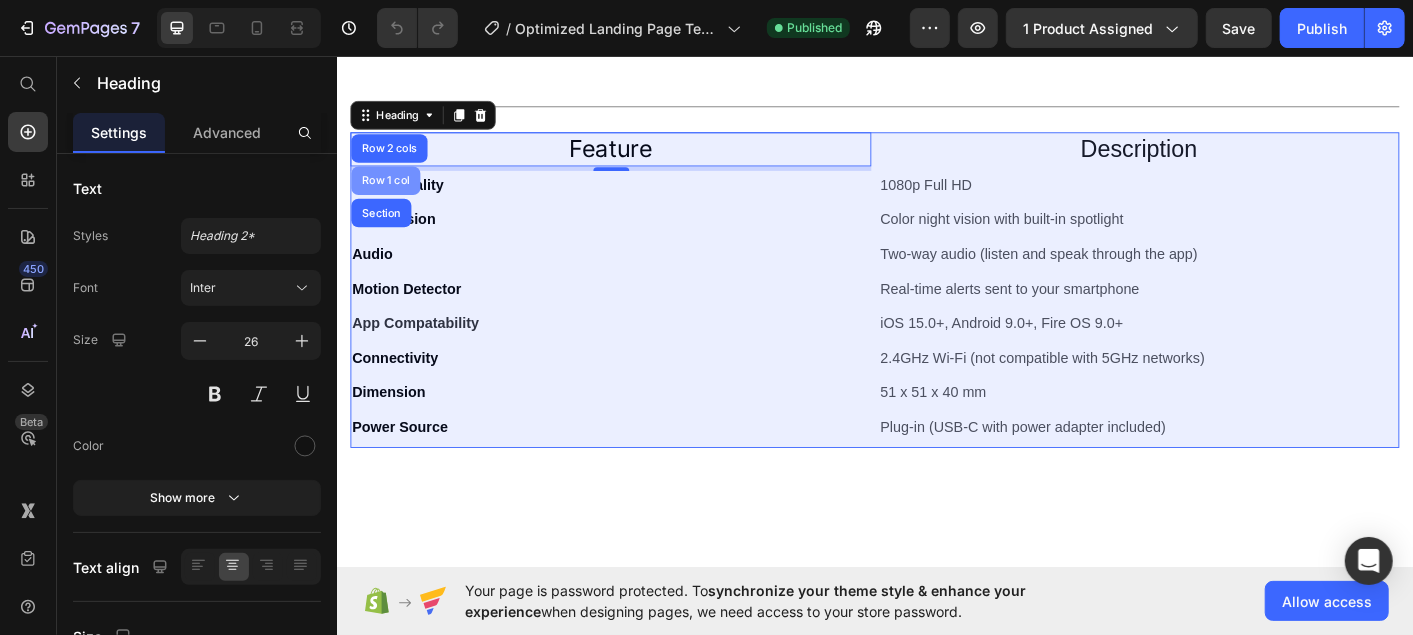 click on "Row 1 col" at bounding box center (390, 195) 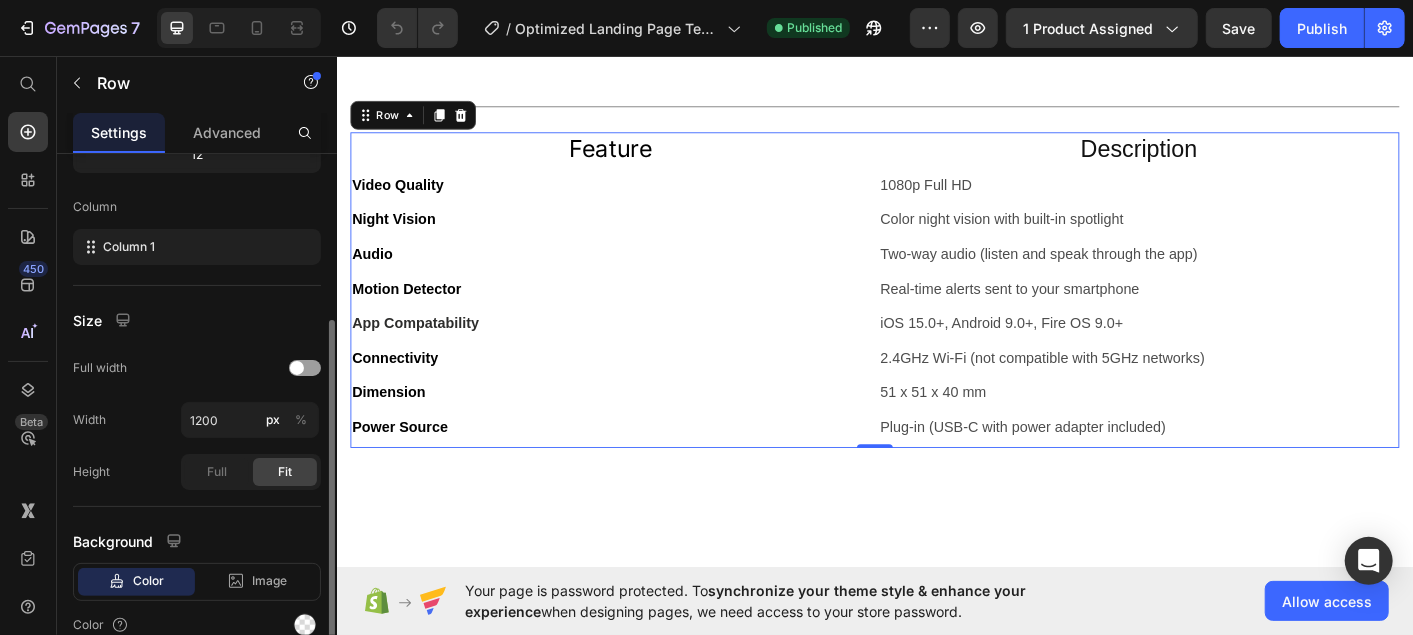 scroll, scrollTop: 371, scrollLeft: 0, axis: vertical 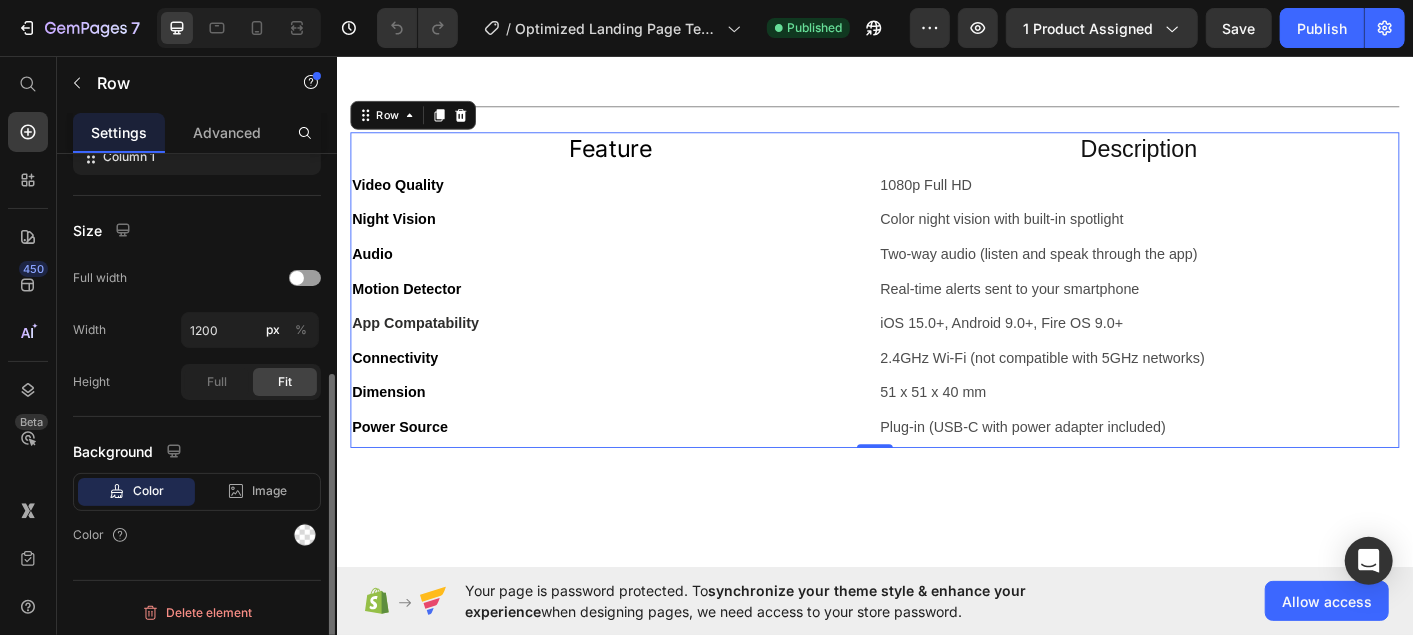 click on "Color" 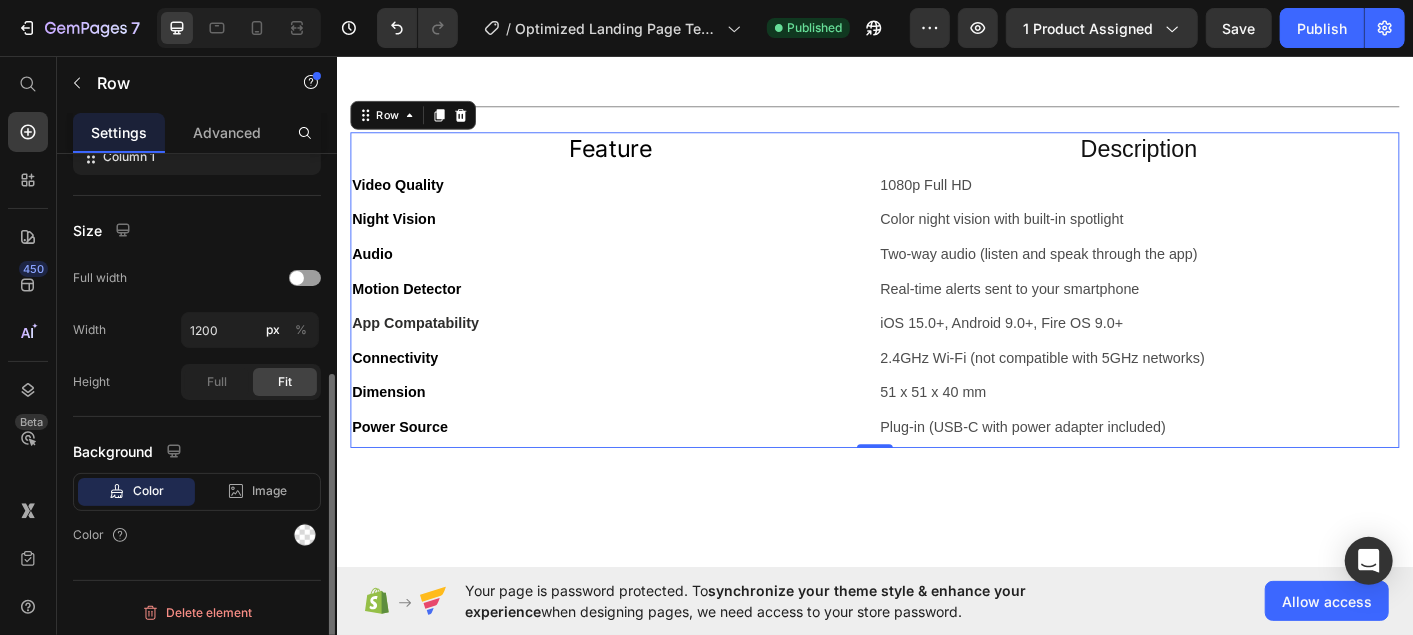click on "Color" 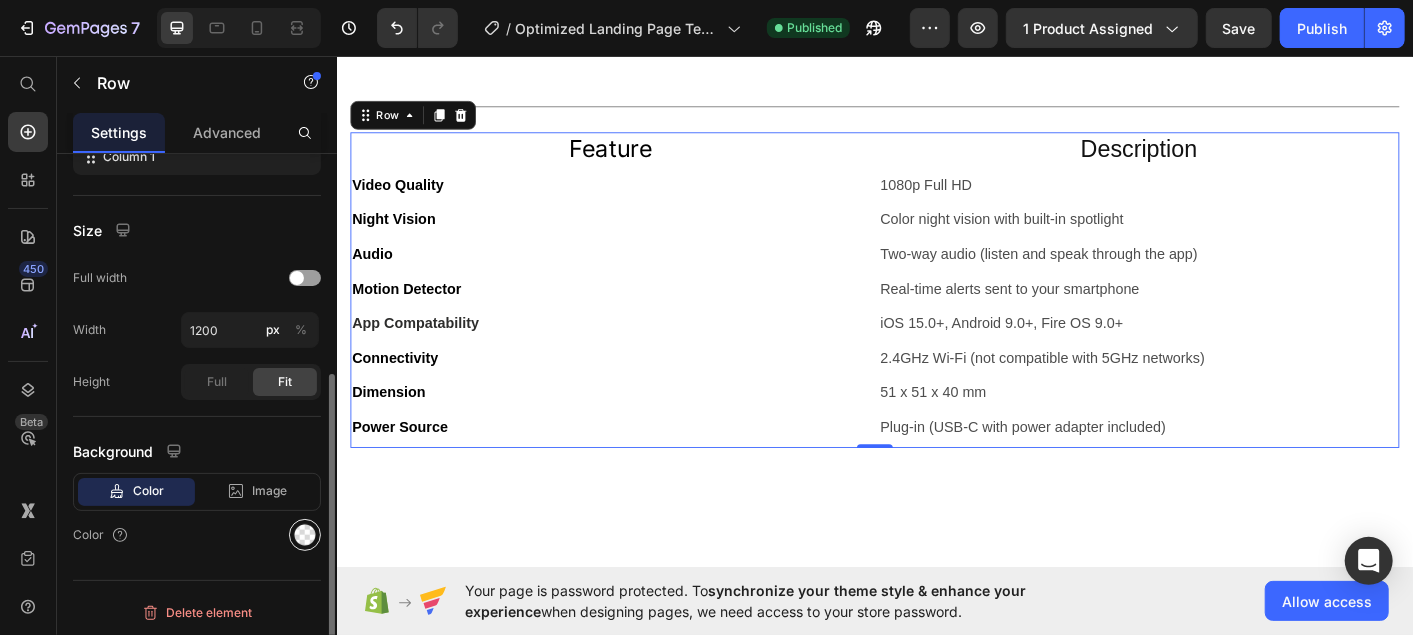 click at bounding box center [305, 535] 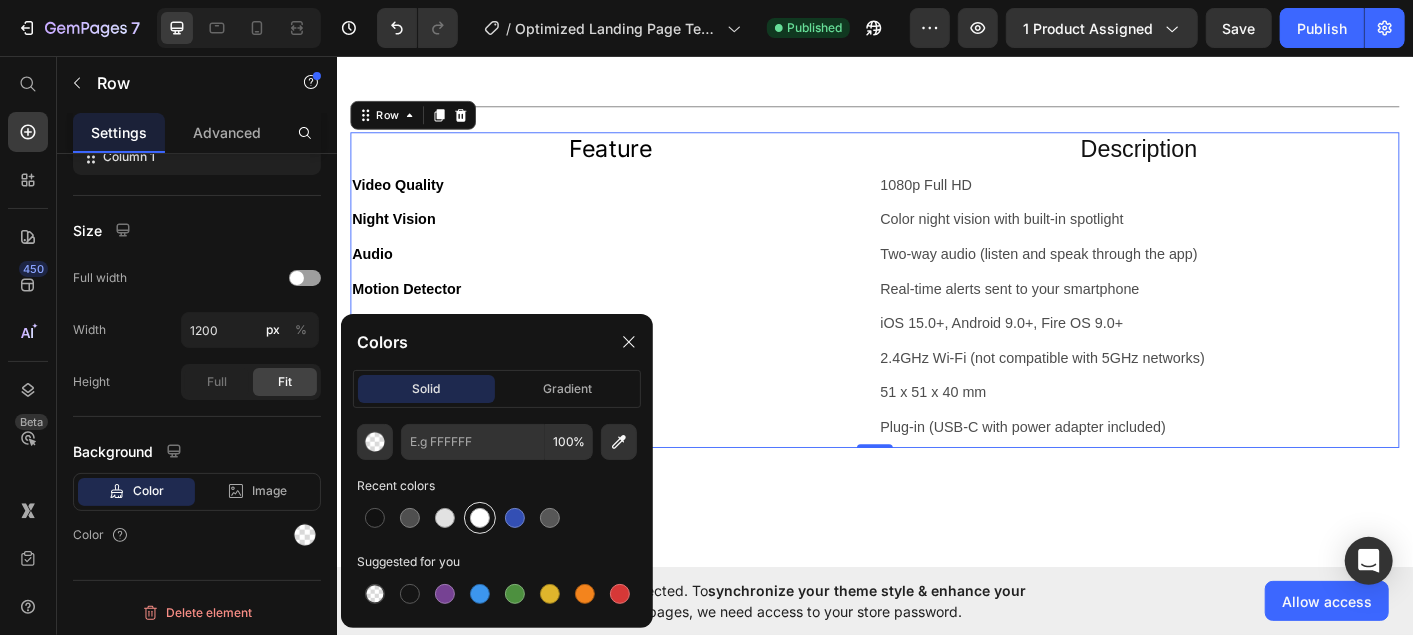 click at bounding box center [480, 518] 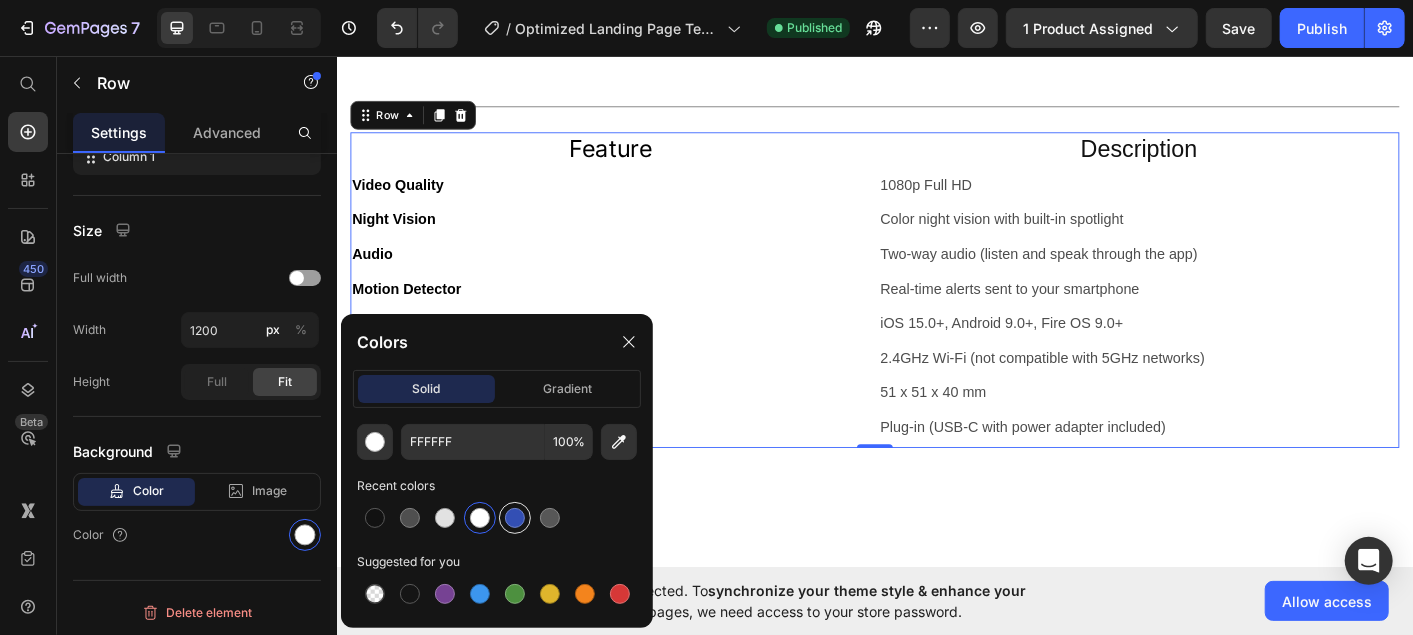 click at bounding box center [515, 518] 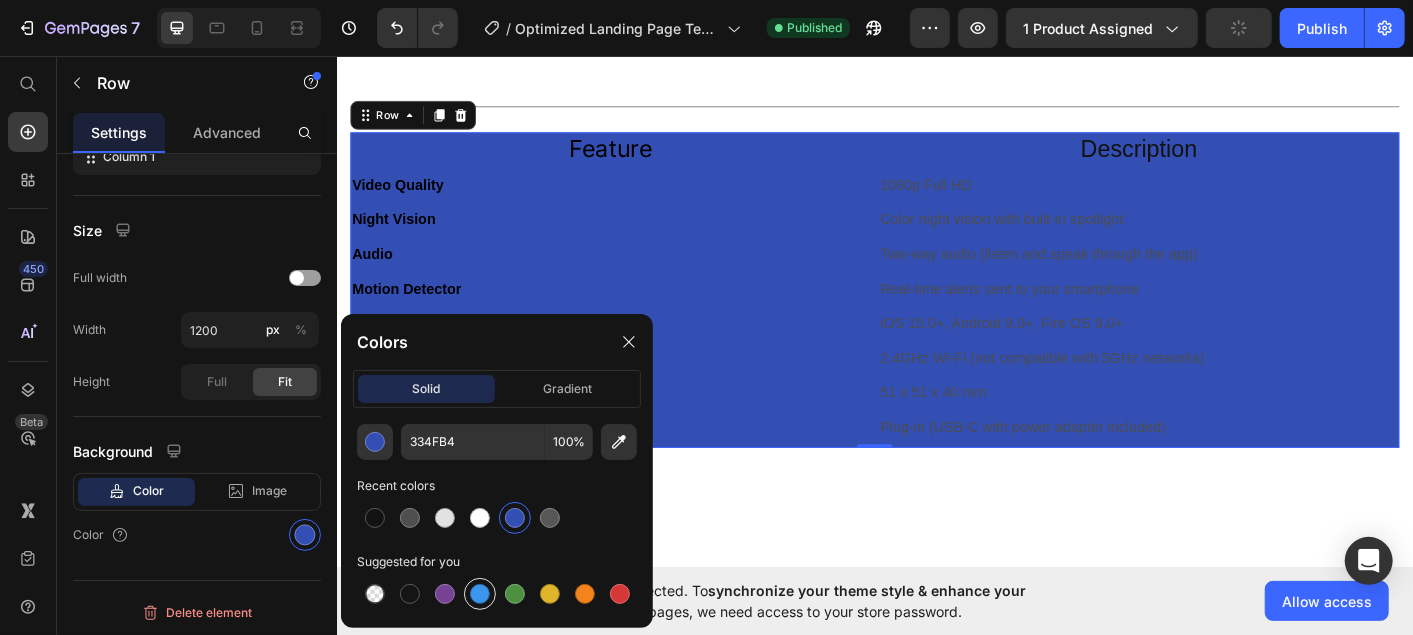 click at bounding box center (480, 594) 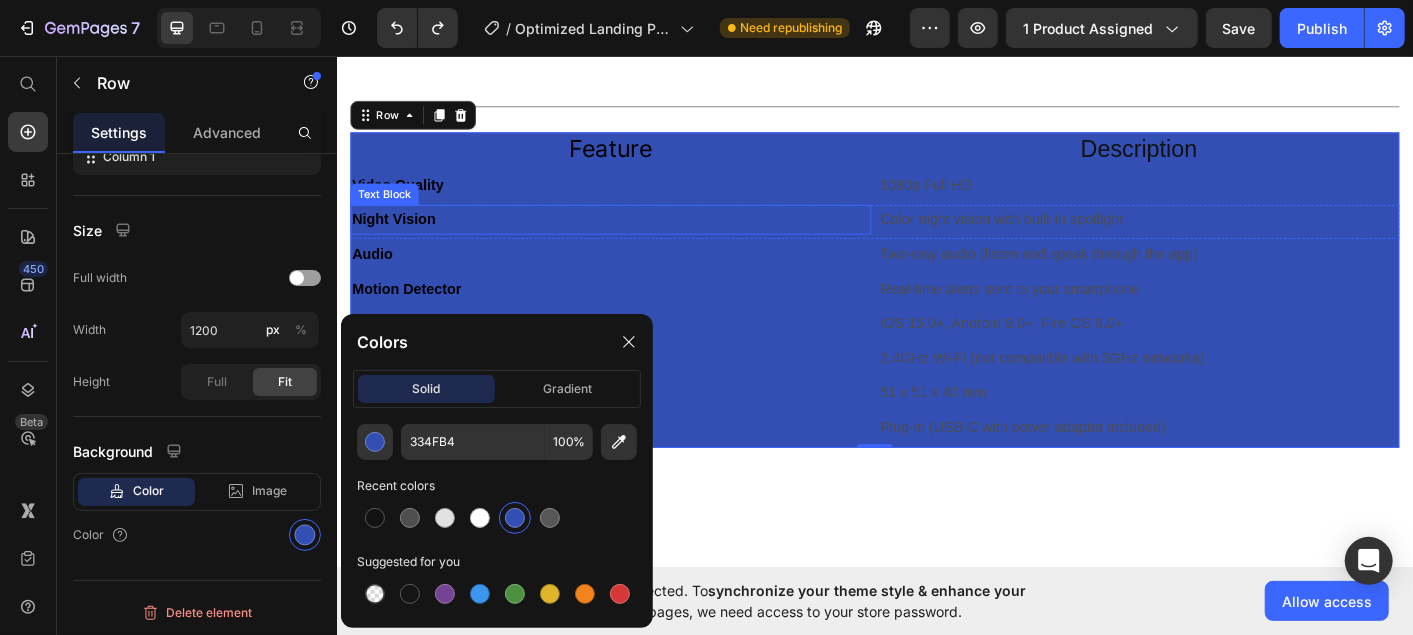 type on "FFFFFF" 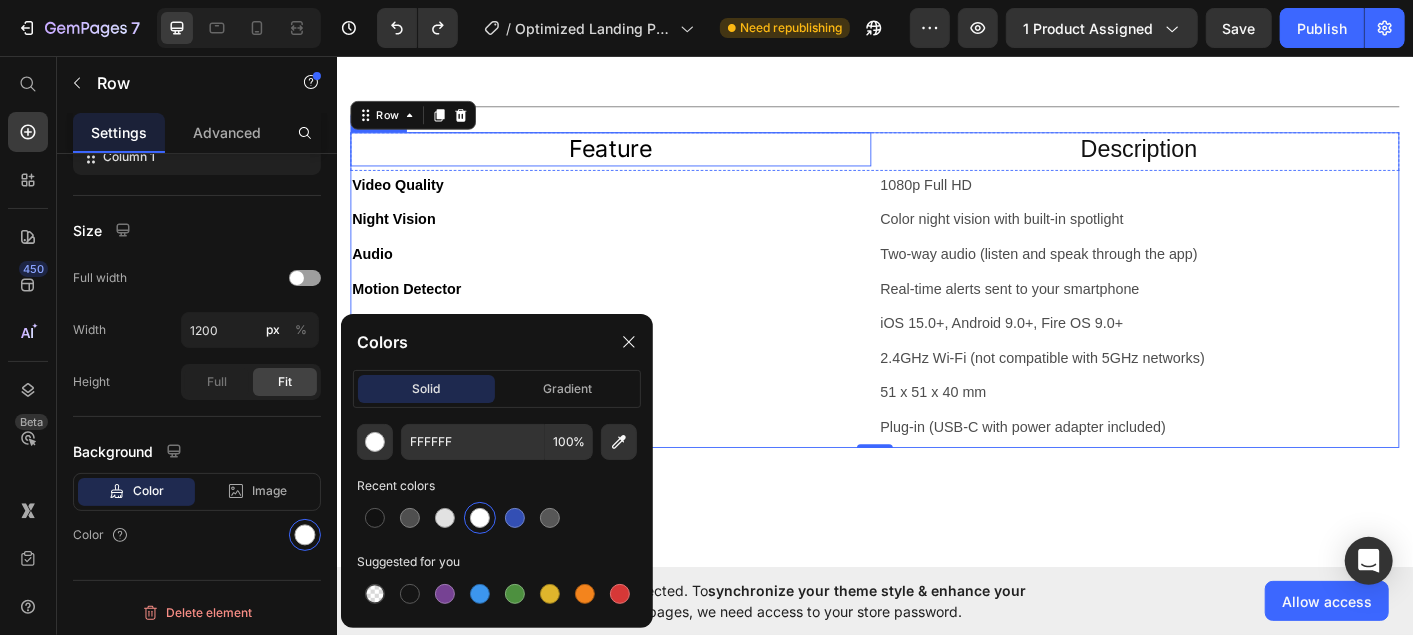 click on "Feature" at bounding box center [641, 160] 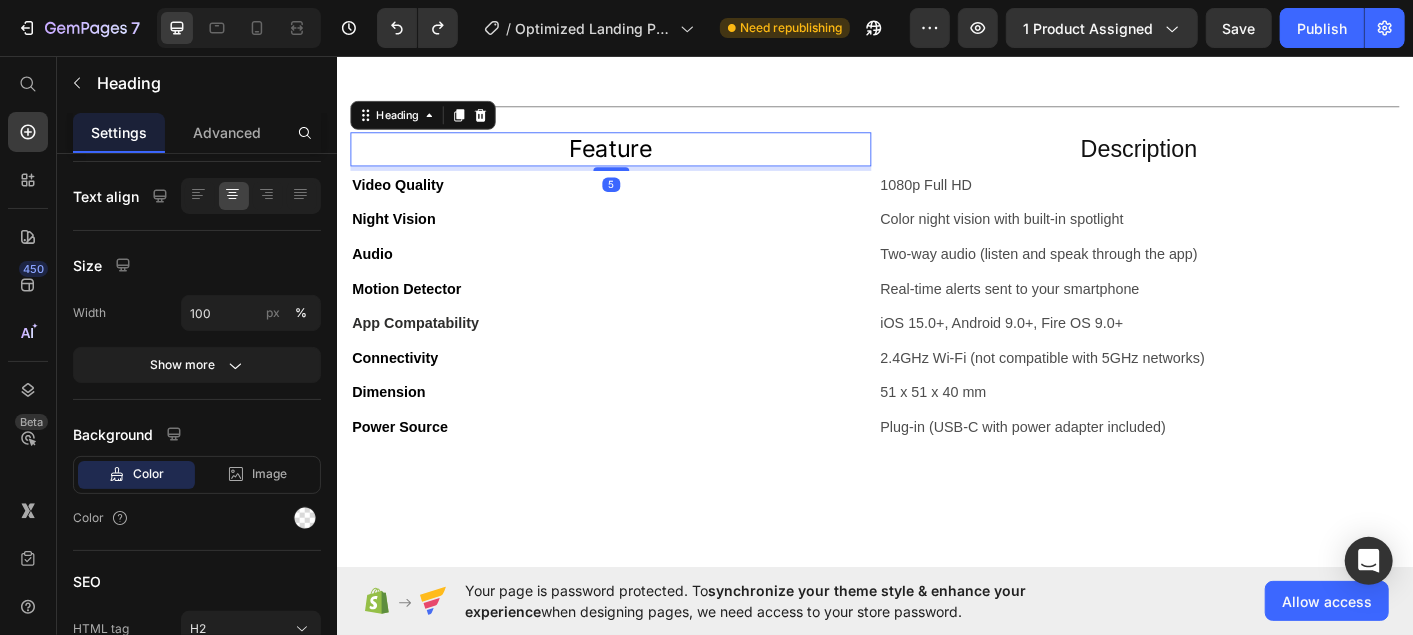 scroll, scrollTop: 0, scrollLeft: 0, axis: both 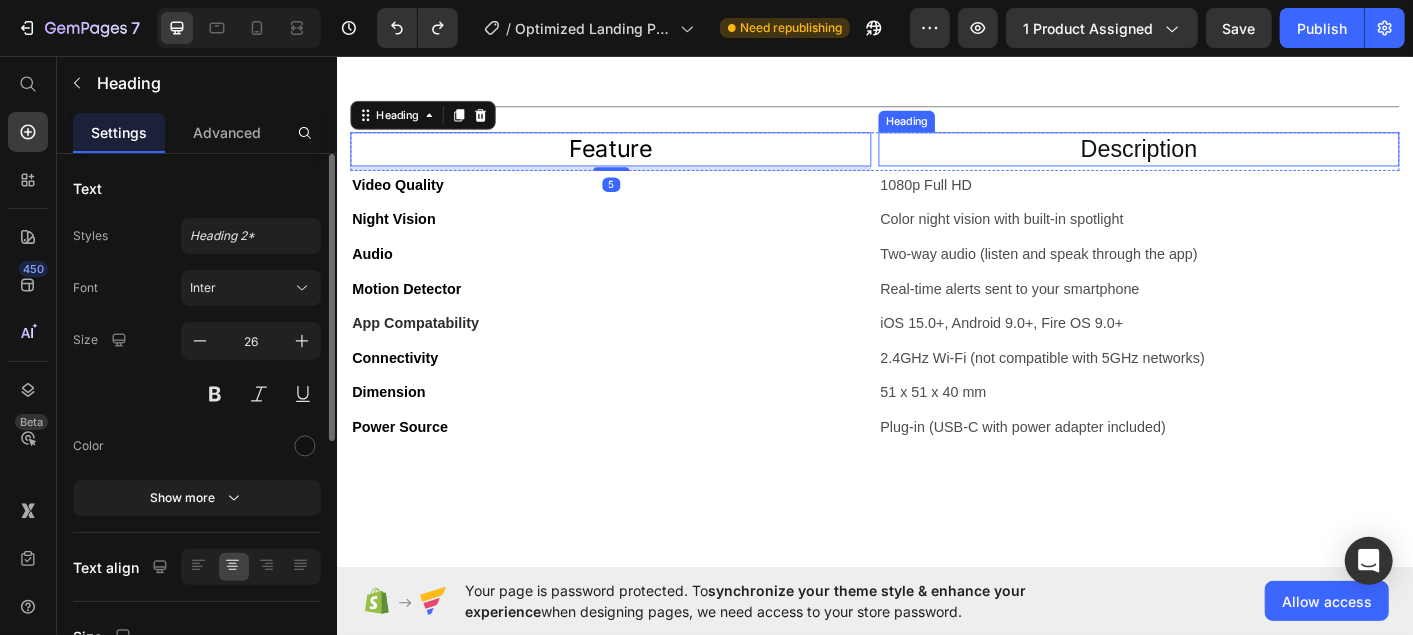click on "Description" at bounding box center [1230, 160] 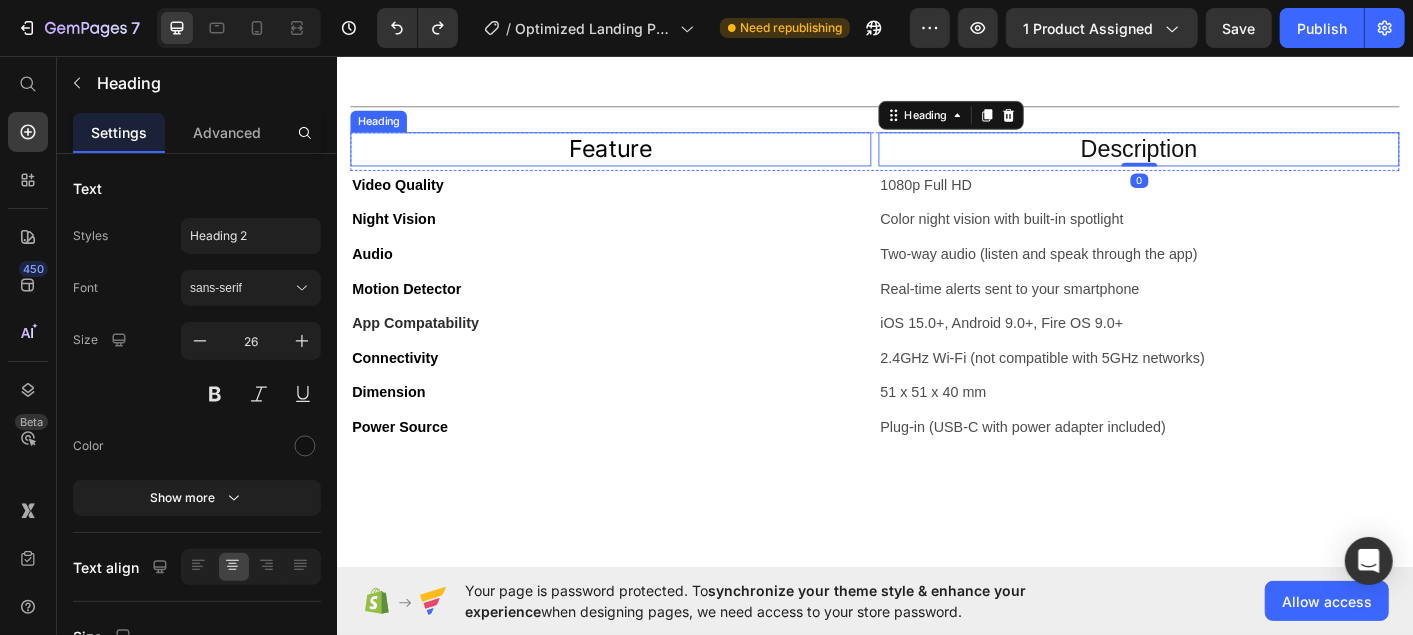 click on "Feature" at bounding box center [641, 160] 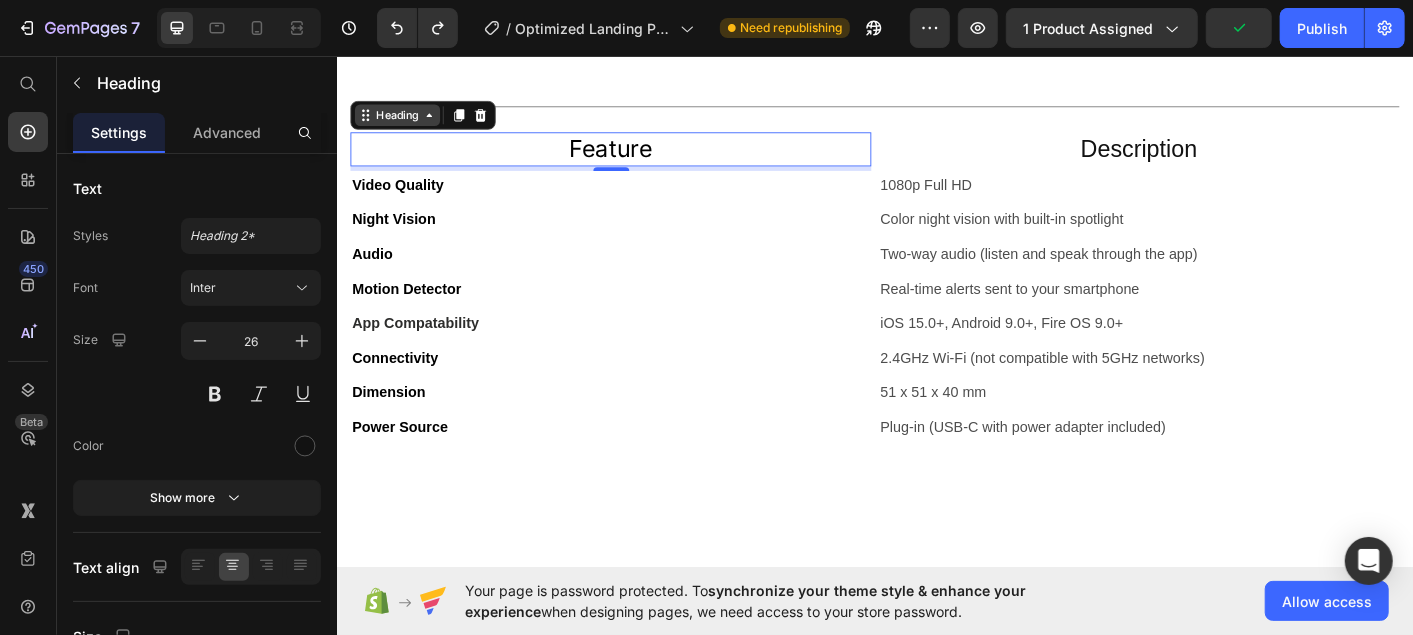 click on "Heading" at bounding box center [403, 122] 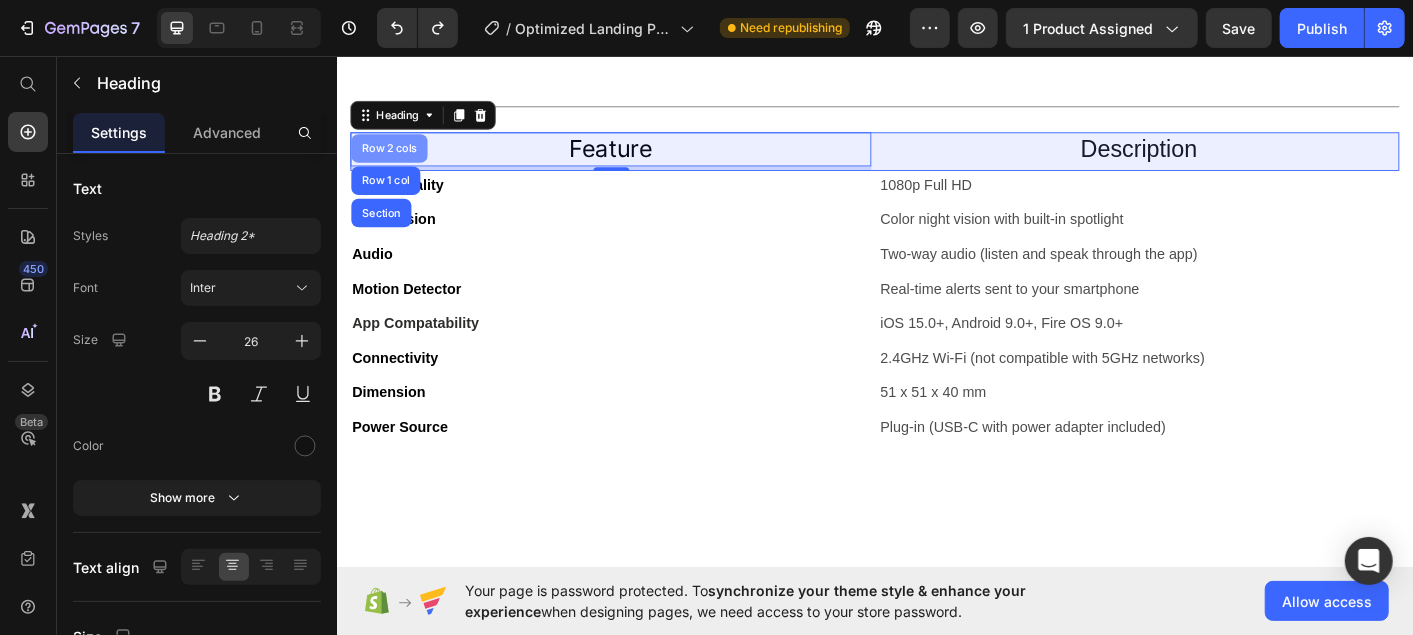 click on "Row 2 cols" at bounding box center [394, 159] 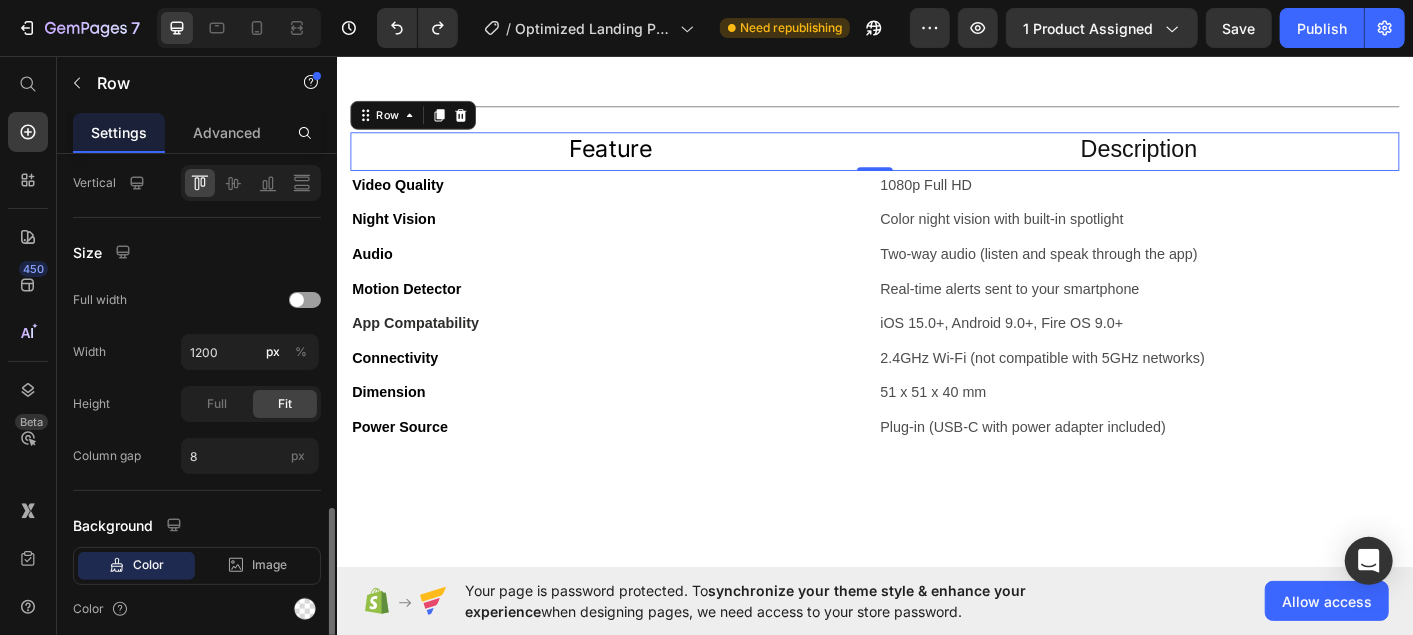 scroll, scrollTop: 580, scrollLeft: 0, axis: vertical 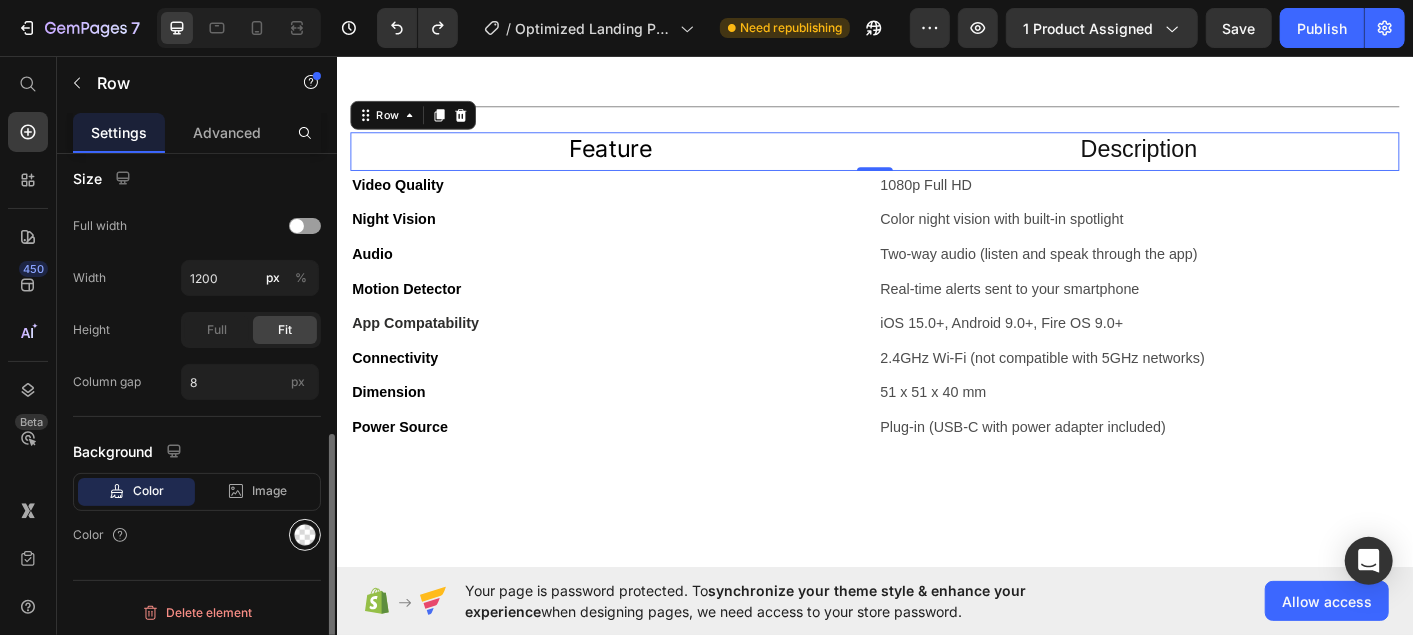 click at bounding box center (305, 535) 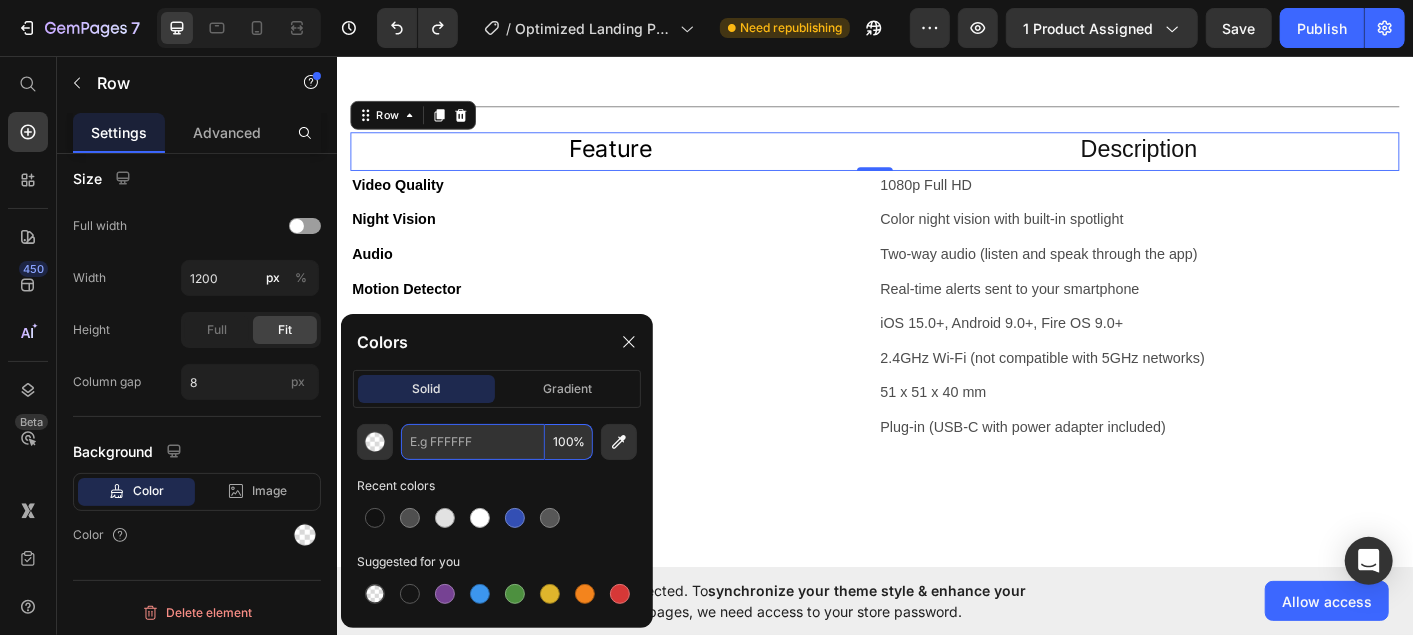 click at bounding box center (473, 442) 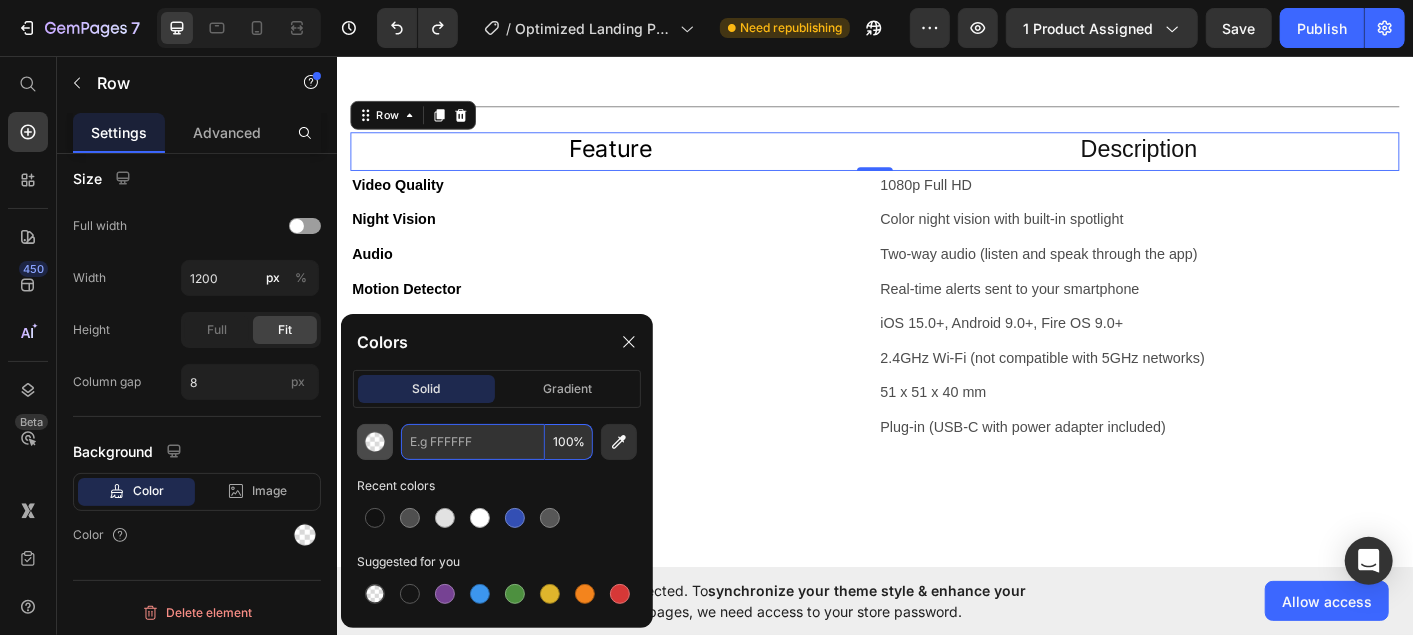 click at bounding box center [375, 442] 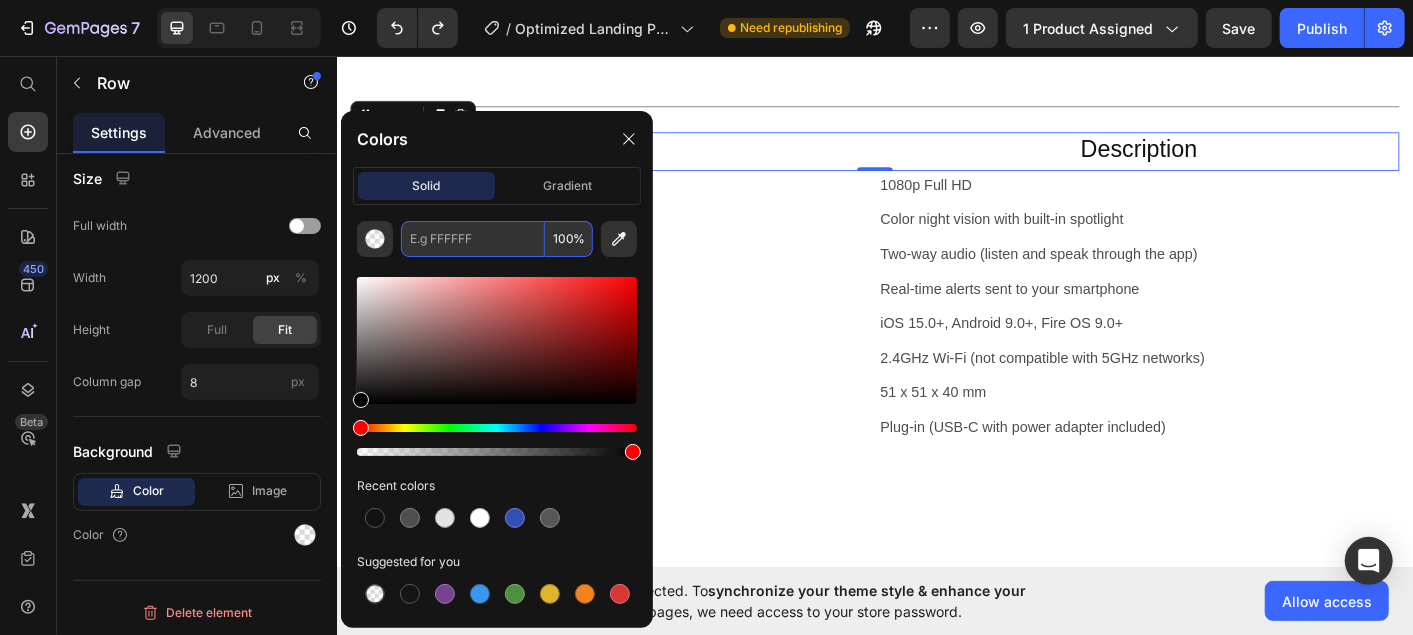click at bounding box center [473, 239] 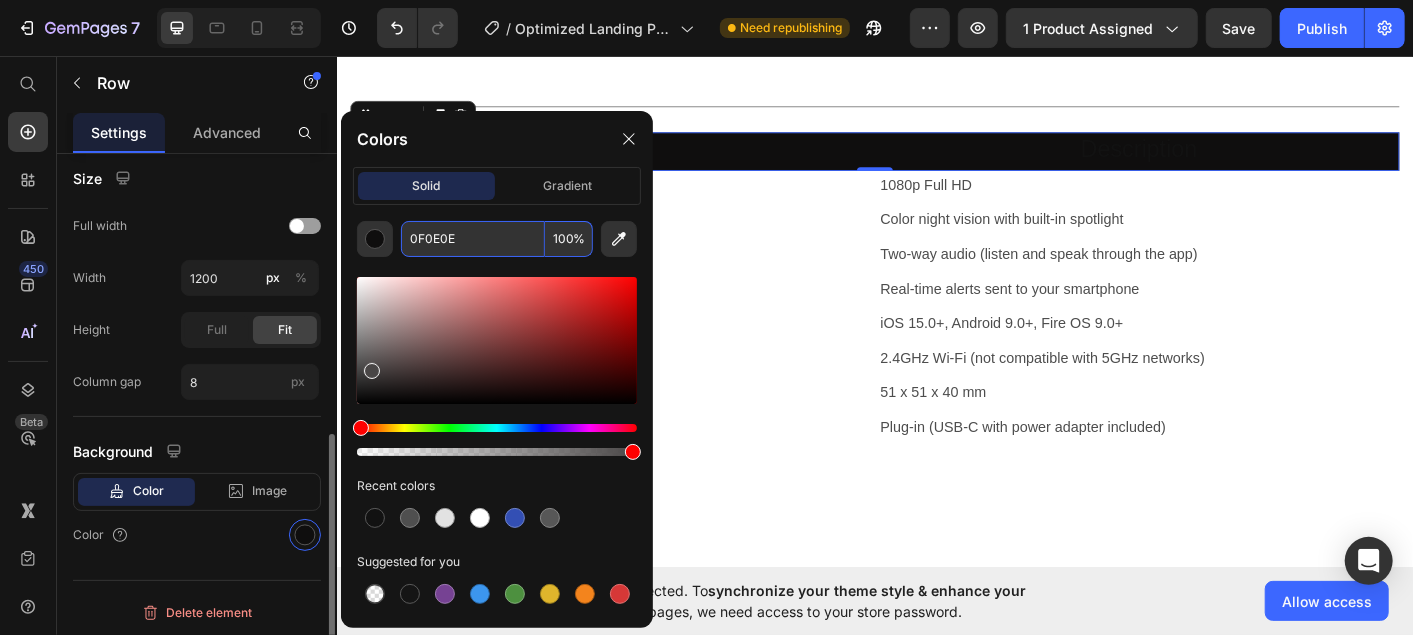scroll, scrollTop: 580, scrollLeft: 0, axis: vertical 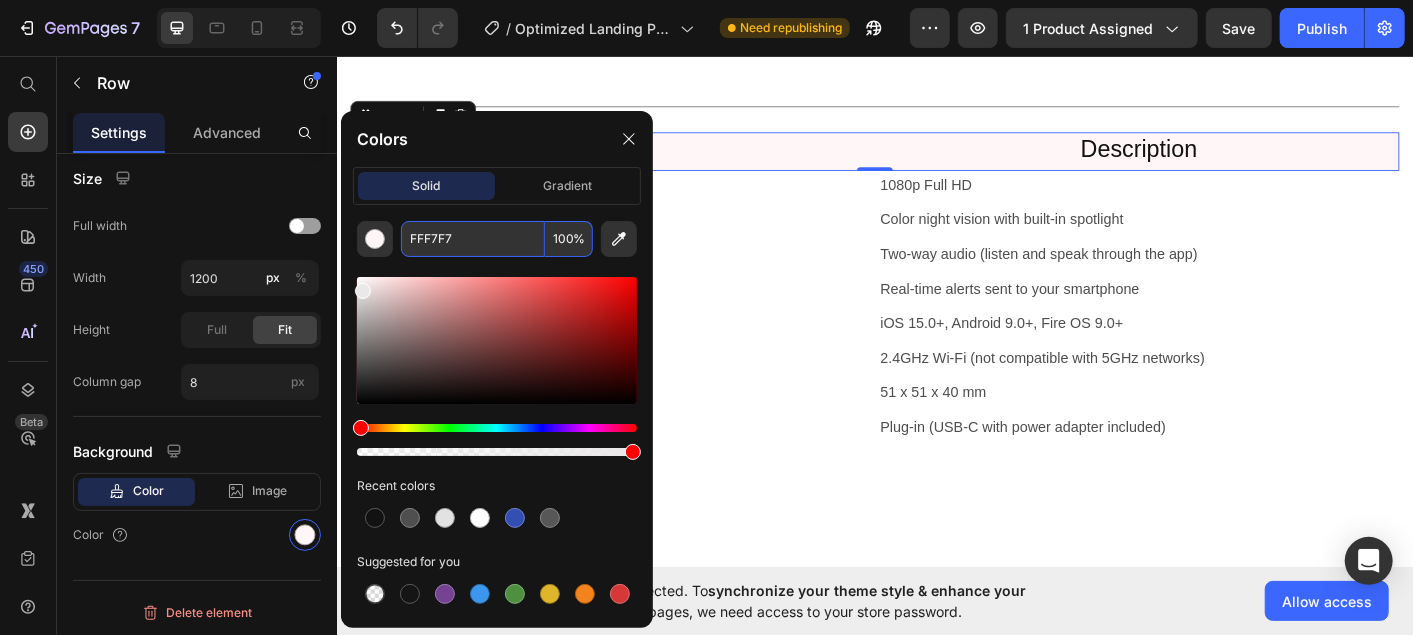 drag, startPoint x: 365, startPoint y: 395, endPoint x: 358, endPoint y: 287, distance: 108.226616 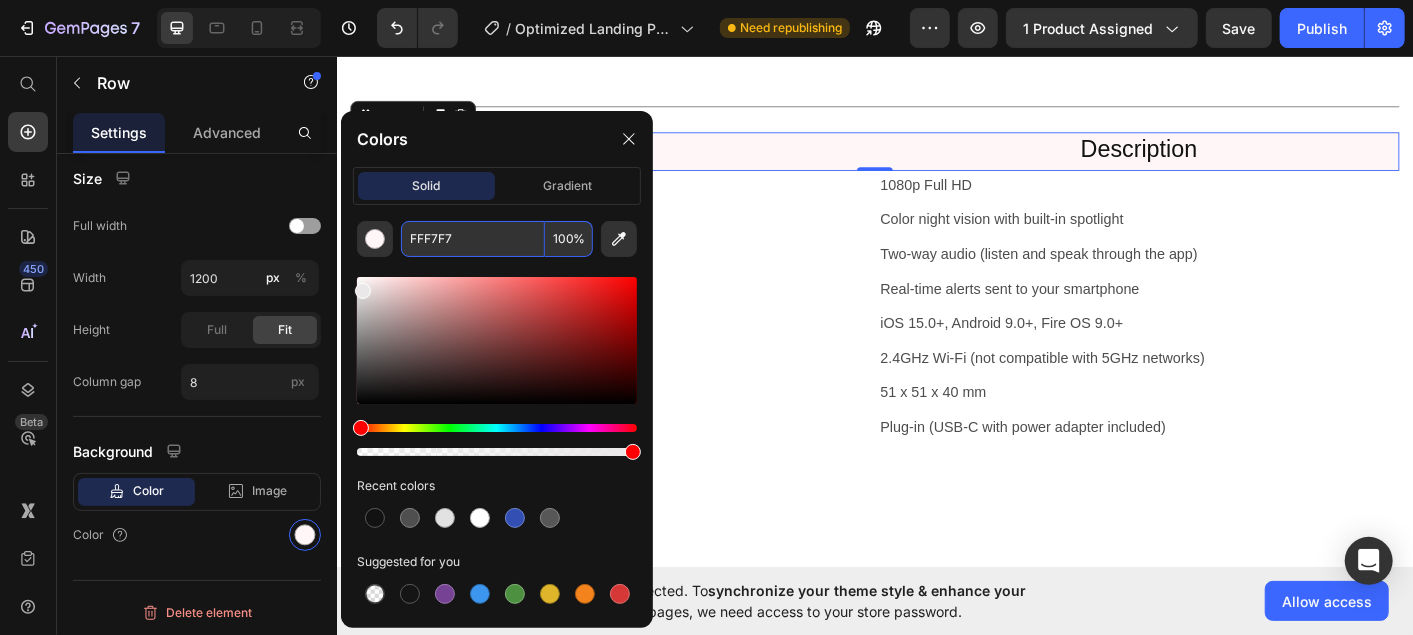 click at bounding box center [363, 291] 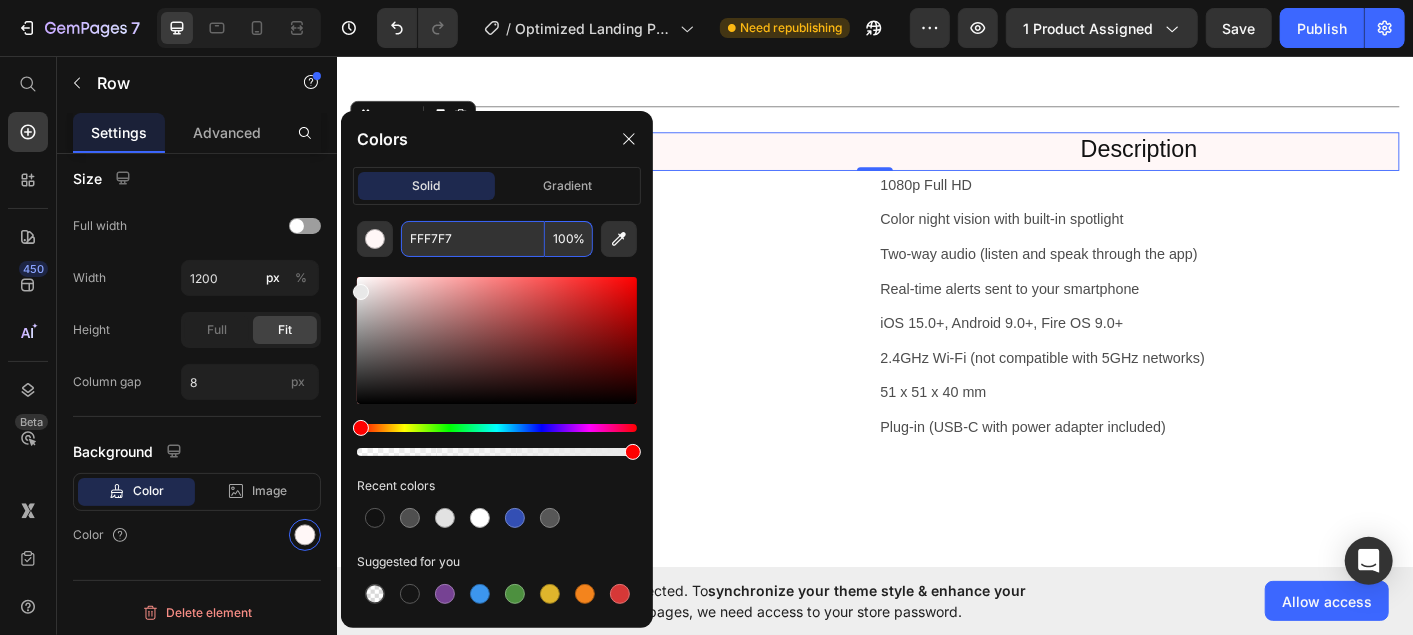 type on "E8E8E8" 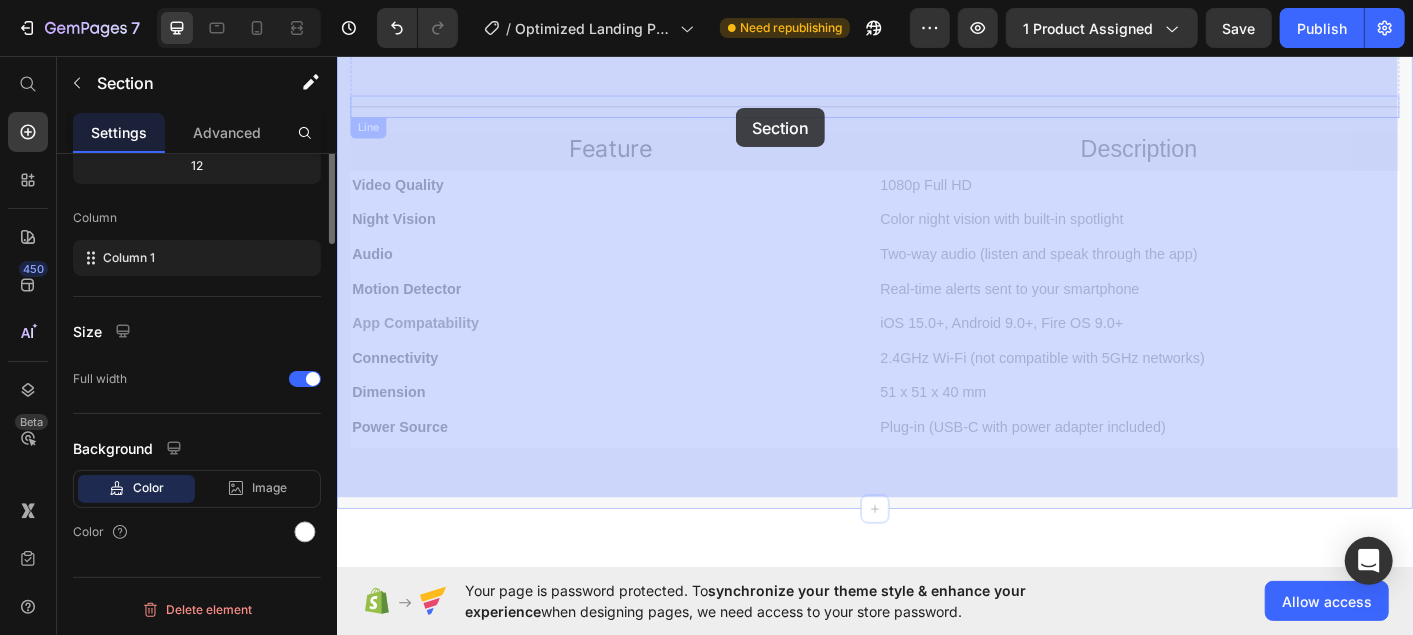 scroll, scrollTop: 0, scrollLeft: 0, axis: both 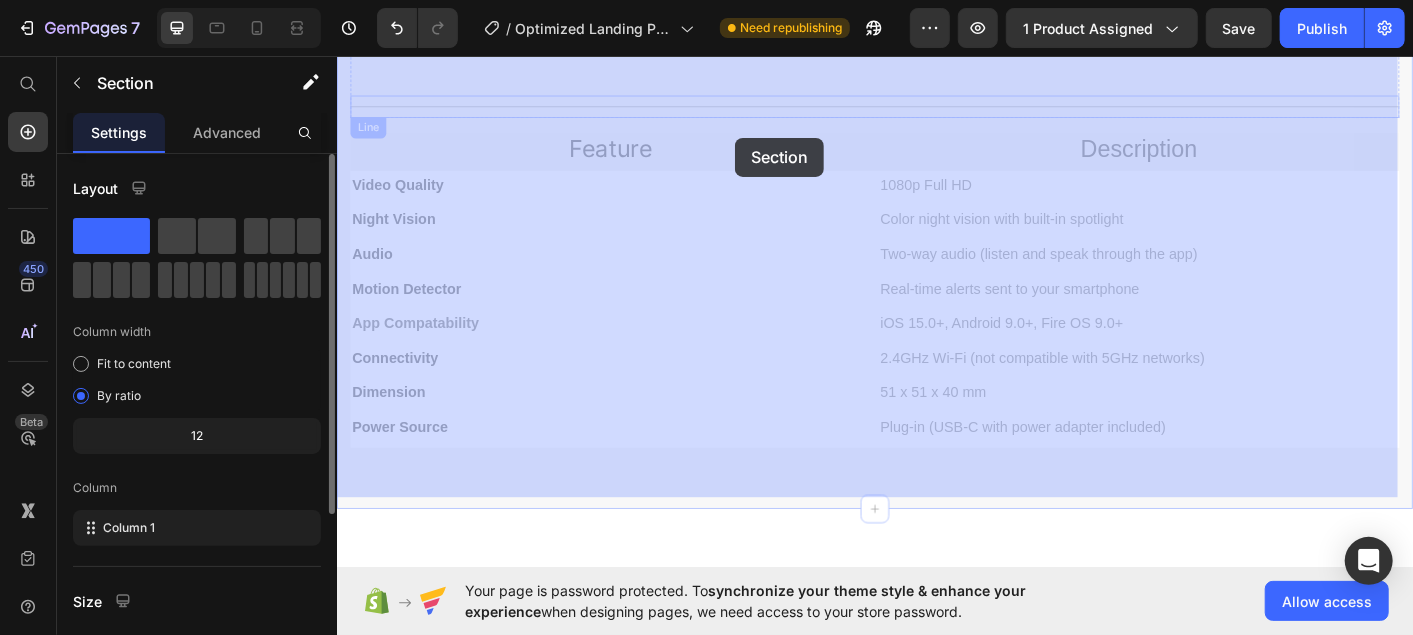 drag, startPoint x: 748, startPoint y: 133, endPoint x: 777, endPoint y: 150, distance: 33.61547 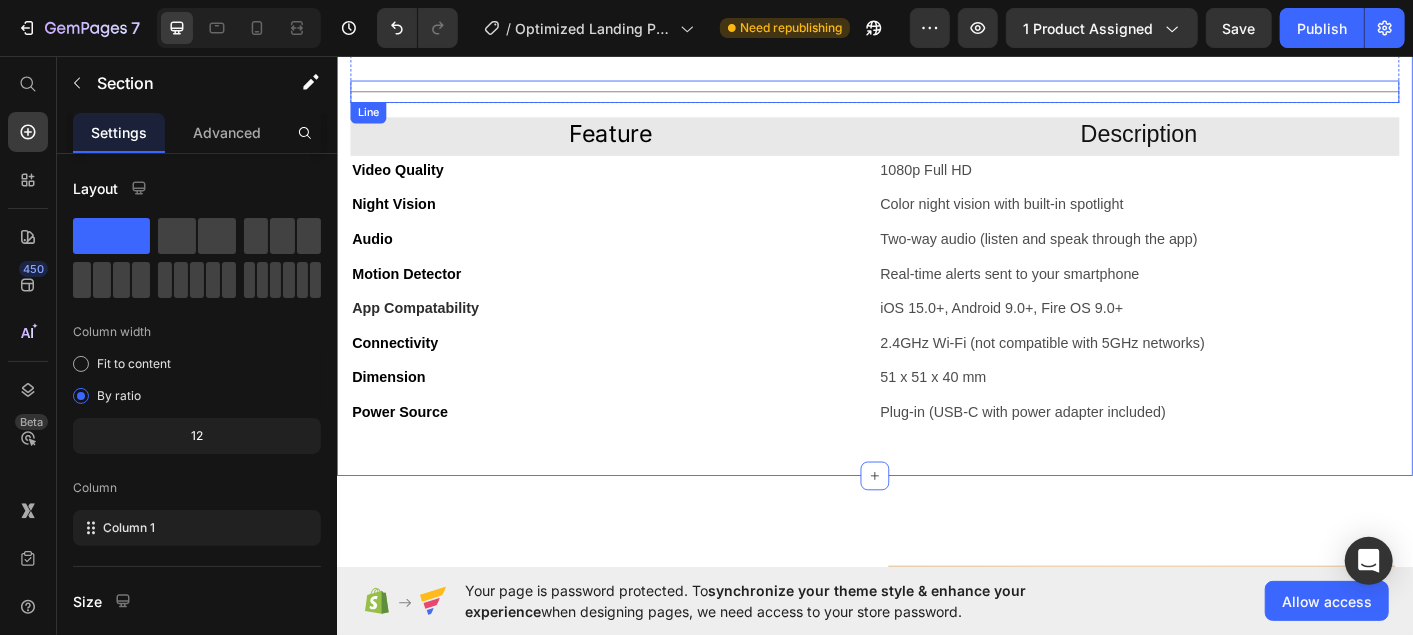 scroll, scrollTop: 1471, scrollLeft: 0, axis: vertical 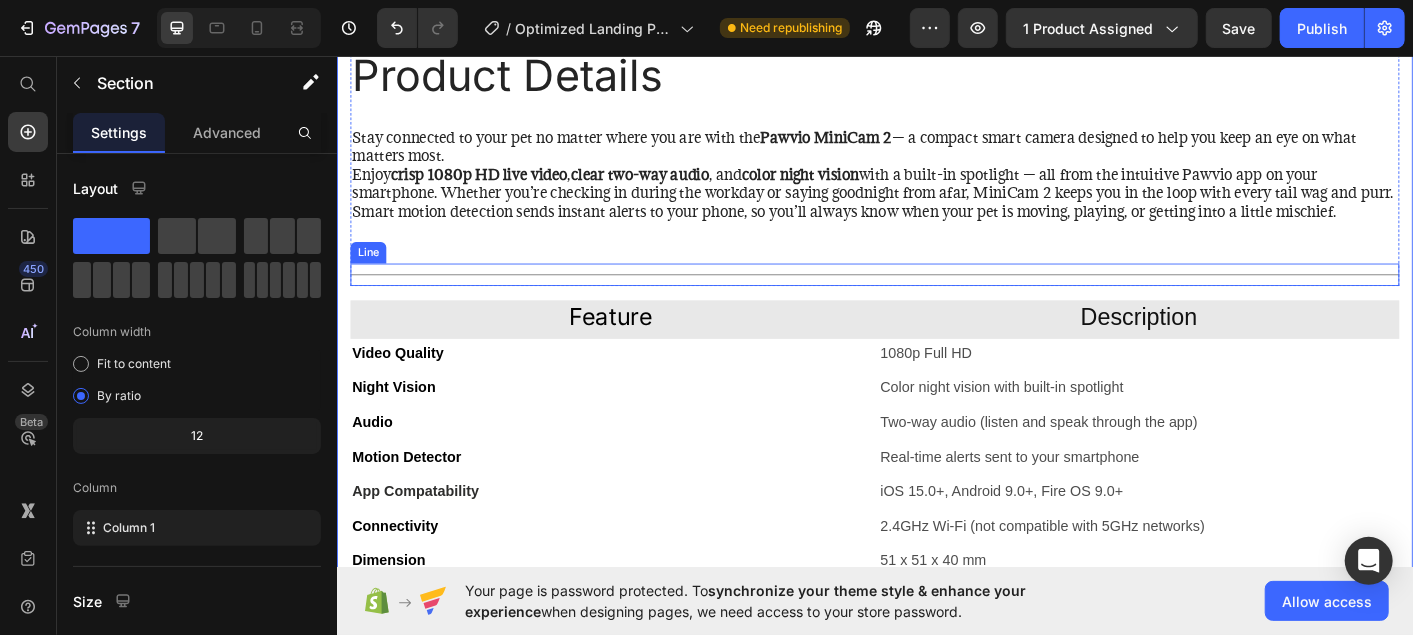 click at bounding box center [936, 299] 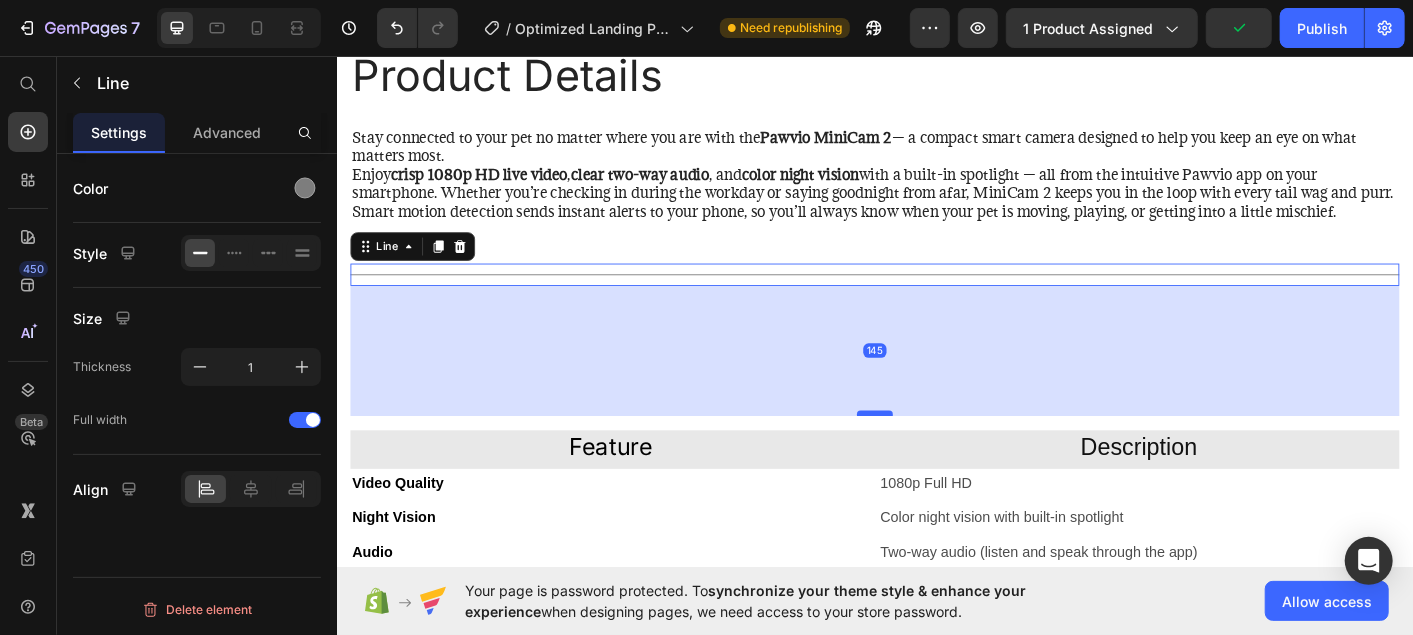 drag, startPoint x: 933, startPoint y: 315, endPoint x: 939, endPoint y: 459, distance: 144.12494 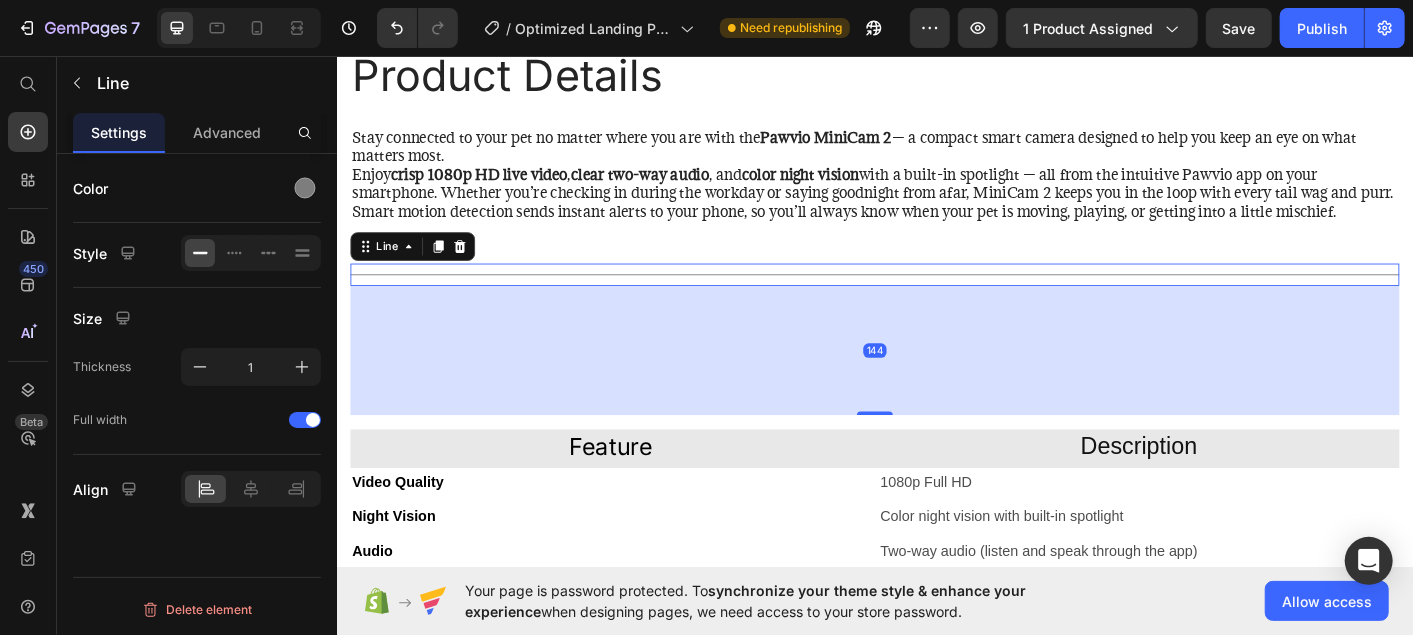 click on "Enjoy  crisp 1080p HD live video ,  clear two-way audio , and  color night vision  with a built-in spotlight — all from the intuitive Pawvio app on your smartphone. Whether you’re checking in during the workday or saying goodnight from afar, MiniCam 2 keeps you in the loop with every tail wag and purr." at bounding box center (936, 199) 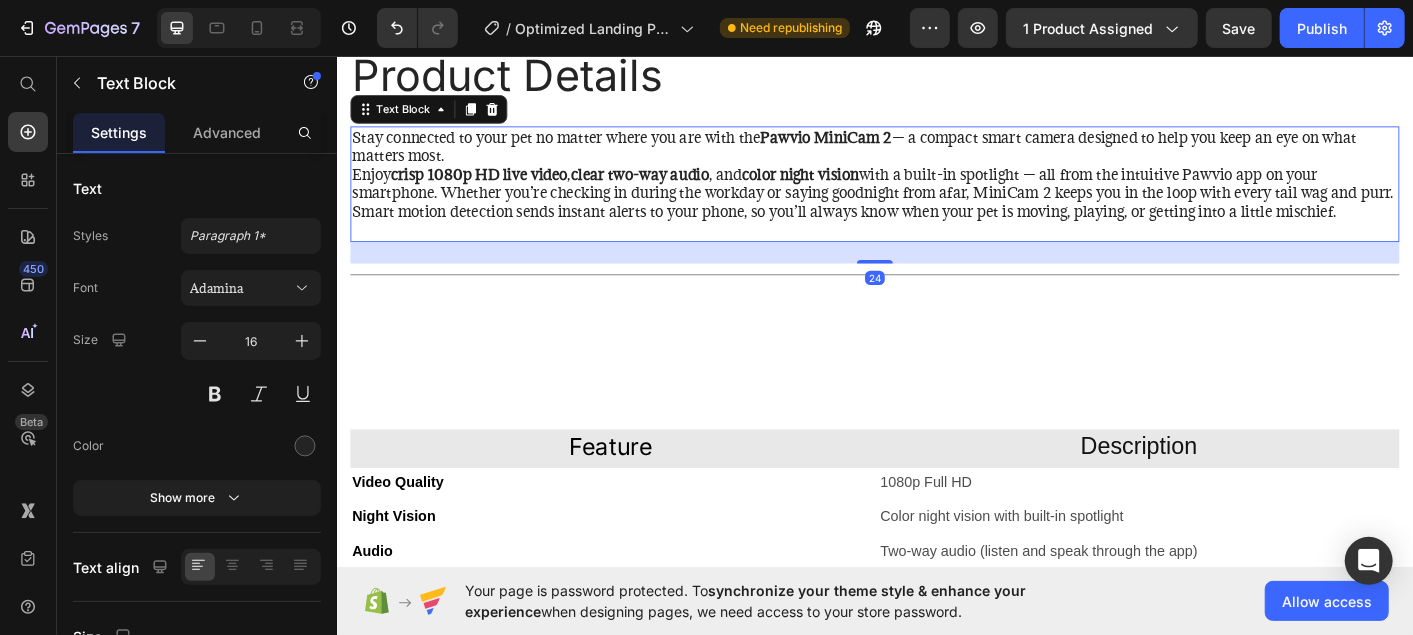 scroll, scrollTop: 1114, scrollLeft: 0, axis: vertical 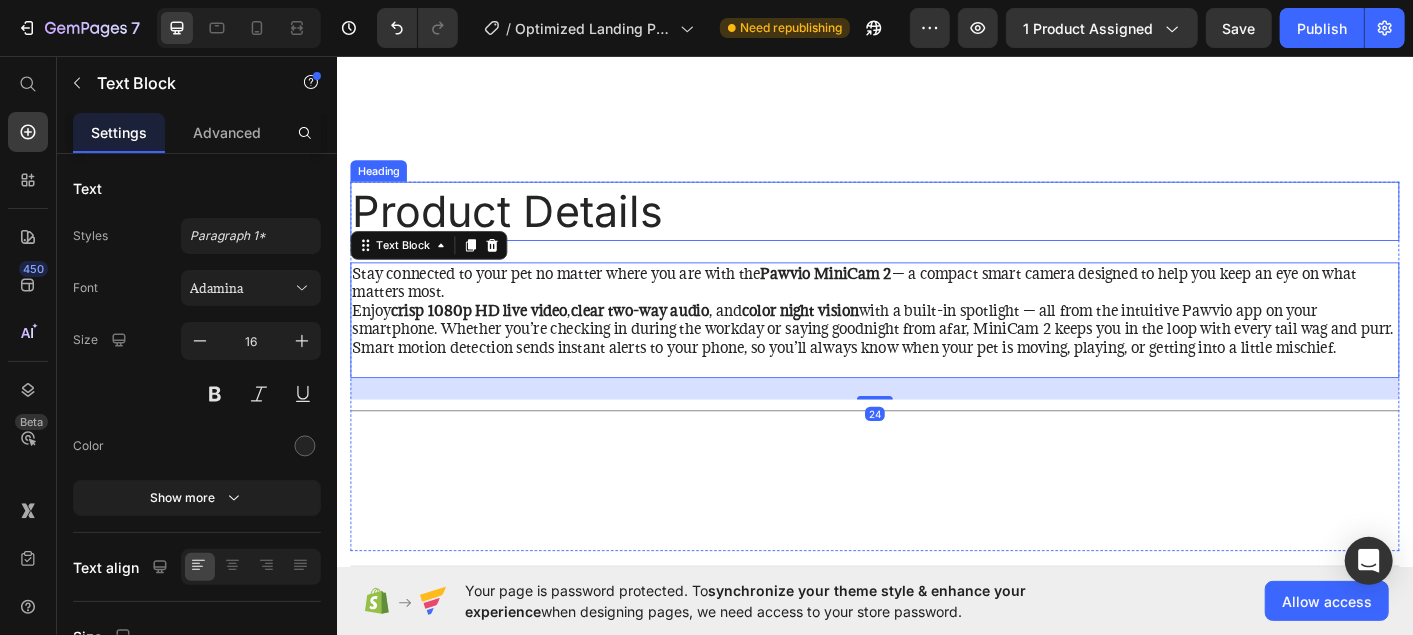 click on "Product Details Heading Stay connected to your pet no matter where you are with the  Pawvio MiniCam 2  — a compact smart camera designed to help you keep an eye on what matters most. Enjoy  crisp 1080p HD live video ,  clear two-way audio , and  color night vision  with a built-in spotlight — all from the intuitive Pawvio app on your smartphone. Whether you’re checking in during the workday or saying goodnight from afar, MiniCam 2 keeps you in the loop with every tail wag and purr. Smart motion detection sends instant alerts to your phone, so you’ll always know when your pet is moving, playing, or getting into a little mischief.   Text Block   24                Title Line Row Feature Heading Description Heading Row Video Quality Text Block 1080p Full HD Text Block Row Night Vision Text Block Color night vision with built-in spotlight Text Block Row Audio Text Block Two-way audio (listen and speak through the app) Text Block Row Motion Detector  Text Block Real-time alerts sent to your smartphone Row" at bounding box center (936, 570) 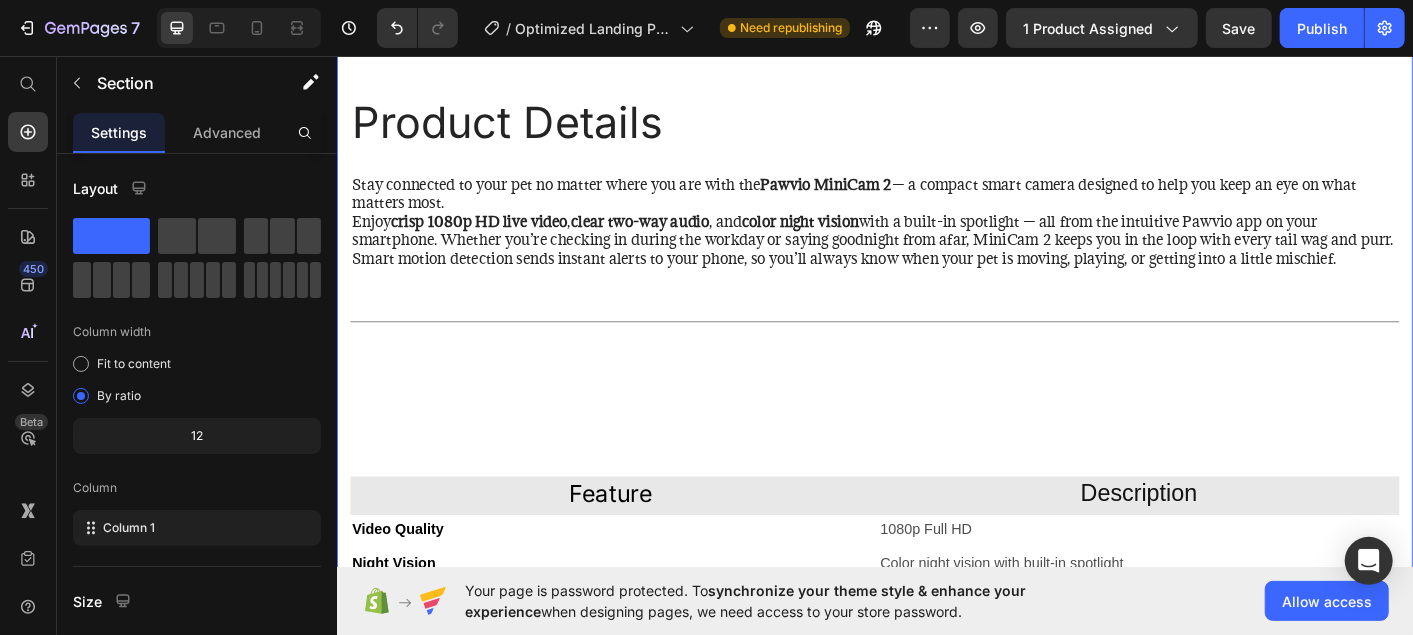 scroll, scrollTop: 1228, scrollLeft: 0, axis: vertical 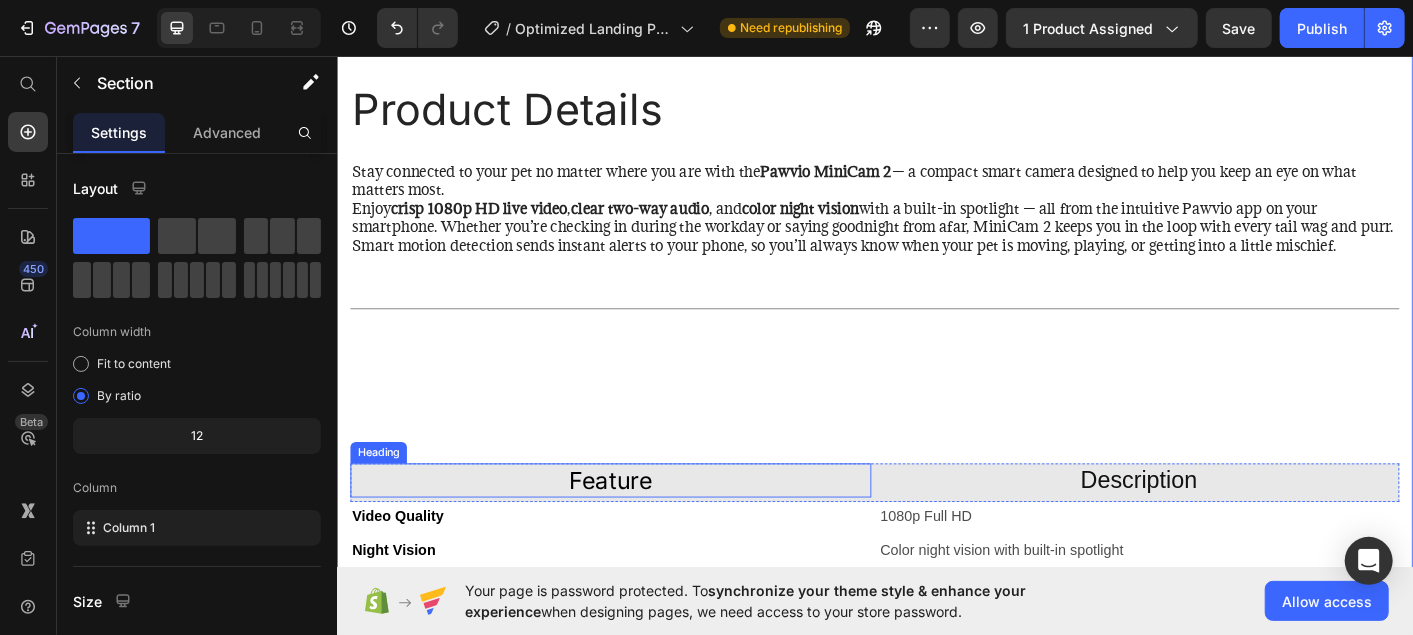 click on "Feature" at bounding box center (641, 529) 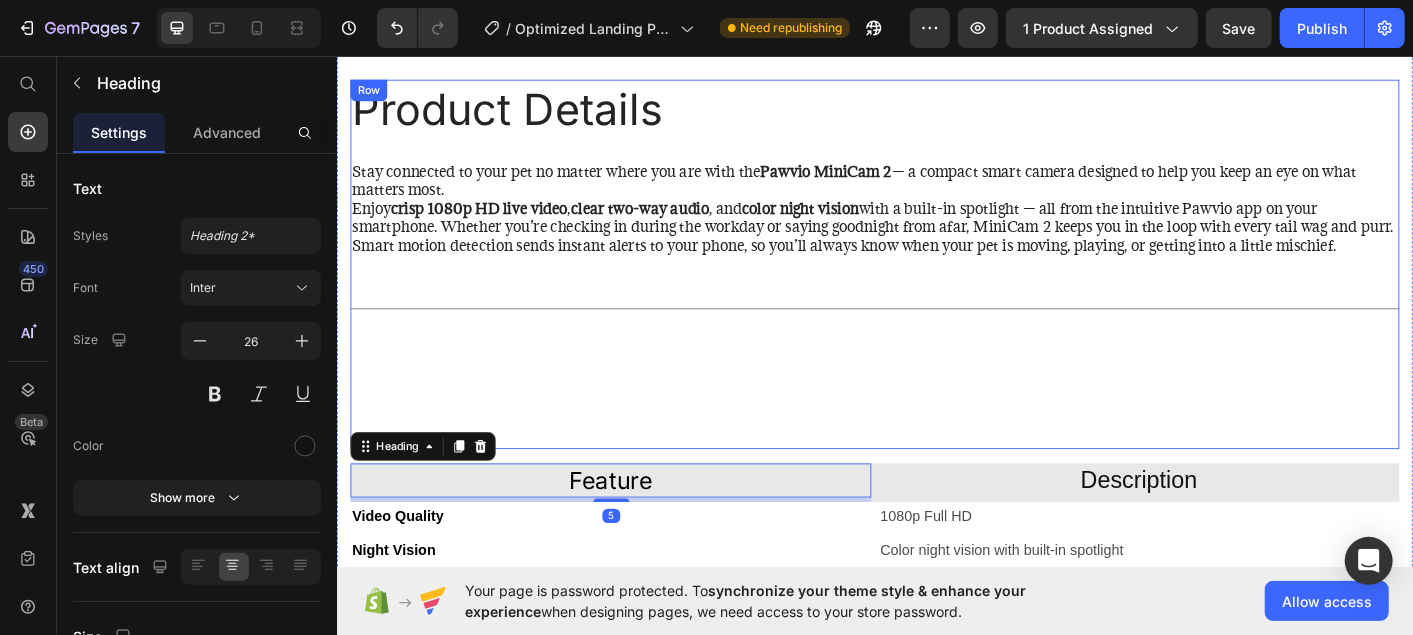 click on "Product Details Heading Stay connected to your pet no matter where you are with the  Pawvio MiniCam 2  — a compact smart camera designed to help you keep an eye on what matters most. Enjoy  crisp 1080p HD live video ,  clear two-way audio , and  color night vision  with a built-in spotlight — all from the intuitive Pawvio app on your smartphone. Whether you’re checking in during the workday or saying goodnight from afar, MiniCam 2 keeps you in the loop with every tail wag and purr. Smart motion detection sends instant alerts to your phone, so you’ll always know when your pet is moving, playing, or getting into a little mischief.   Text Block                Title Line" at bounding box center [936, 288] 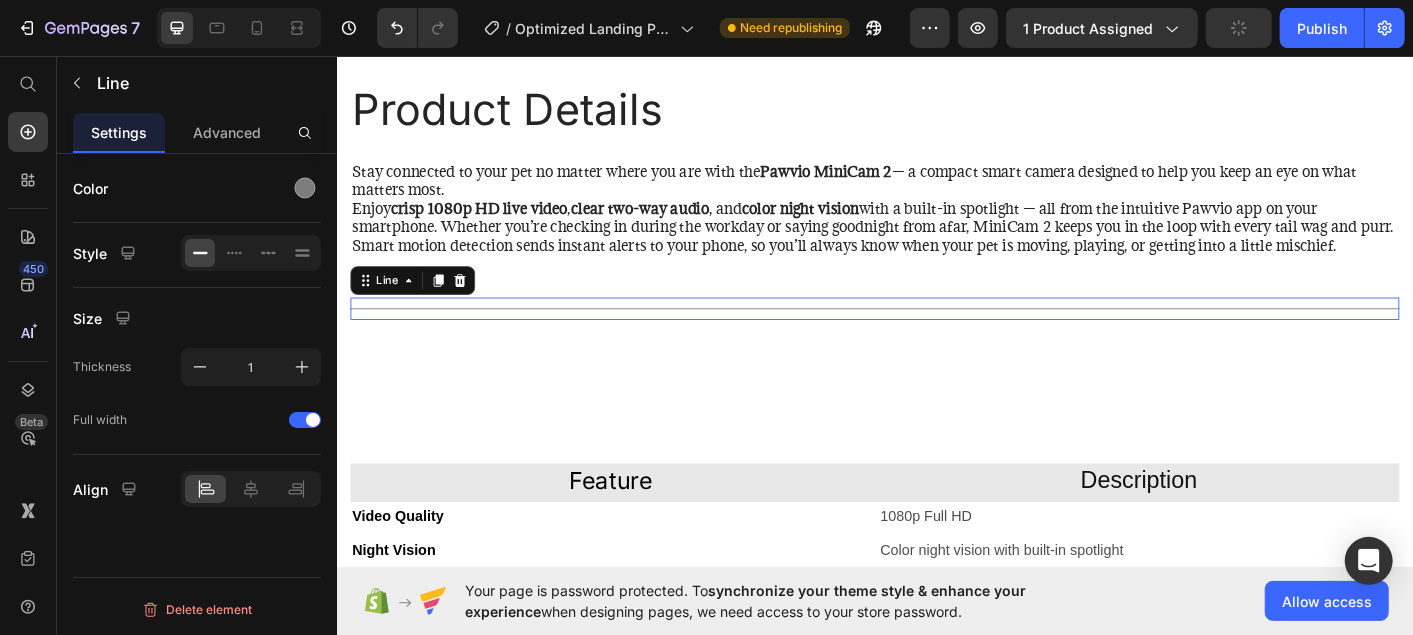 click on "Title Line   0" at bounding box center (936, 337) 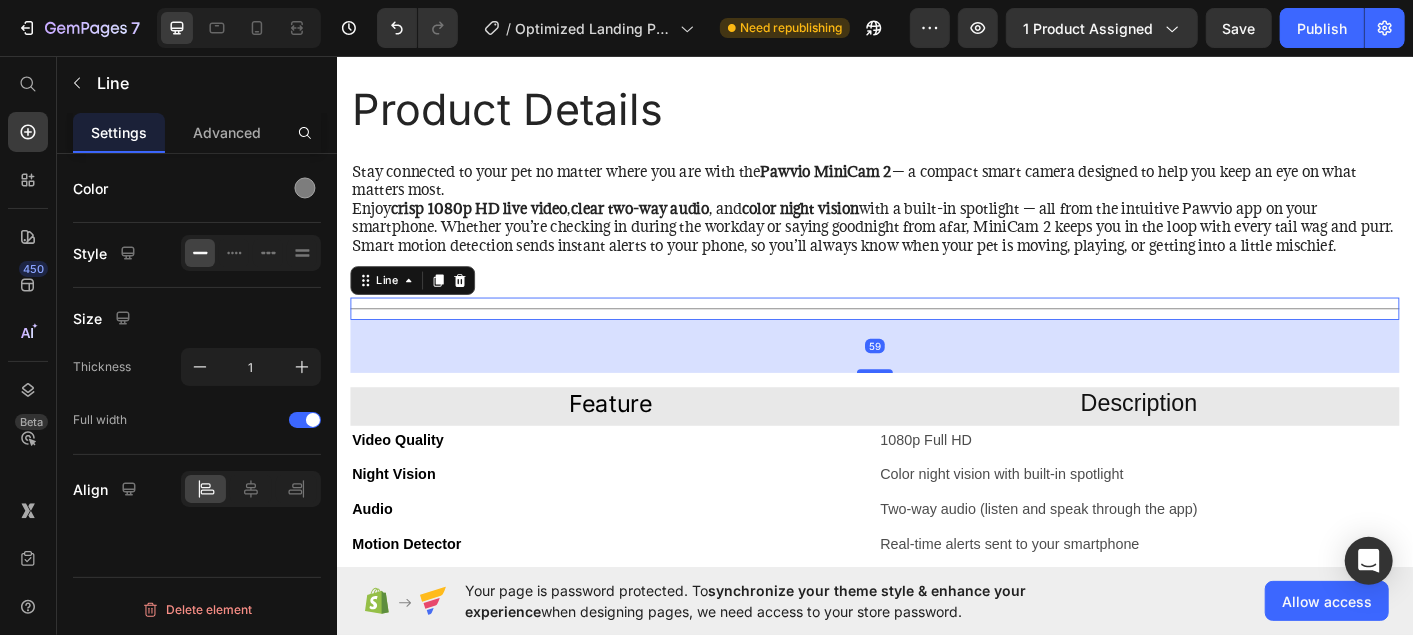 drag, startPoint x: 924, startPoint y: 496, endPoint x: 951, endPoint y: 412, distance: 88.23265 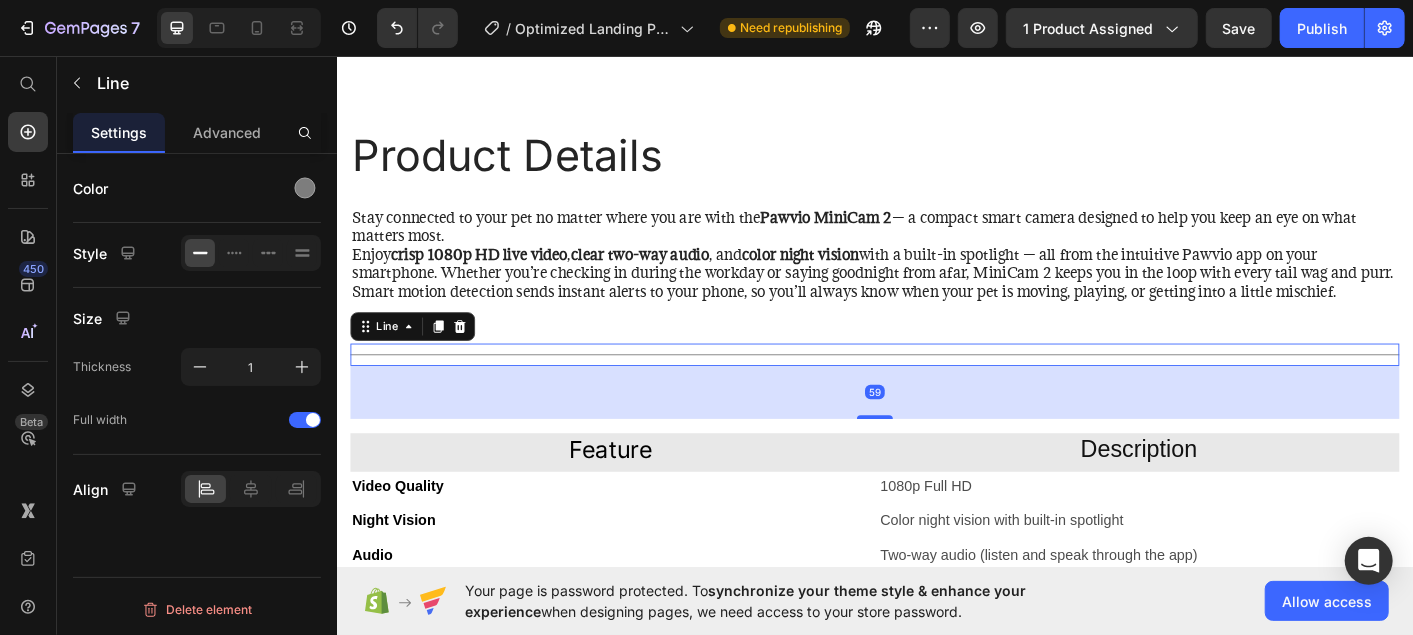 scroll, scrollTop: 1161, scrollLeft: 0, axis: vertical 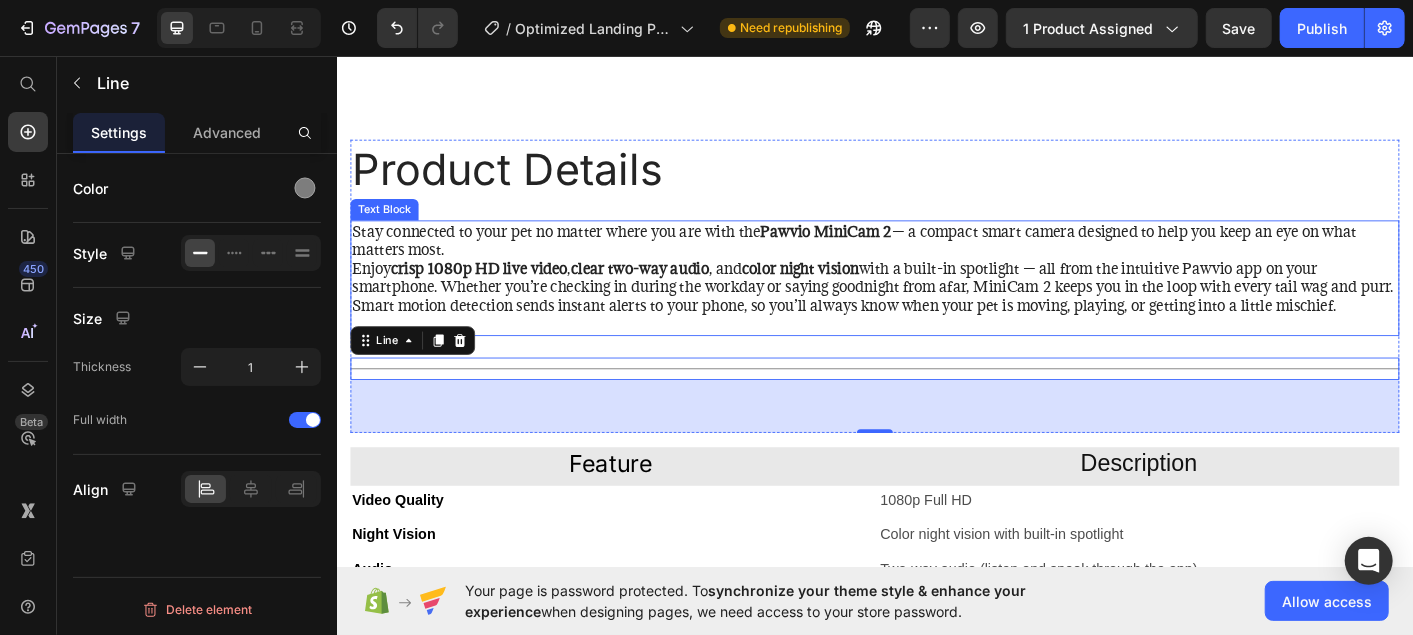 click on "Enjoy  crisp 1080p HD live video ,  clear two-way audio , and  color night vision  with a built-in spotlight — all from the intuitive Pawvio app on your smartphone. Whether you’re checking in during the workday or saying goodnight from afar, MiniCam 2 keeps you in the loop with every tail wag and purr." at bounding box center (936, 304) 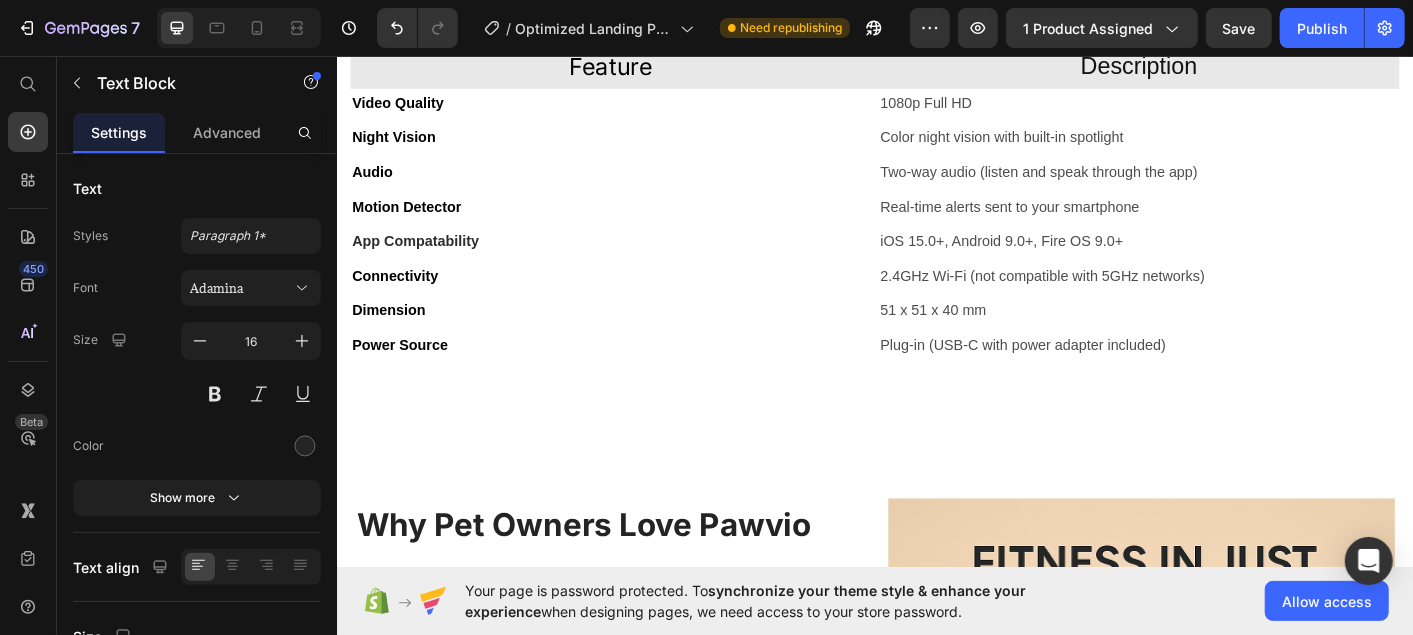 scroll, scrollTop: 1605, scrollLeft: 0, axis: vertical 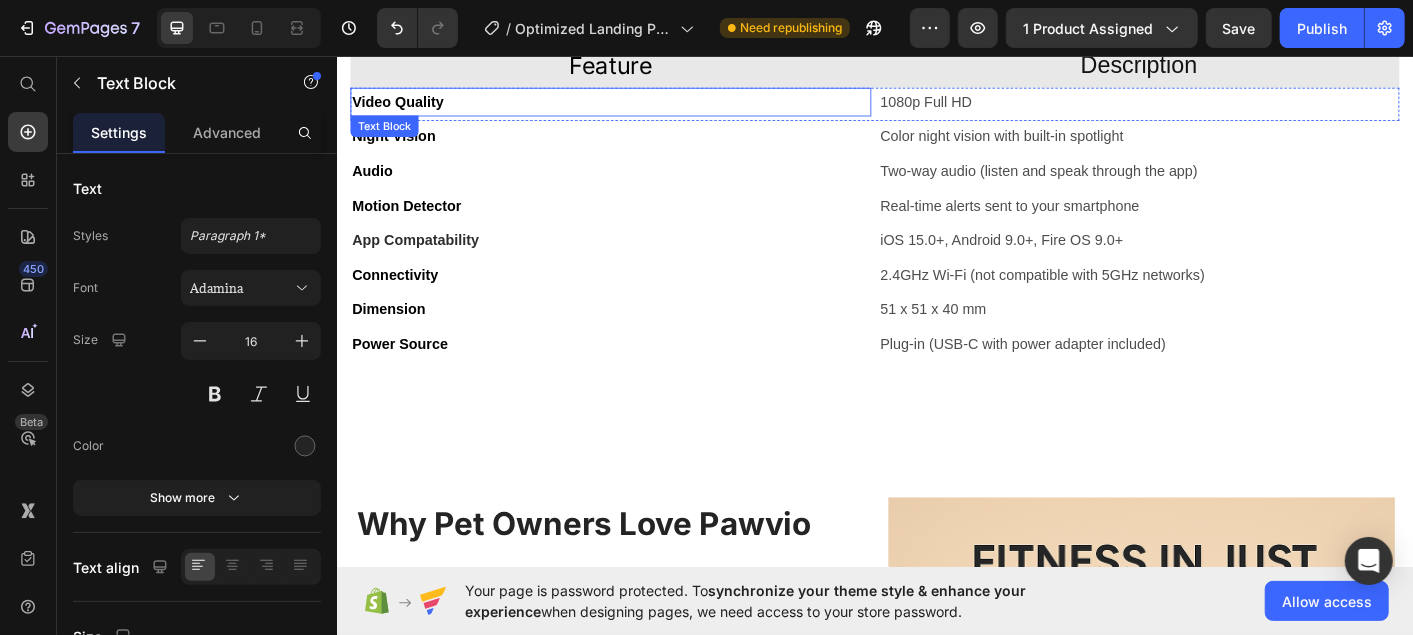 click on "Video Quality" at bounding box center (641, 107) 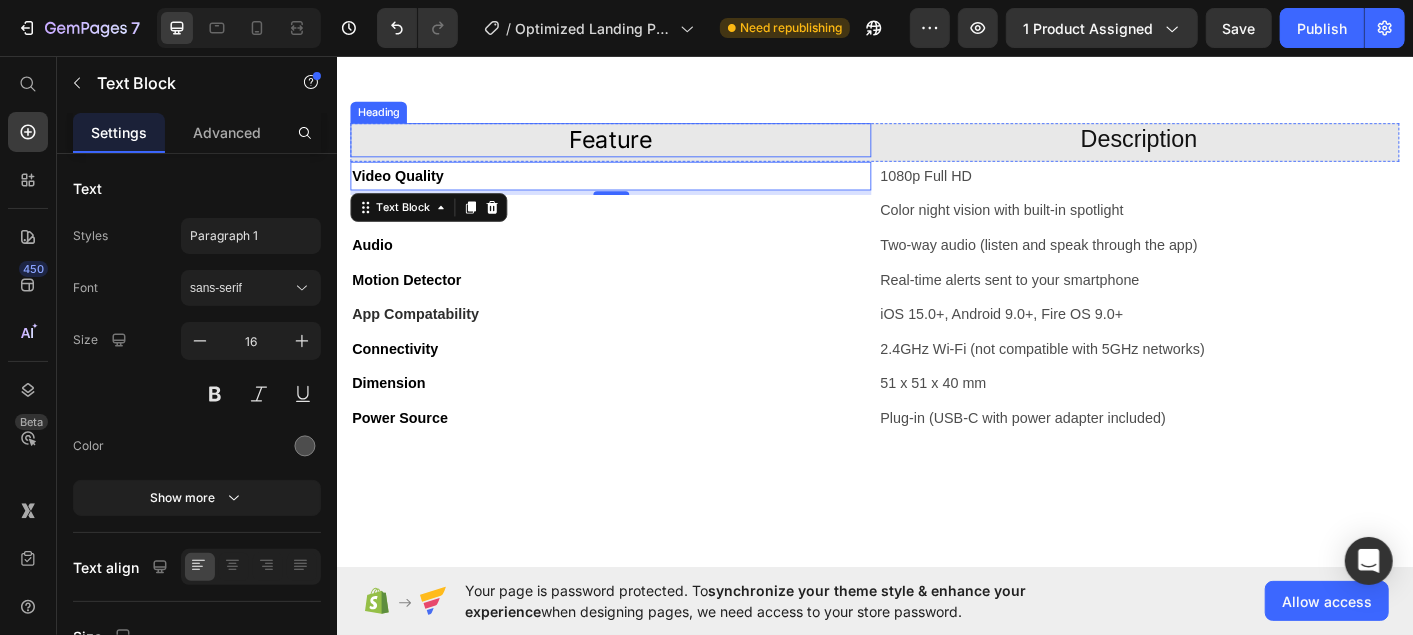click on "Feature" at bounding box center [641, 149] 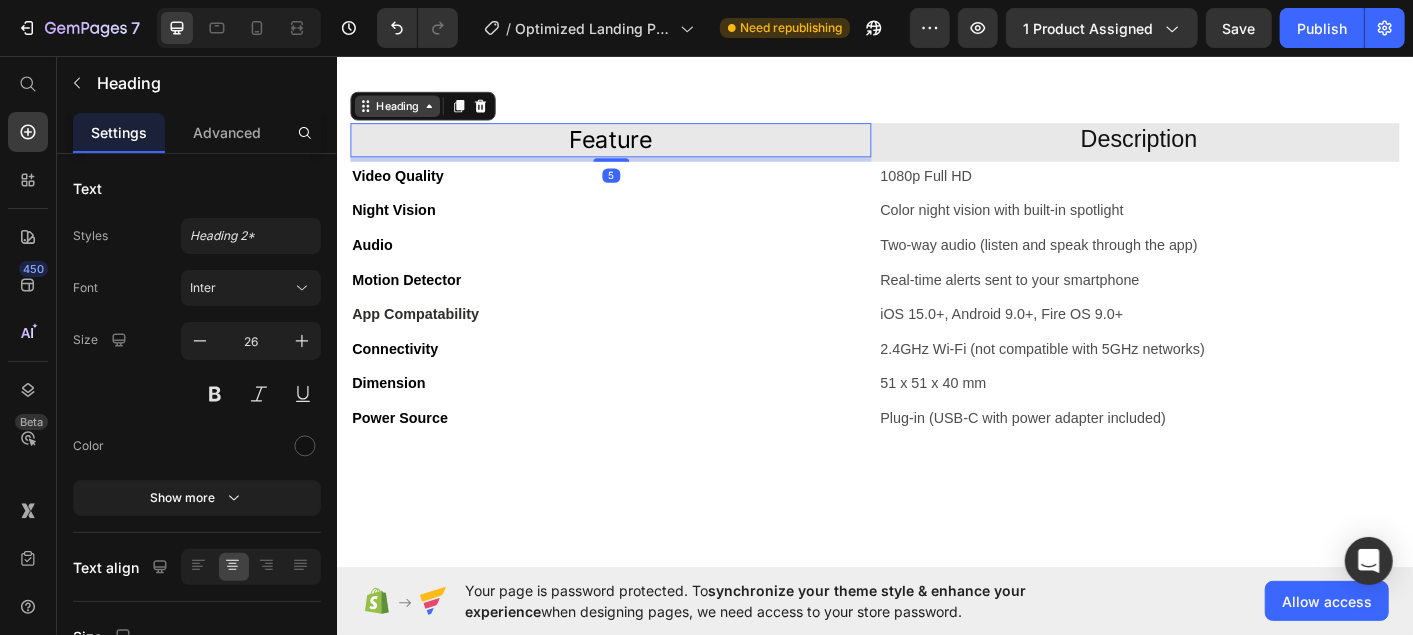 click 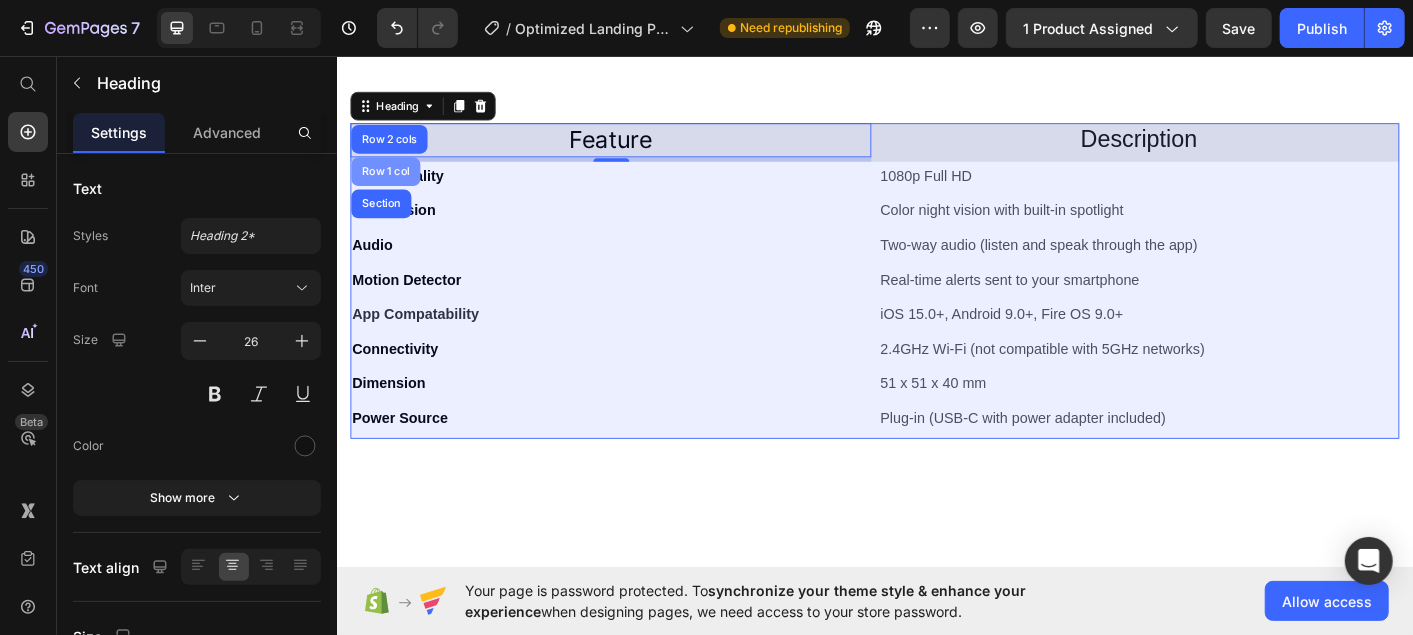 click on "Row 1 col" at bounding box center (390, 184) 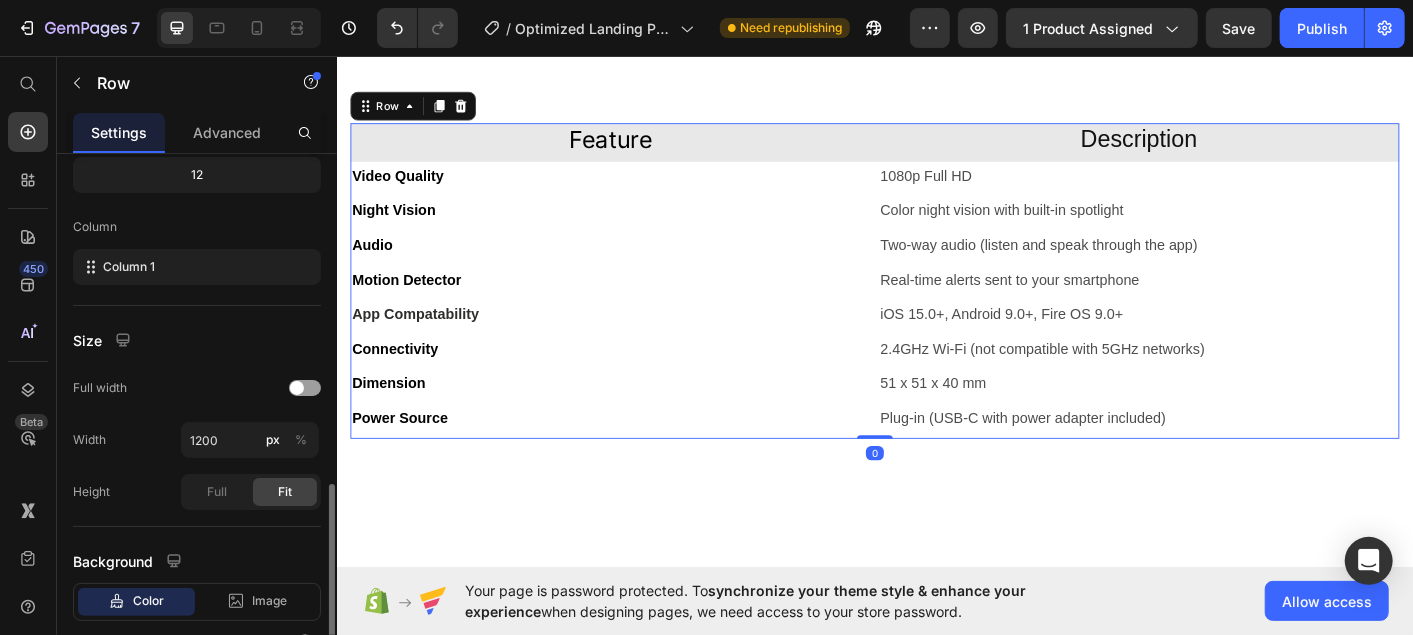 scroll, scrollTop: 371, scrollLeft: 0, axis: vertical 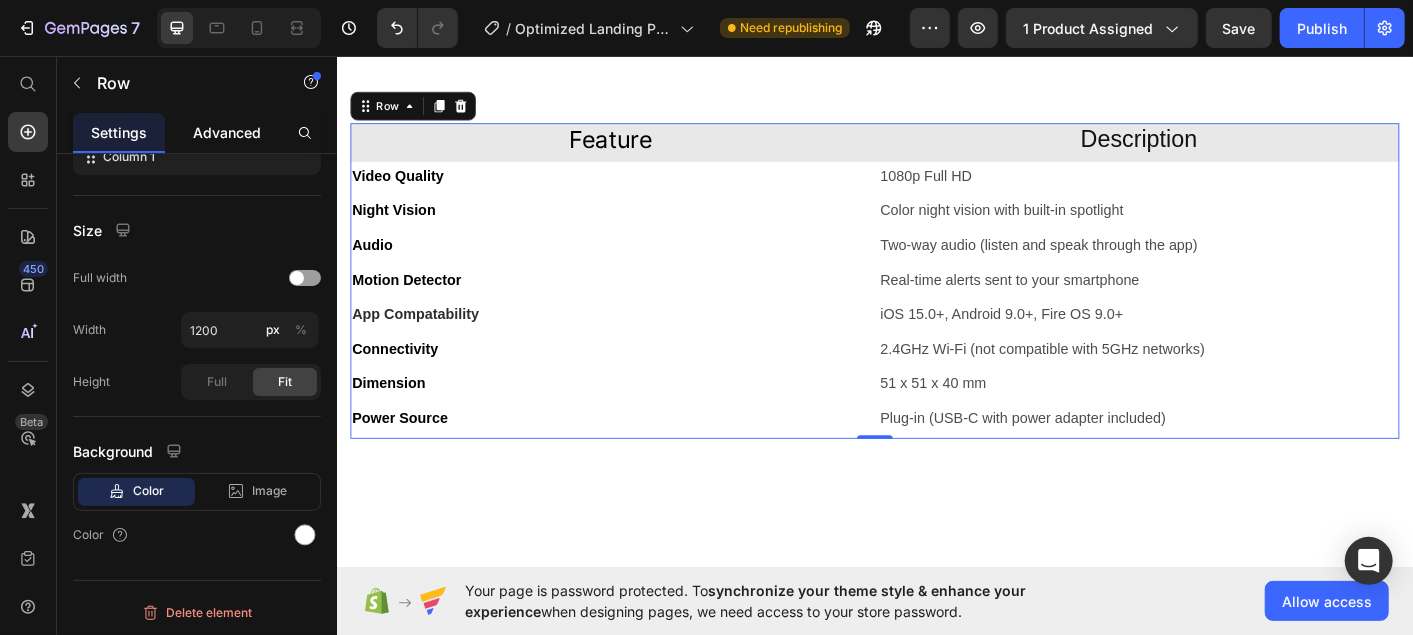 click on "Advanced" at bounding box center (227, 132) 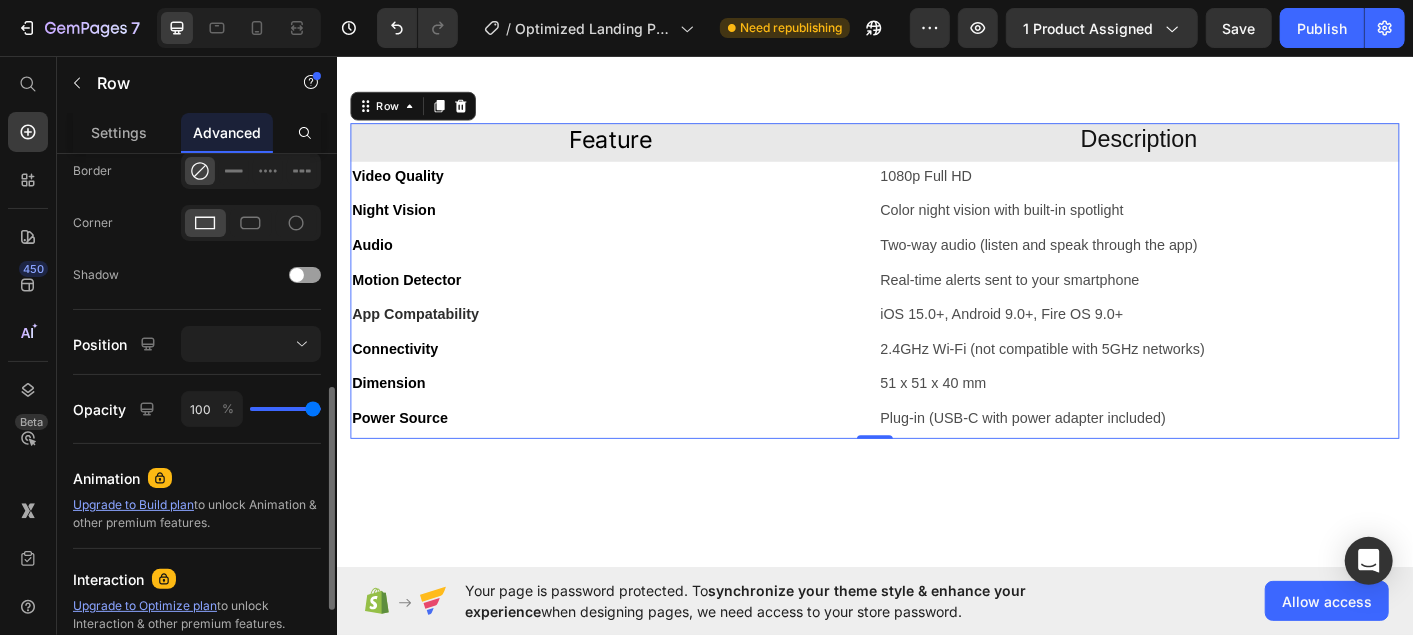 scroll, scrollTop: 566, scrollLeft: 0, axis: vertical 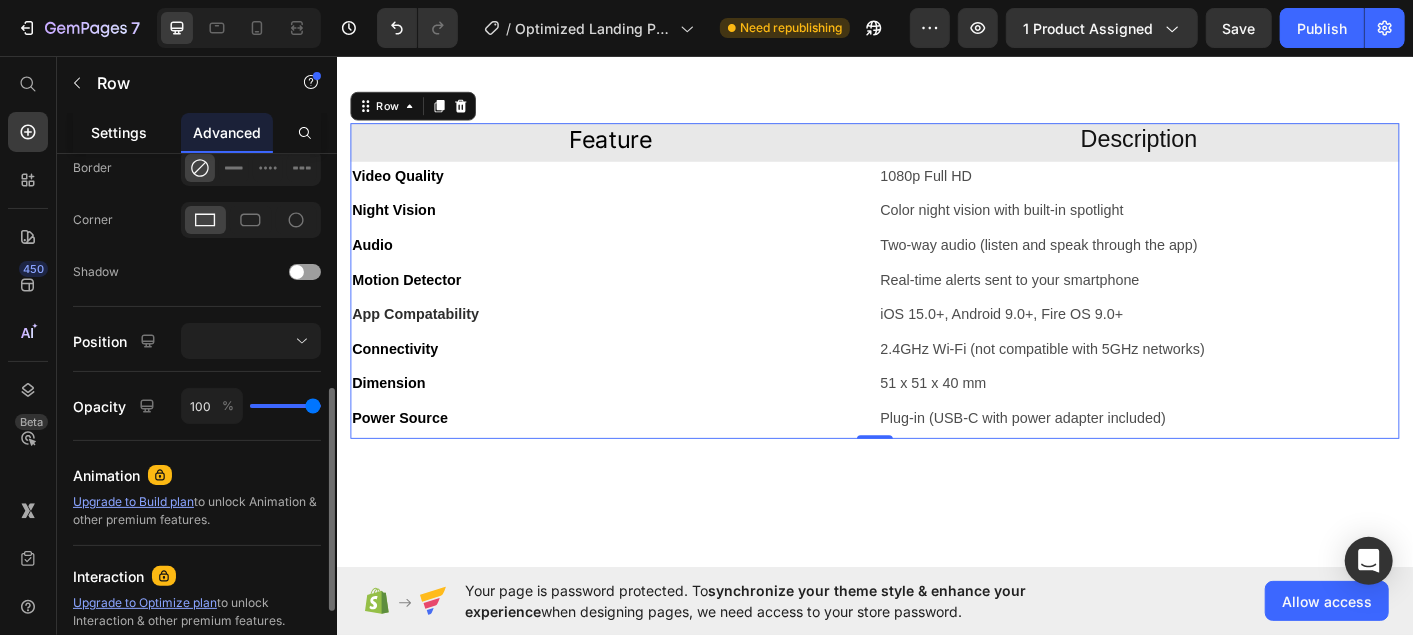 click on "Settings" 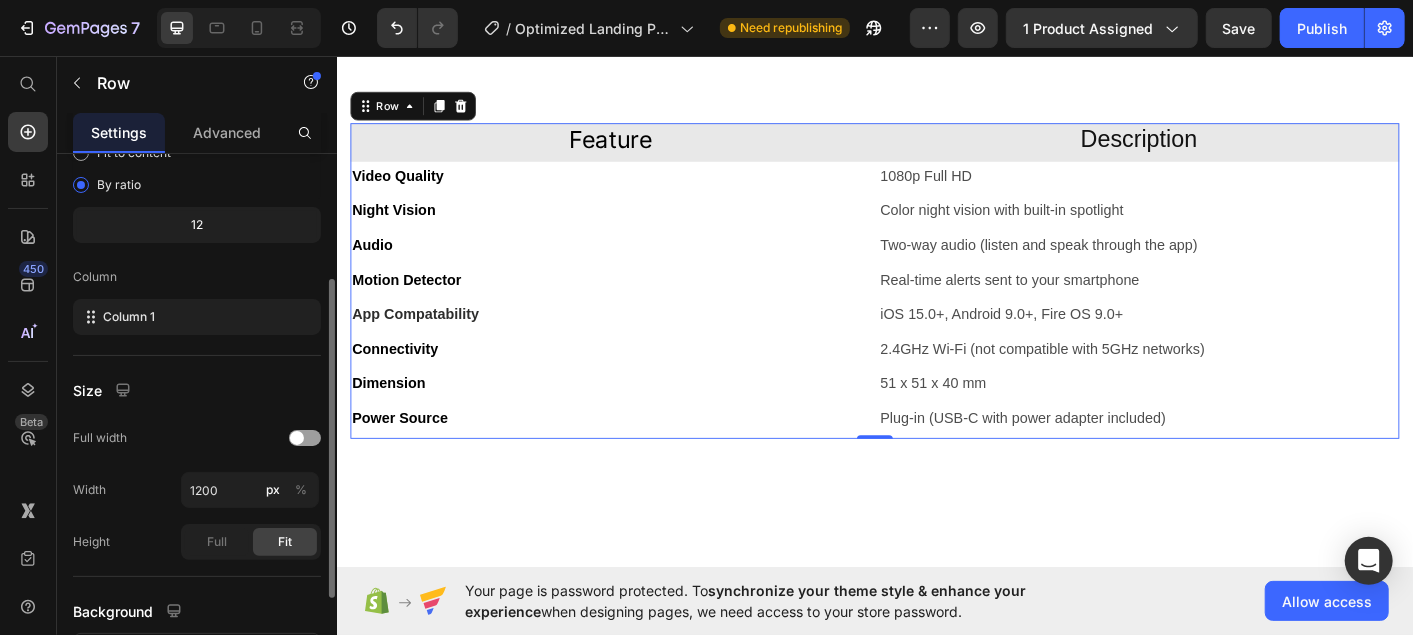 scroll, scrollTop: 0, scrollLeft: 0, axis: both 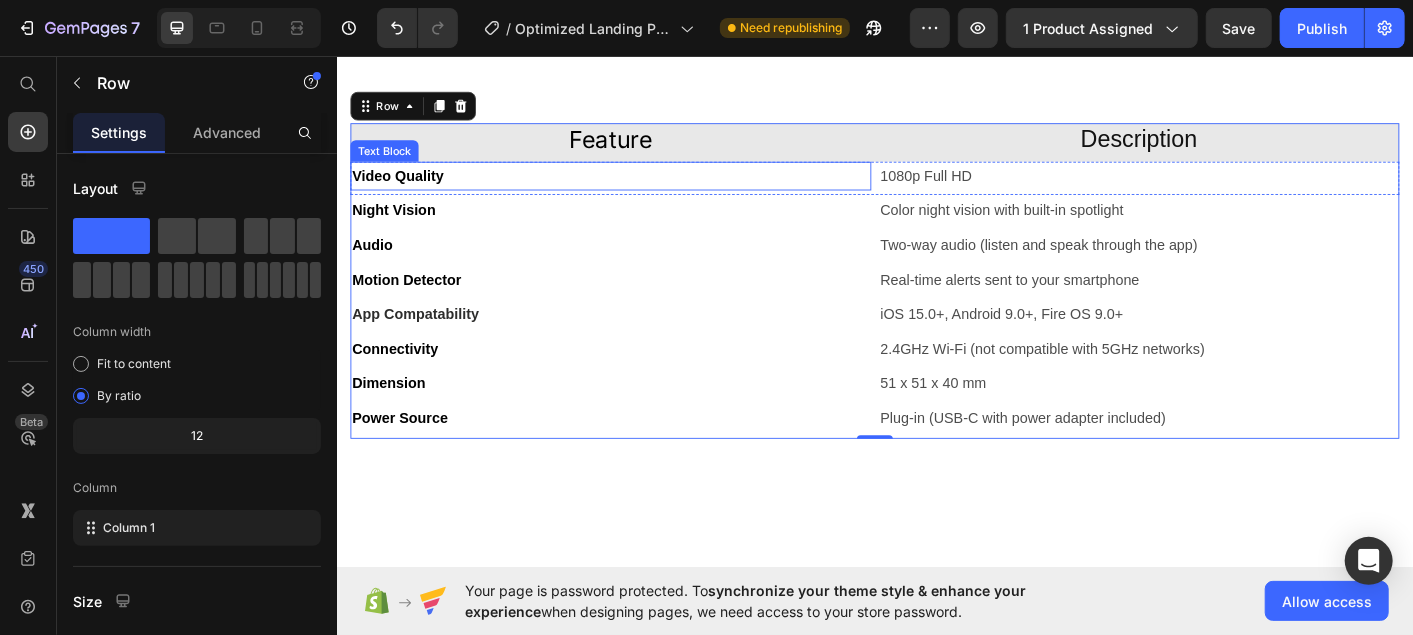 click on "Video Quality" at bounding box center [641, 189] 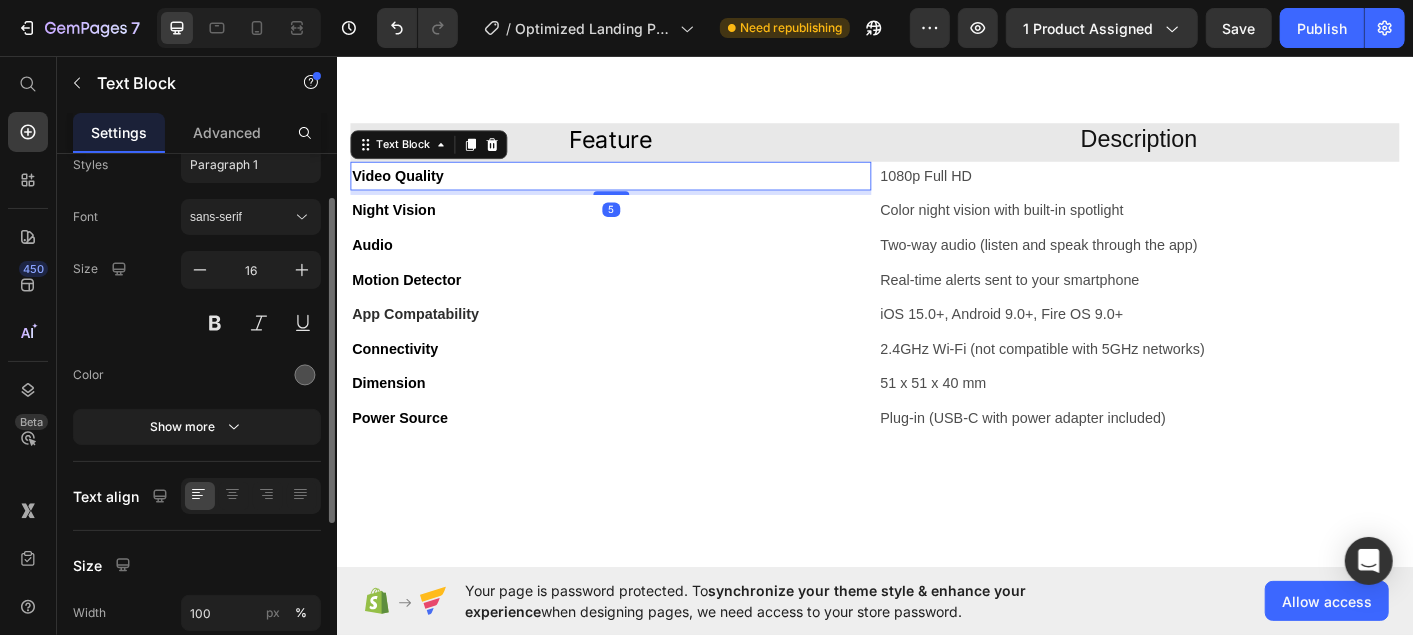 scroll, scrollTop: 72, scrollLeft: 0, axis: vertical 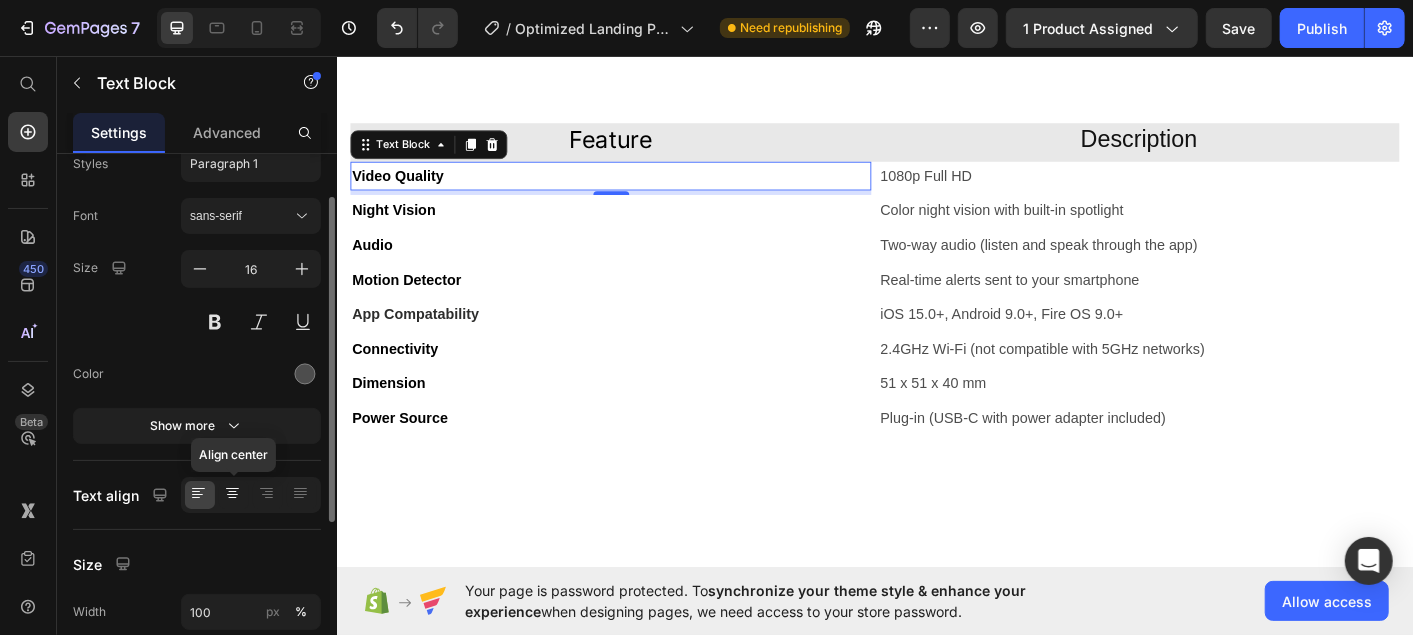 click 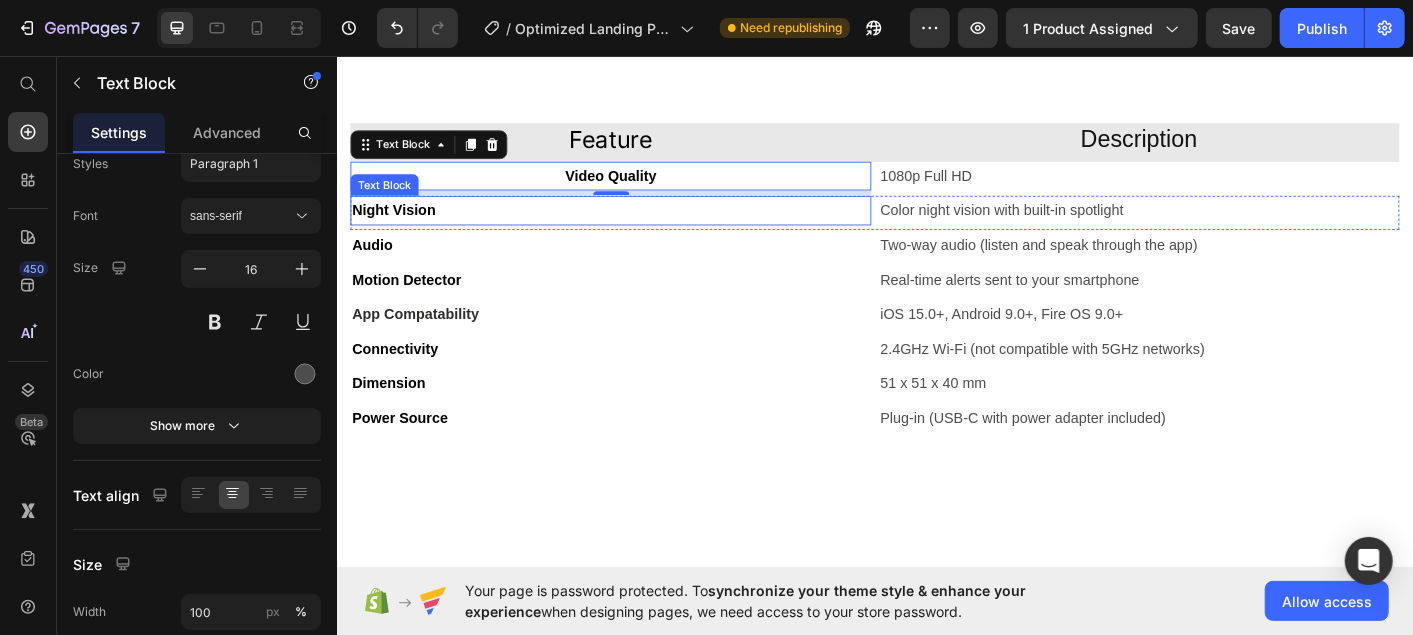 click on "Night Vision" at bounding box center [641, 227] 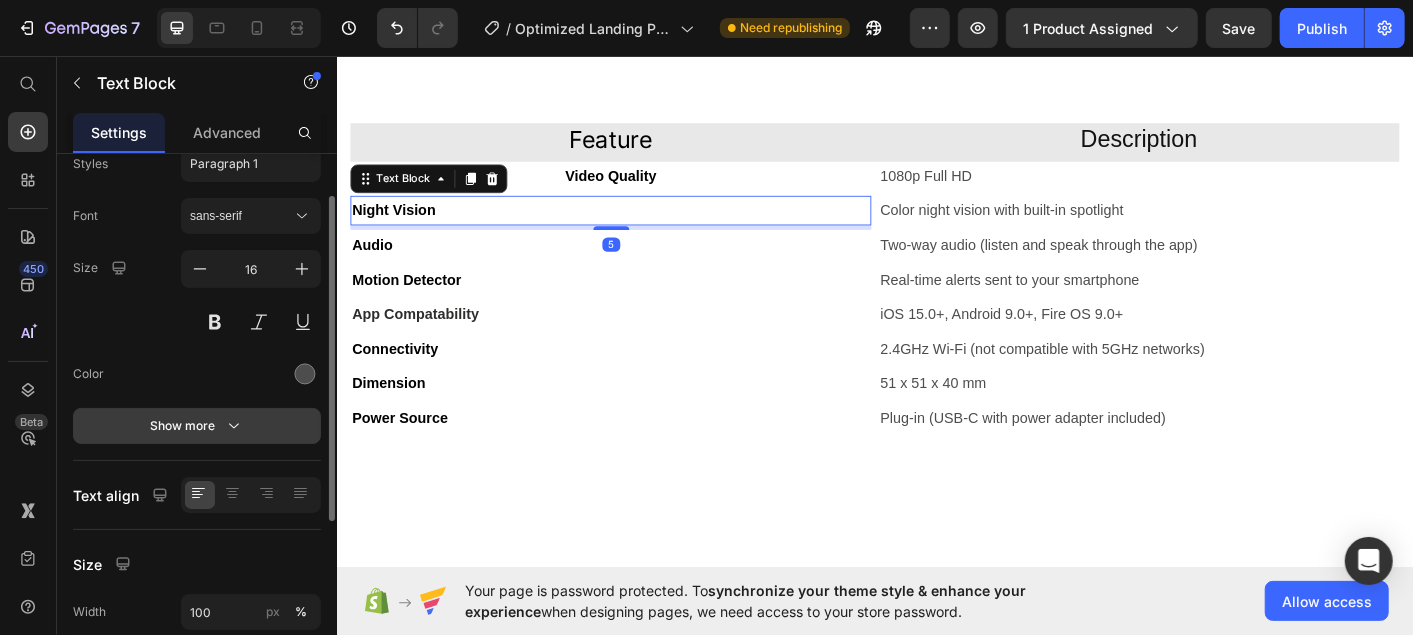 scroll, scrollTop: 71, scrollLeft: 0, axis: vertical 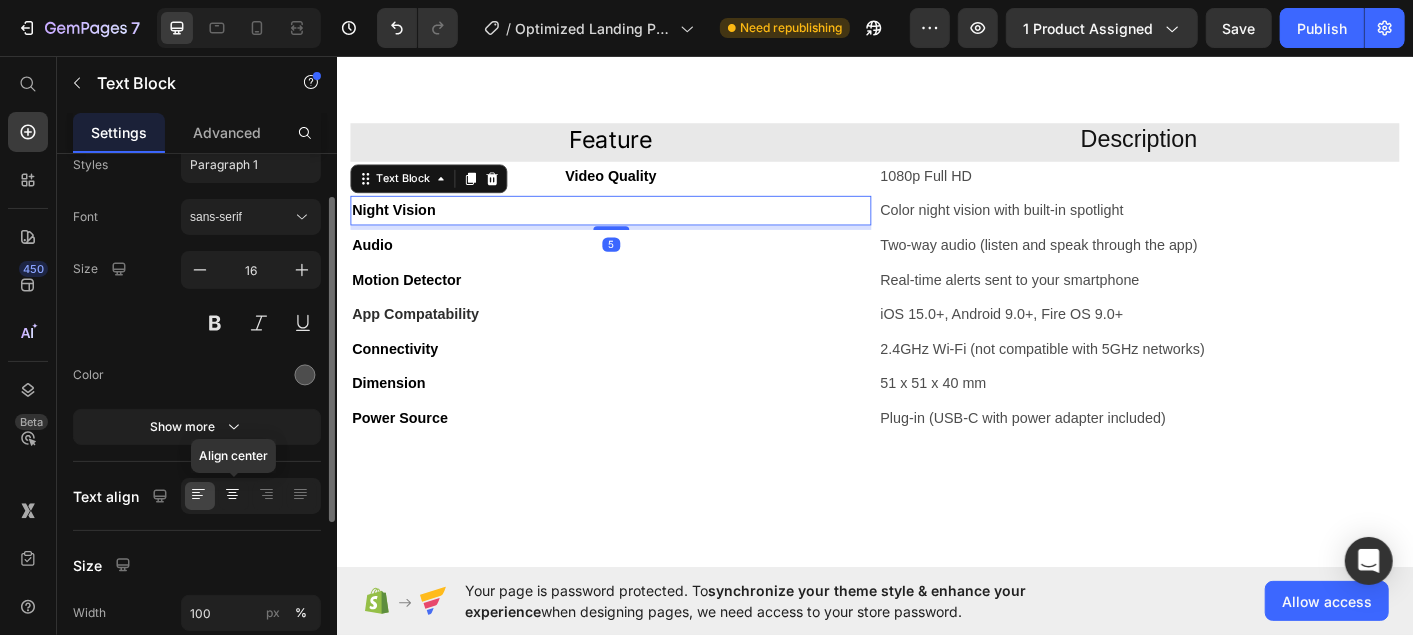 click 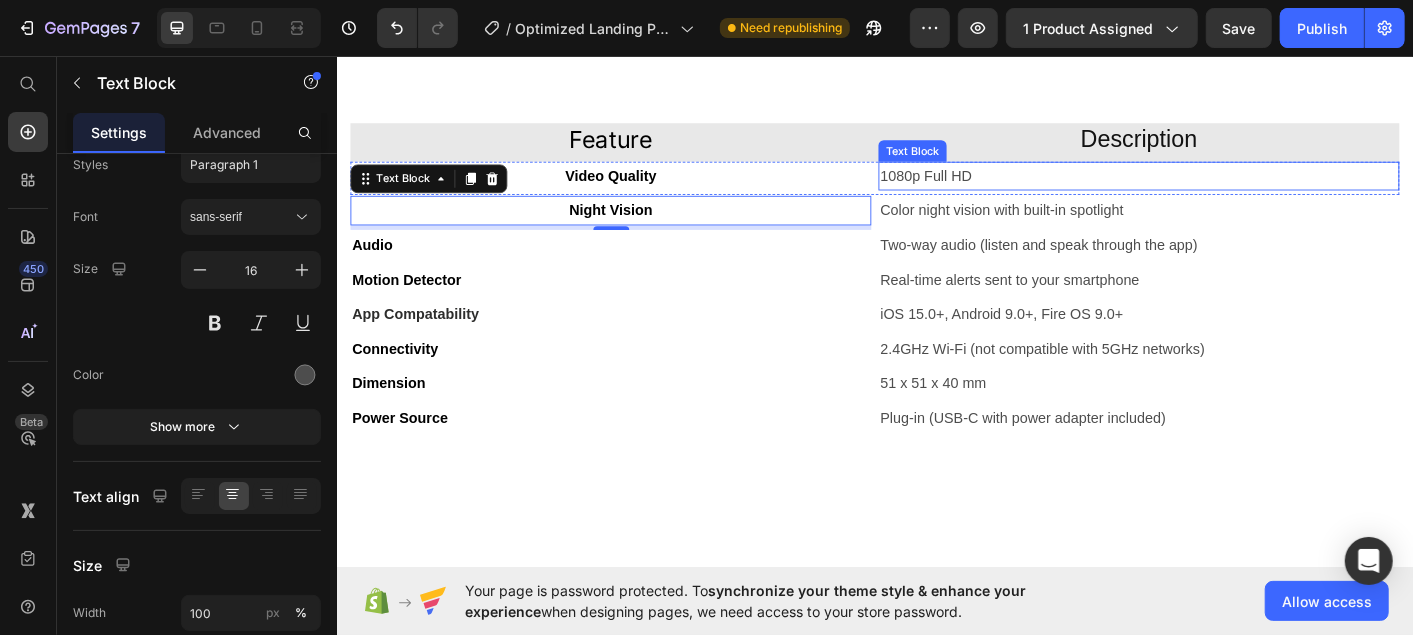 click on "1080p Full HD" at bounding box center [1230, 189] 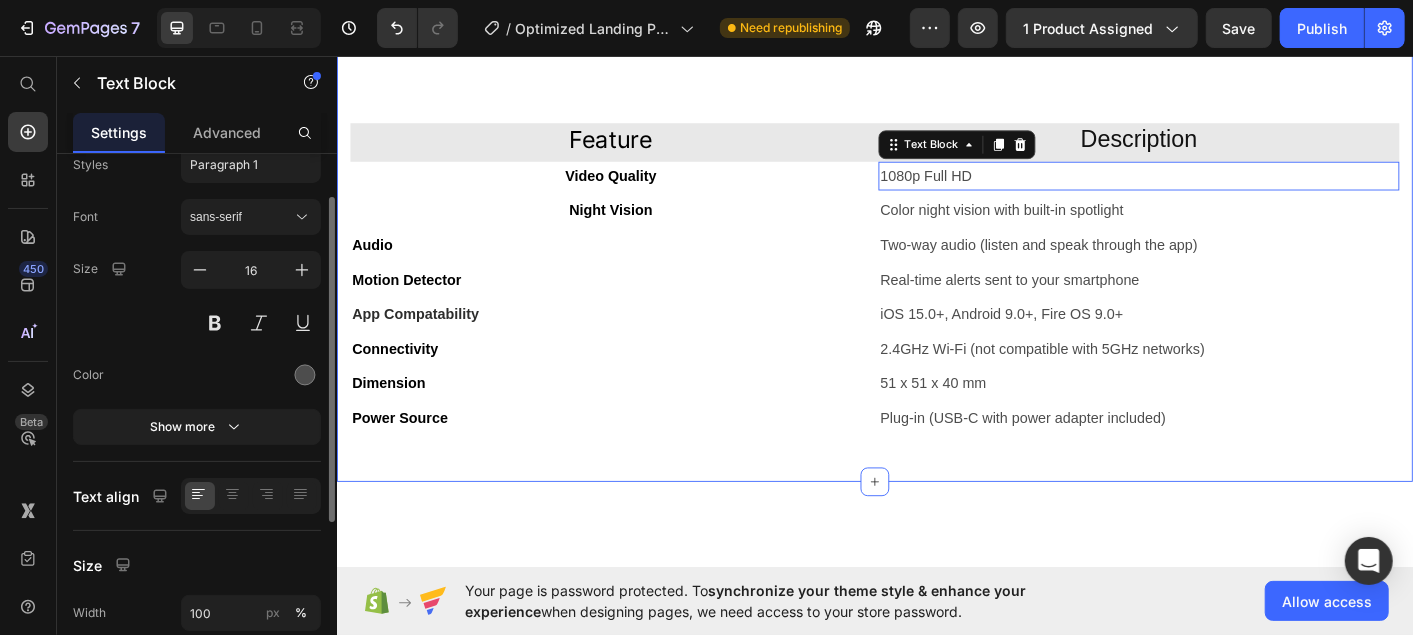 scroll, scrollTop: 71, scrollLeft: 0, axis: vertical 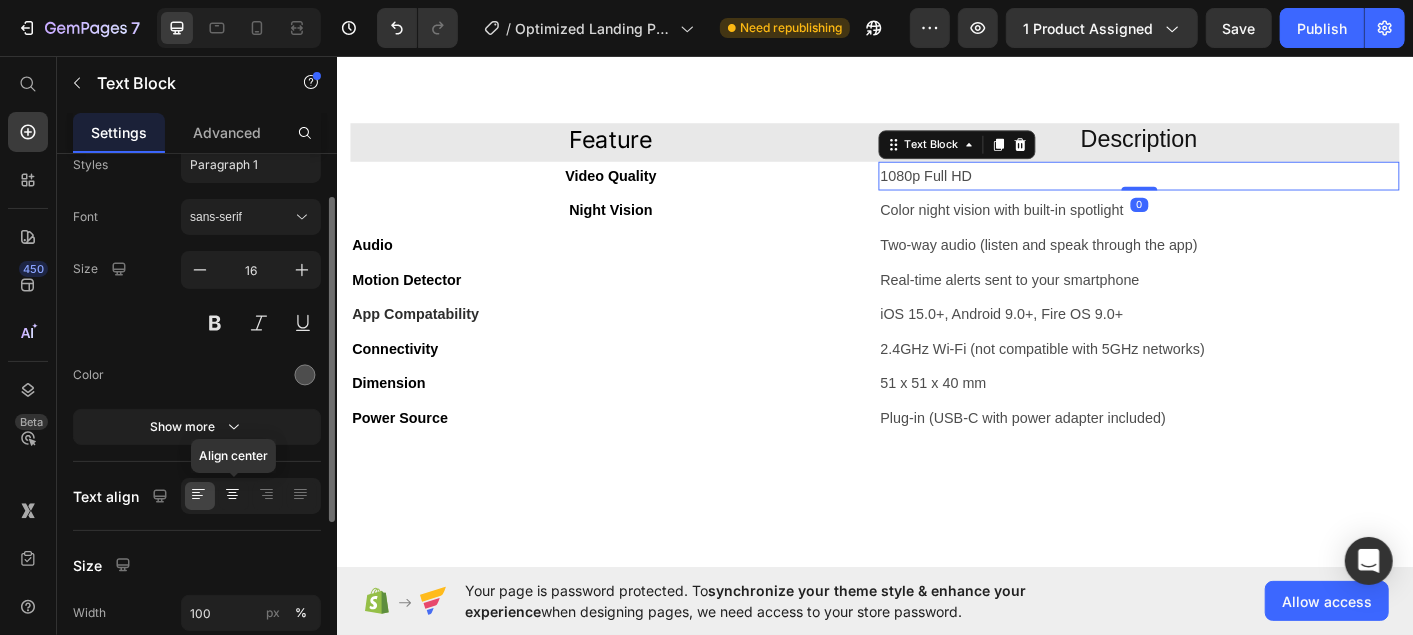 click 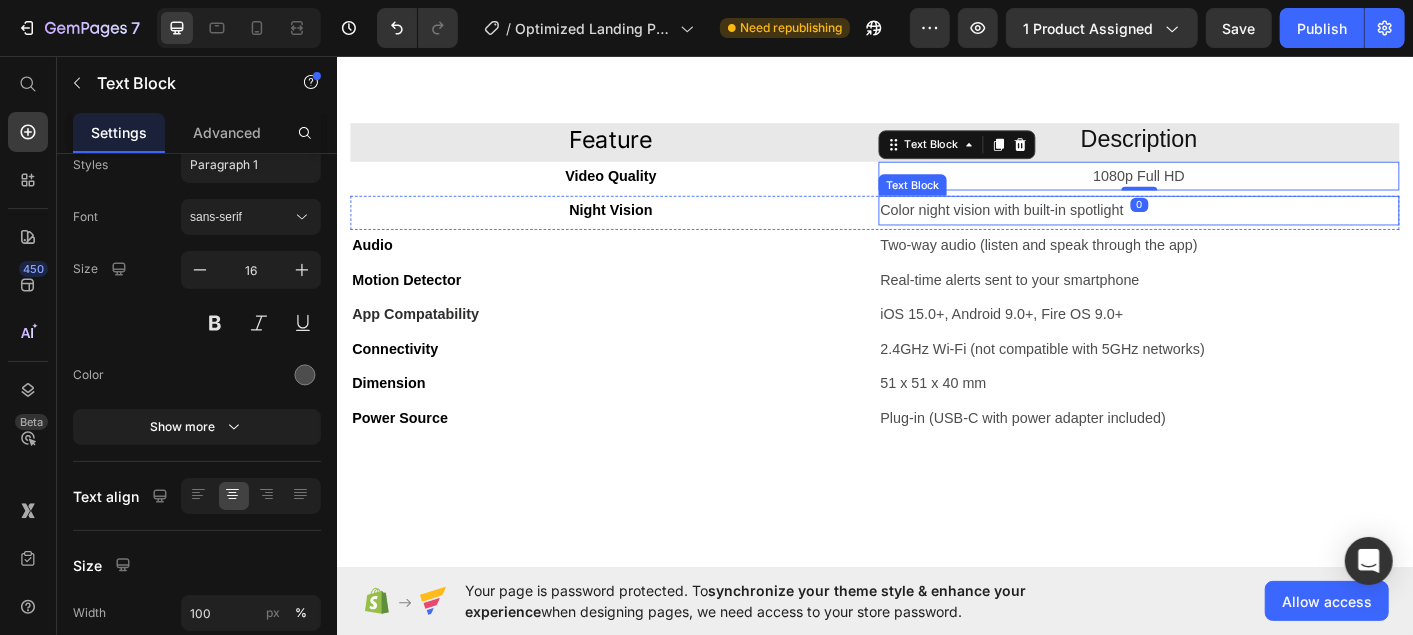 click on "Color night vision with built-in spotlight" at bounding box center [1230, 227] 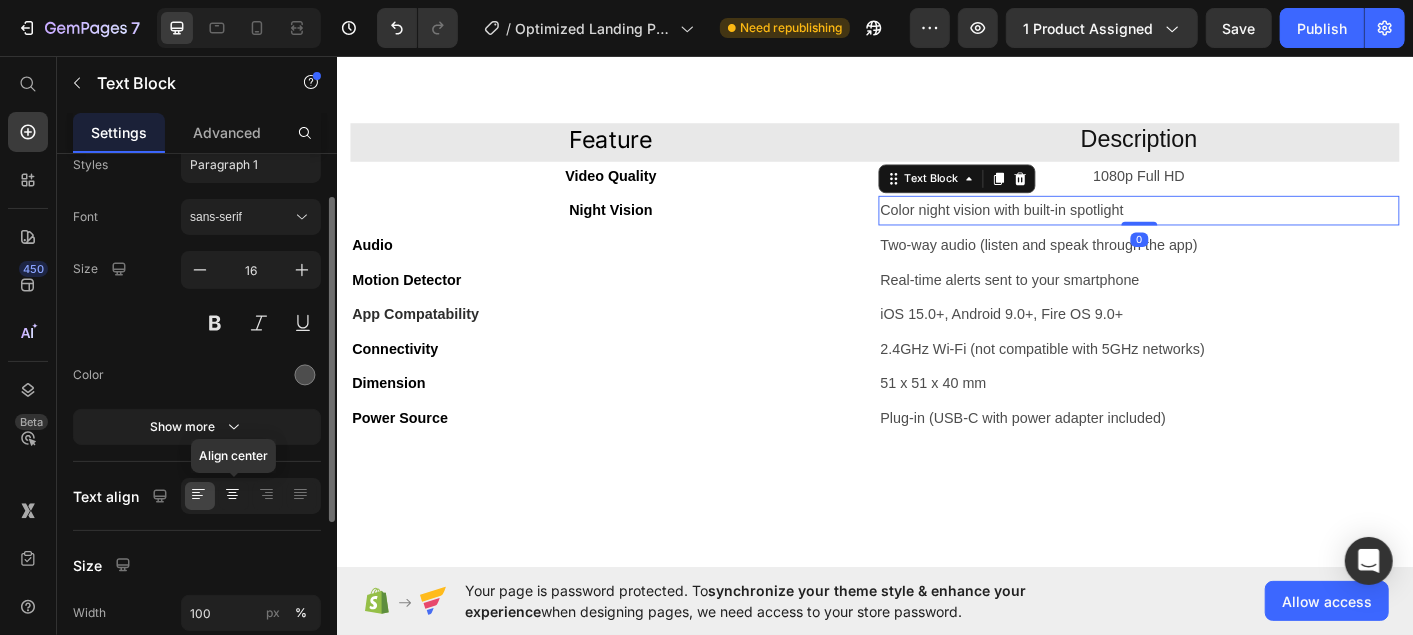 click 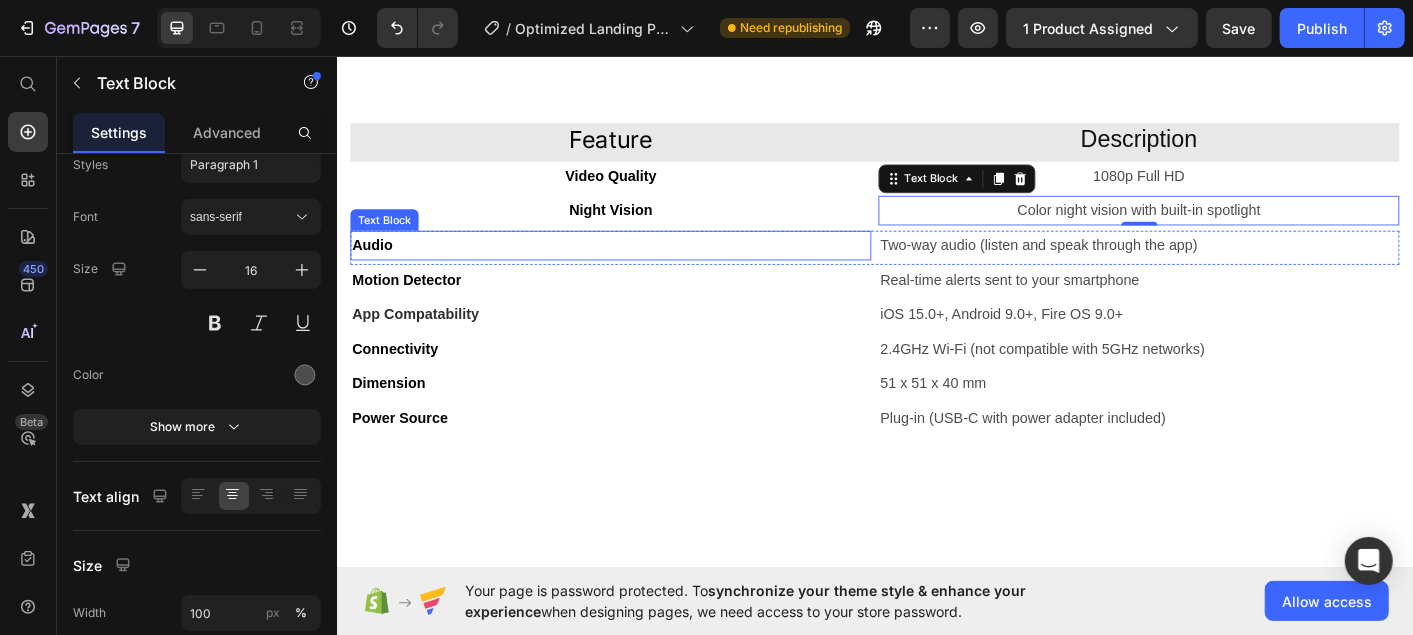 click on "Audio" at bounding box center (641, 266) 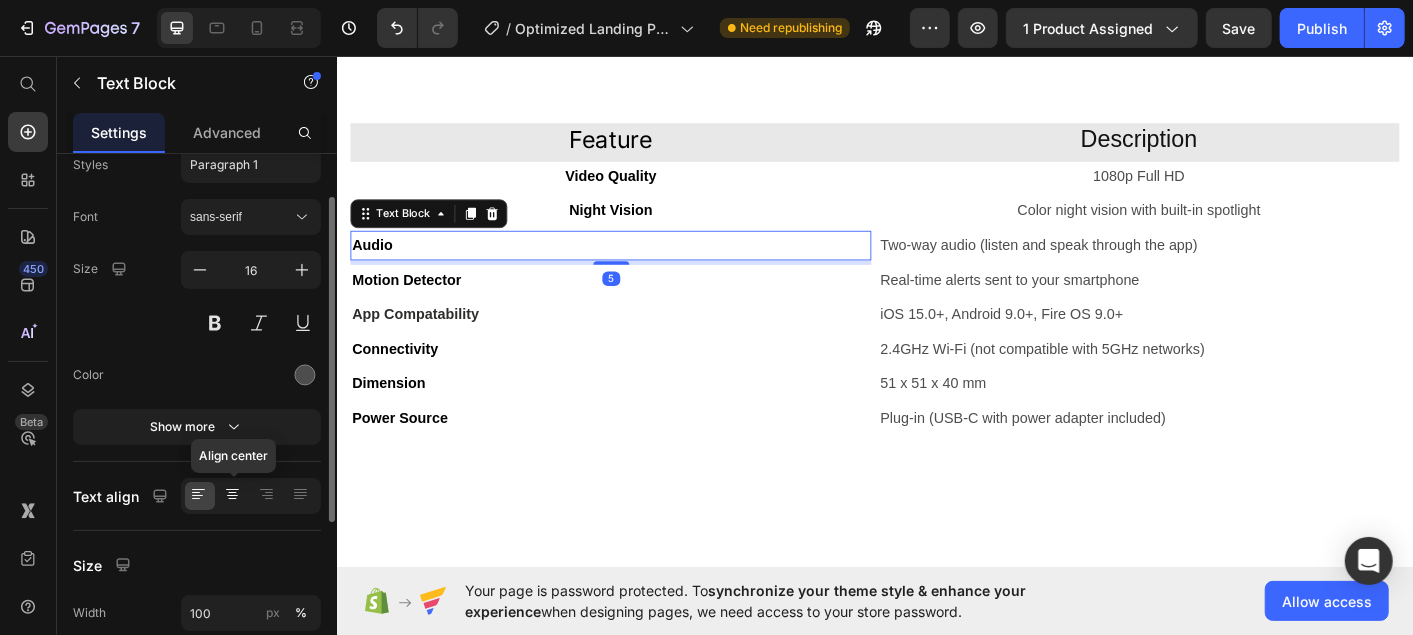 click 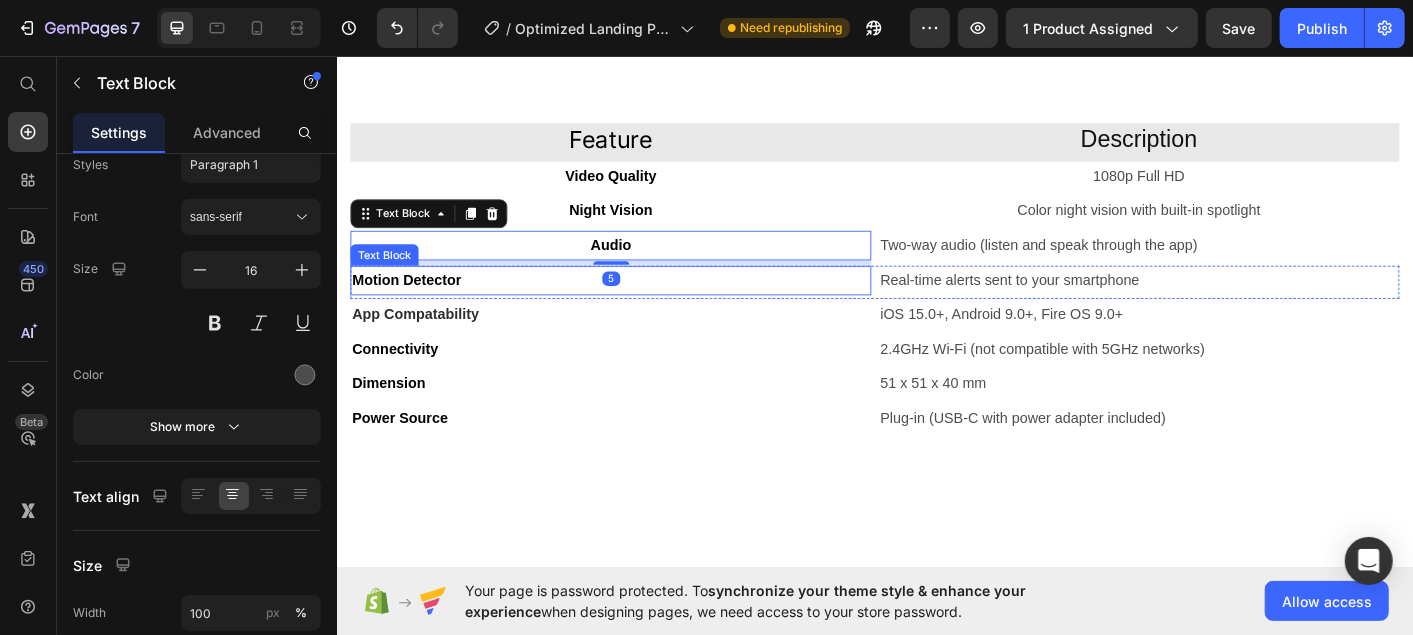 click on "Motion Detector" at bounding box center (641, 305) 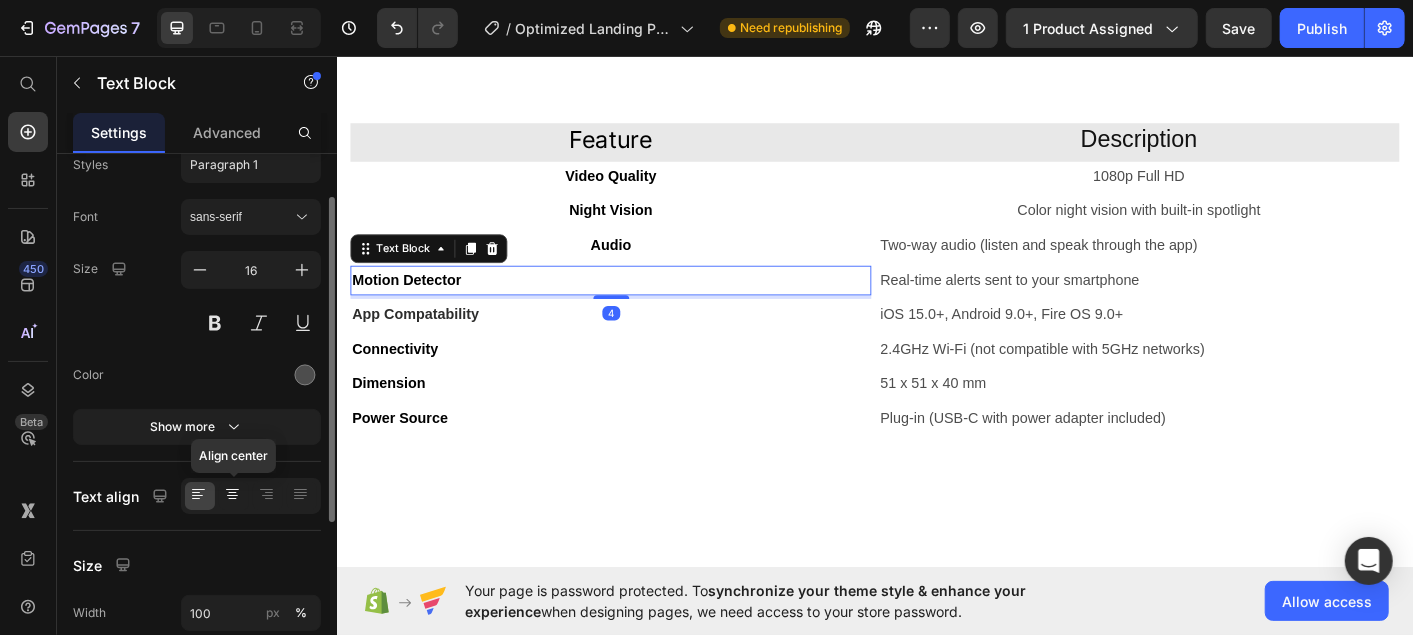 click 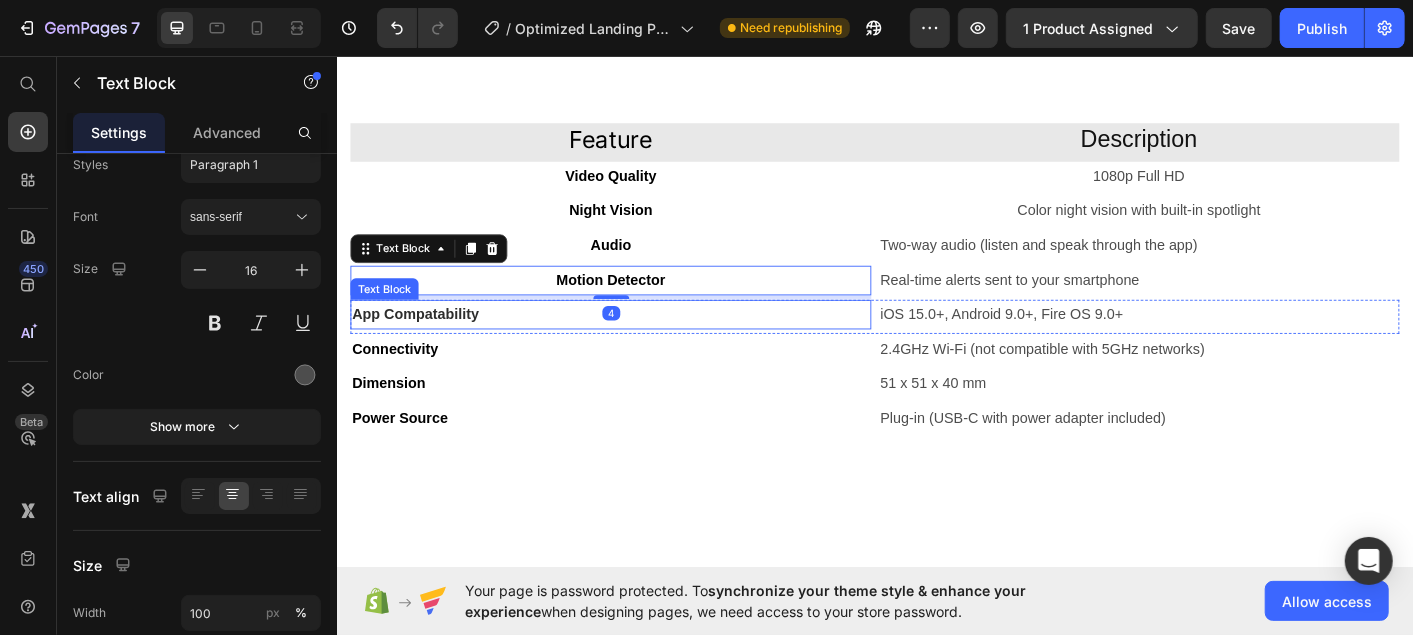 click on "App Compatability" at bounding box center [641, 343] 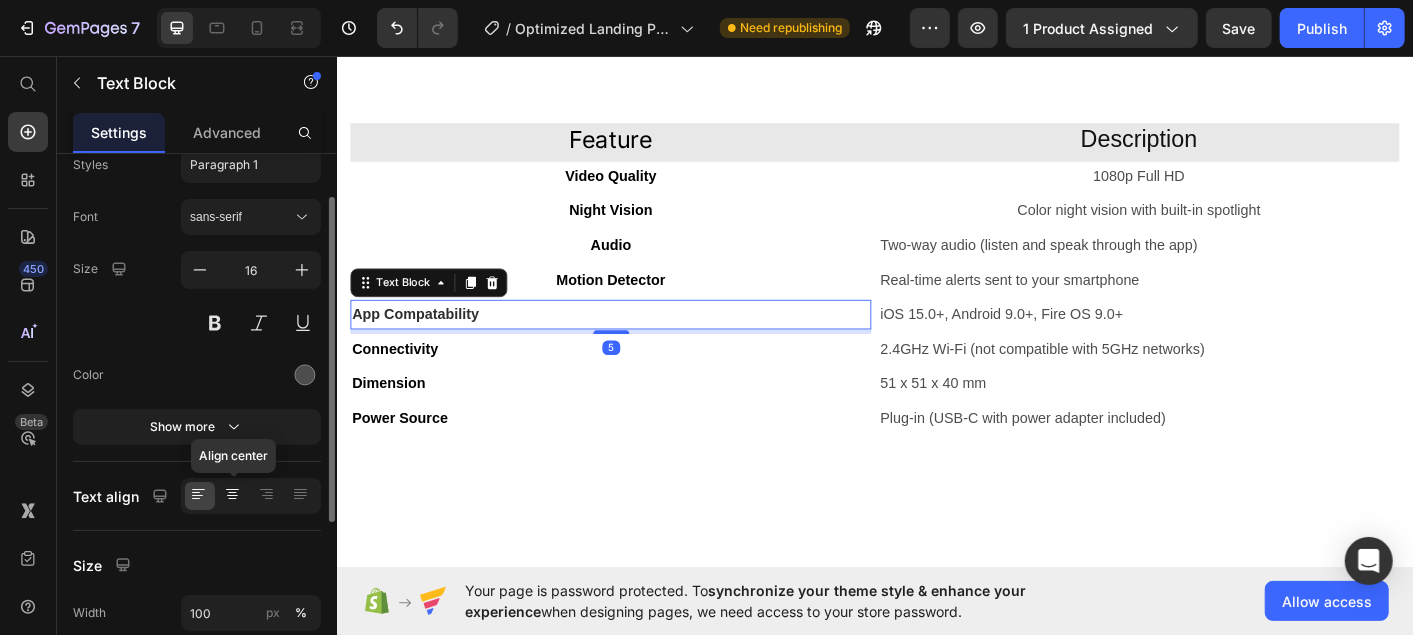 click 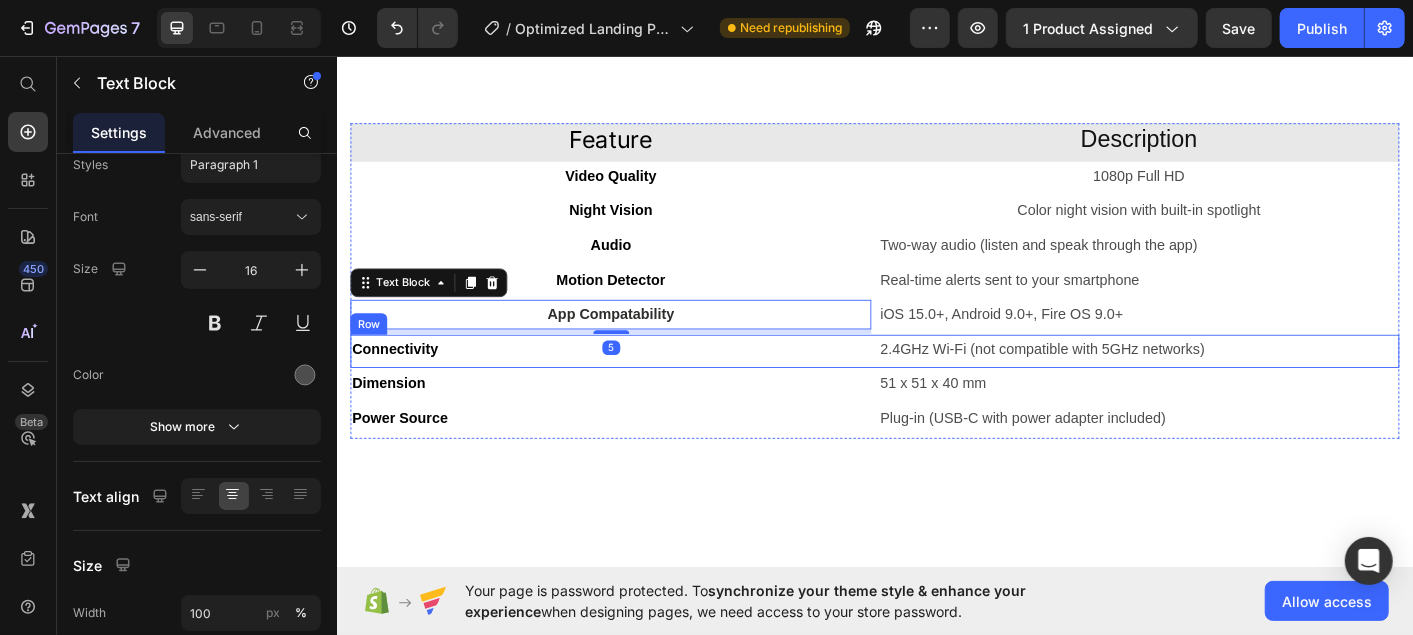 click on "Connectivity" at bounding box center (641, 382) 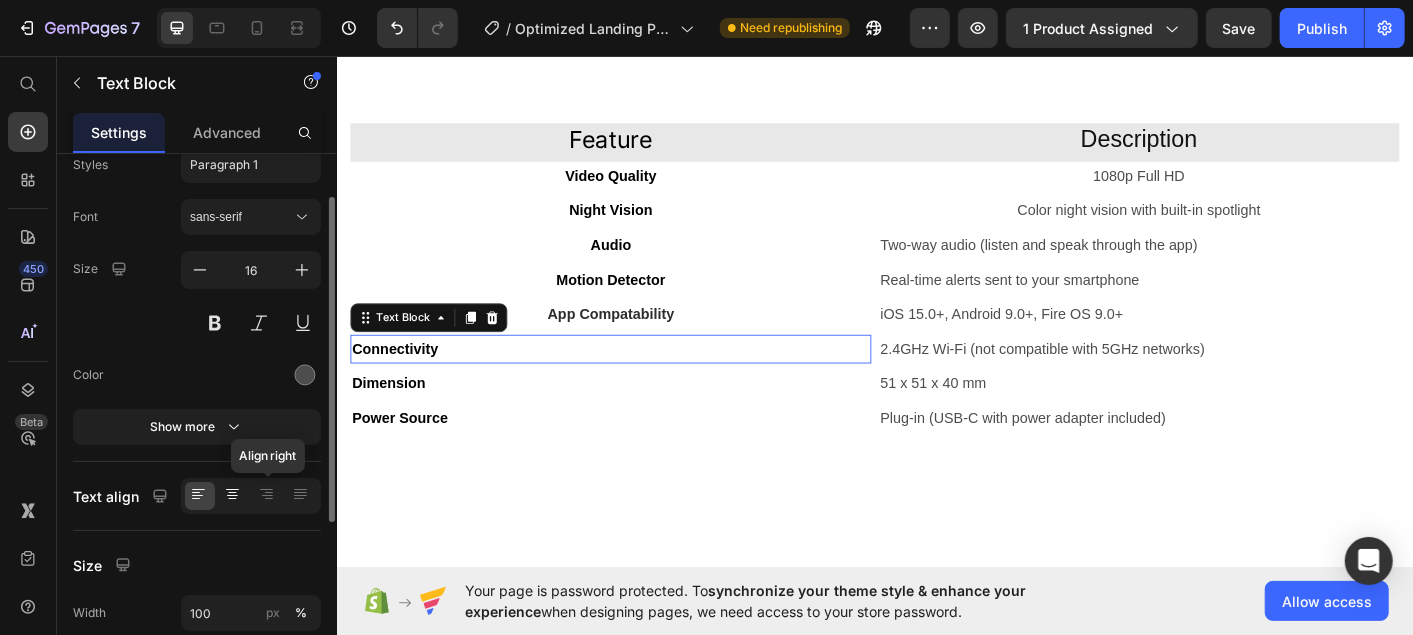 click 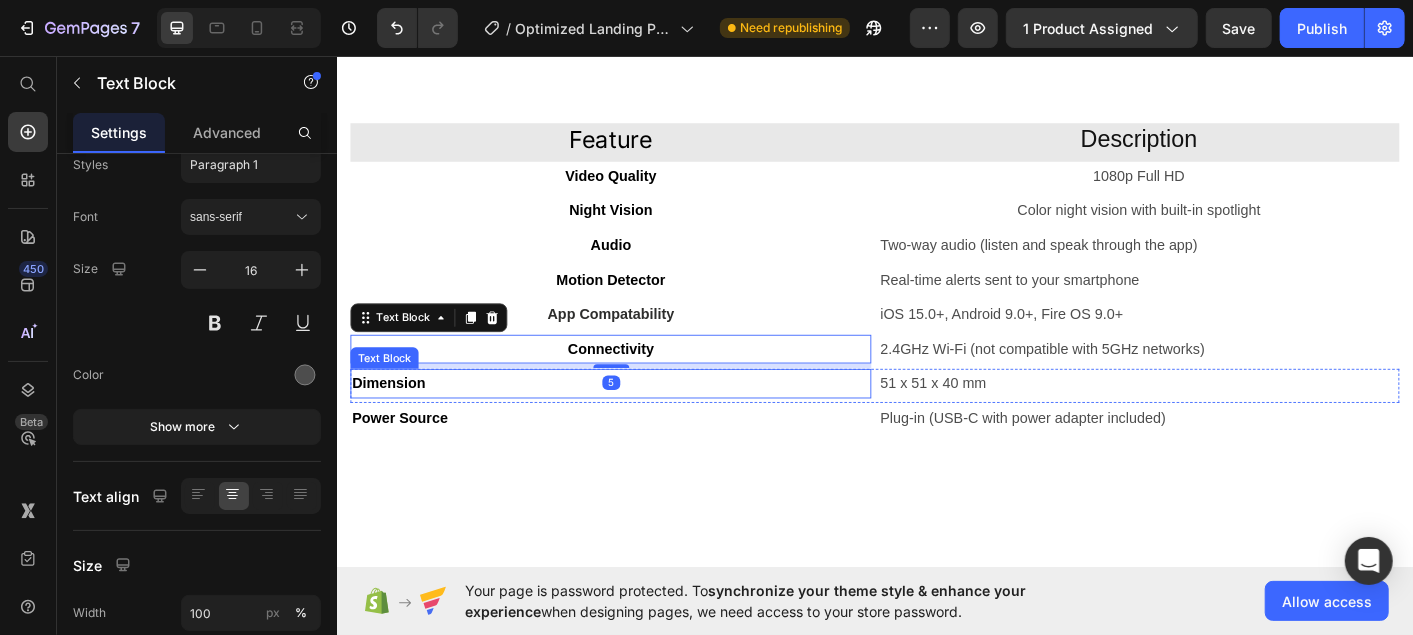 click on "Dimension" at bounding box center [641, 420] 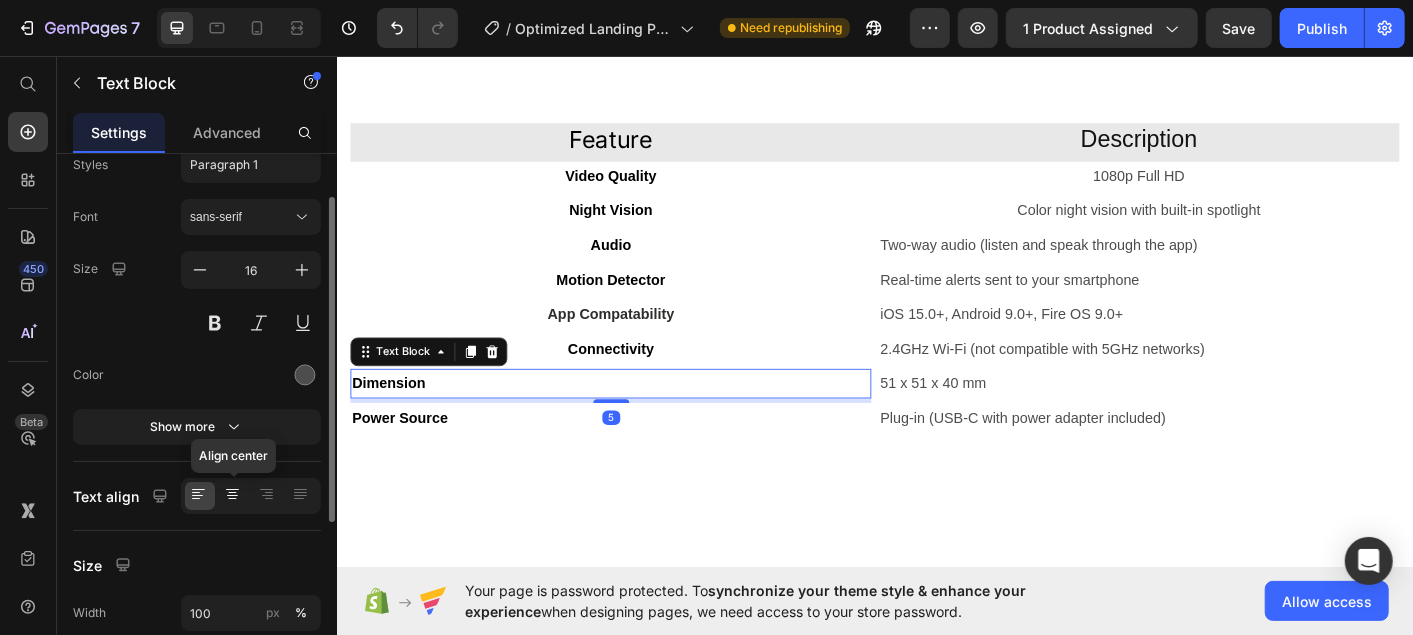 click 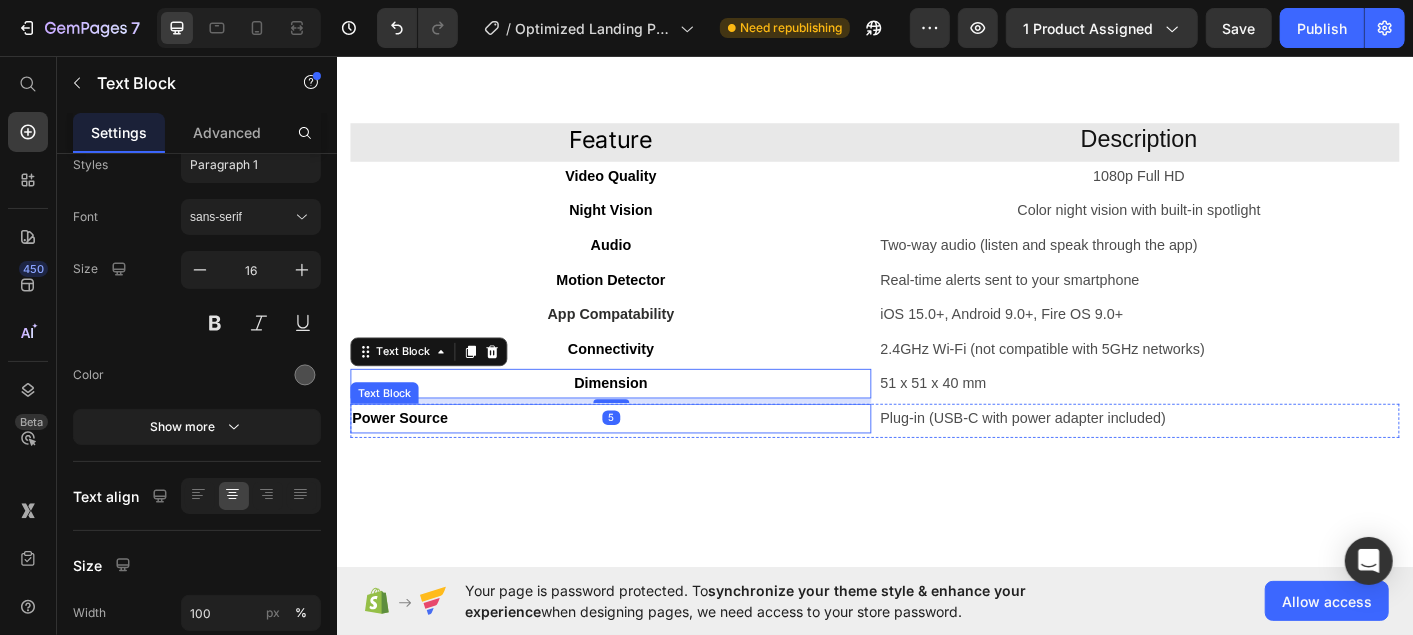 click on "Power Source" at bounding box center [641, 459] 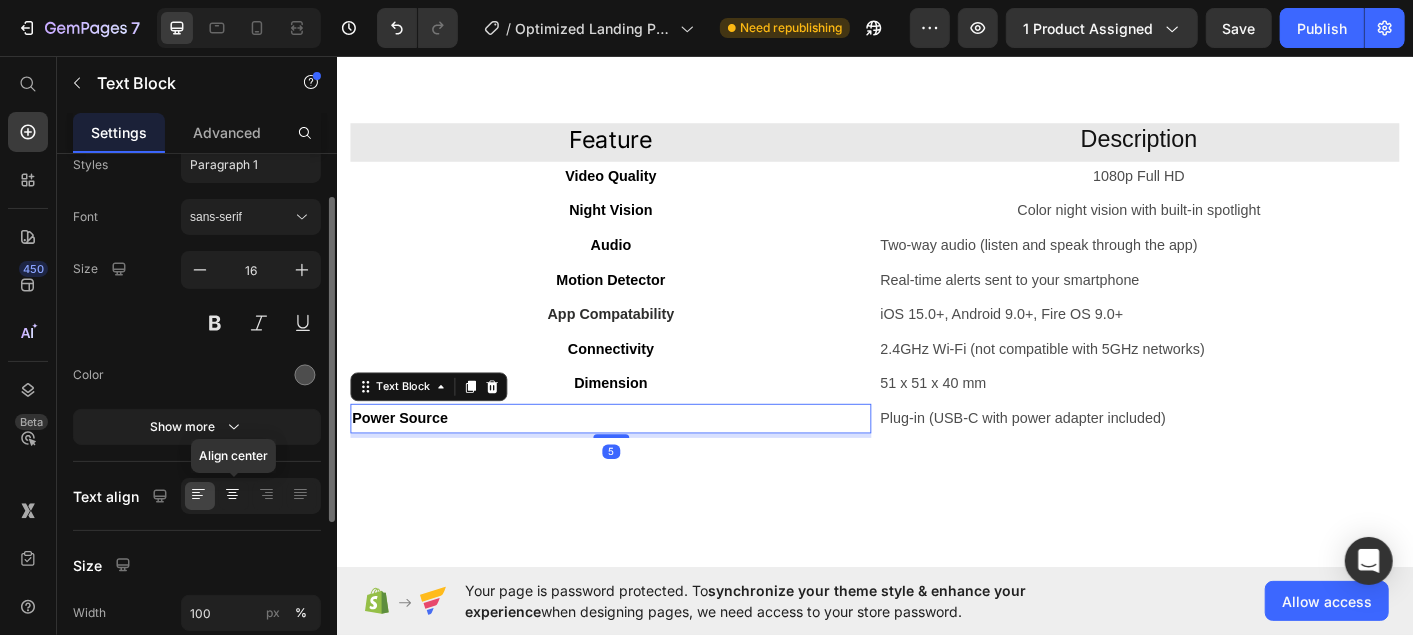click 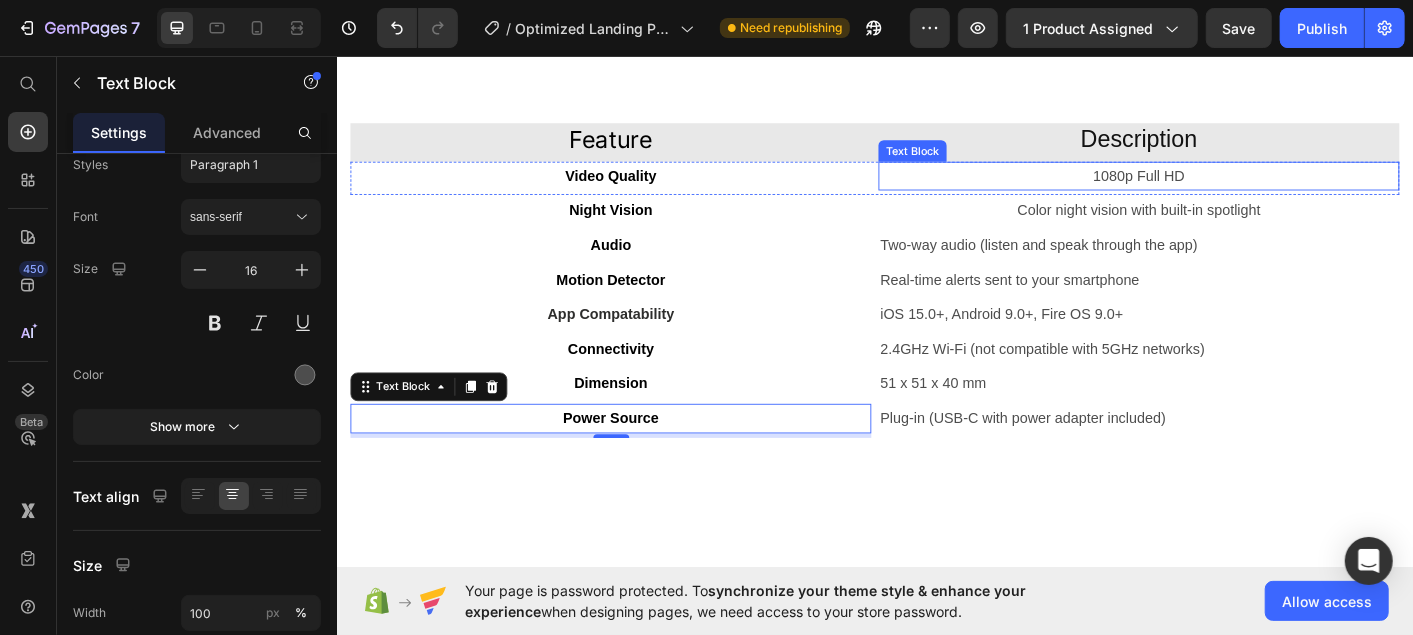 click on "1080p Full HD" at bounding box center [1230, 189] 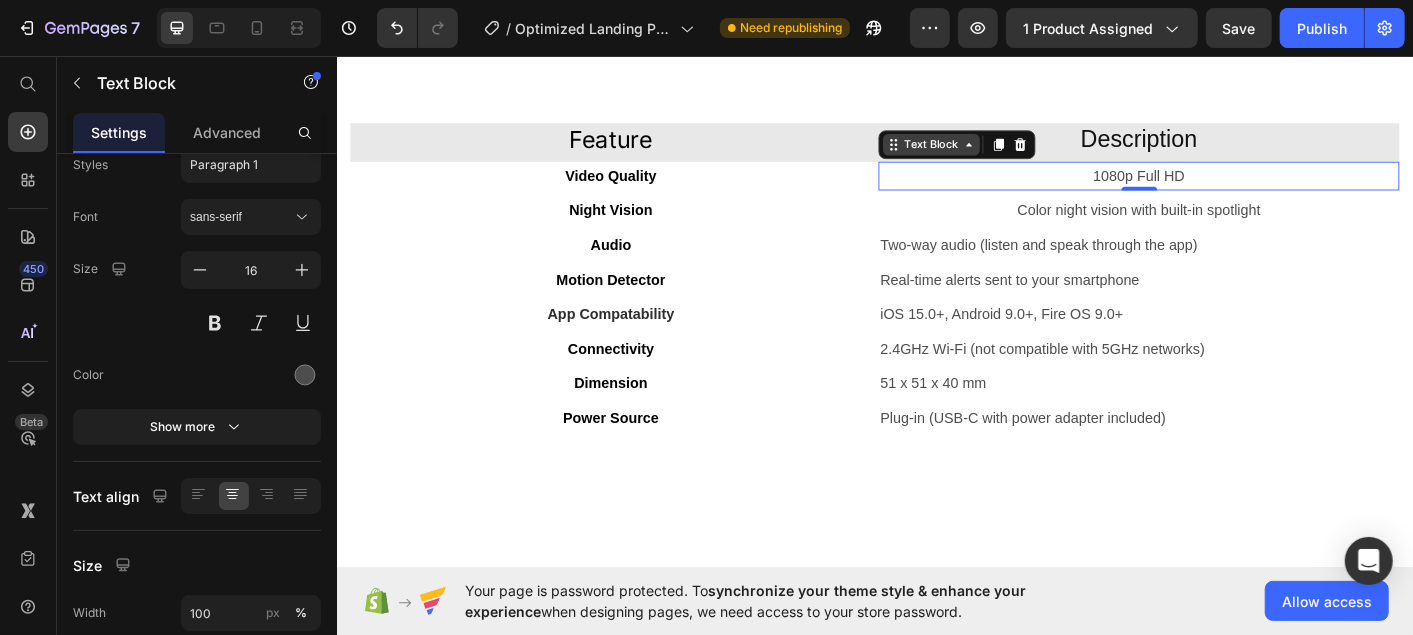 click on "Text Block" at bounding box center (999, 154) 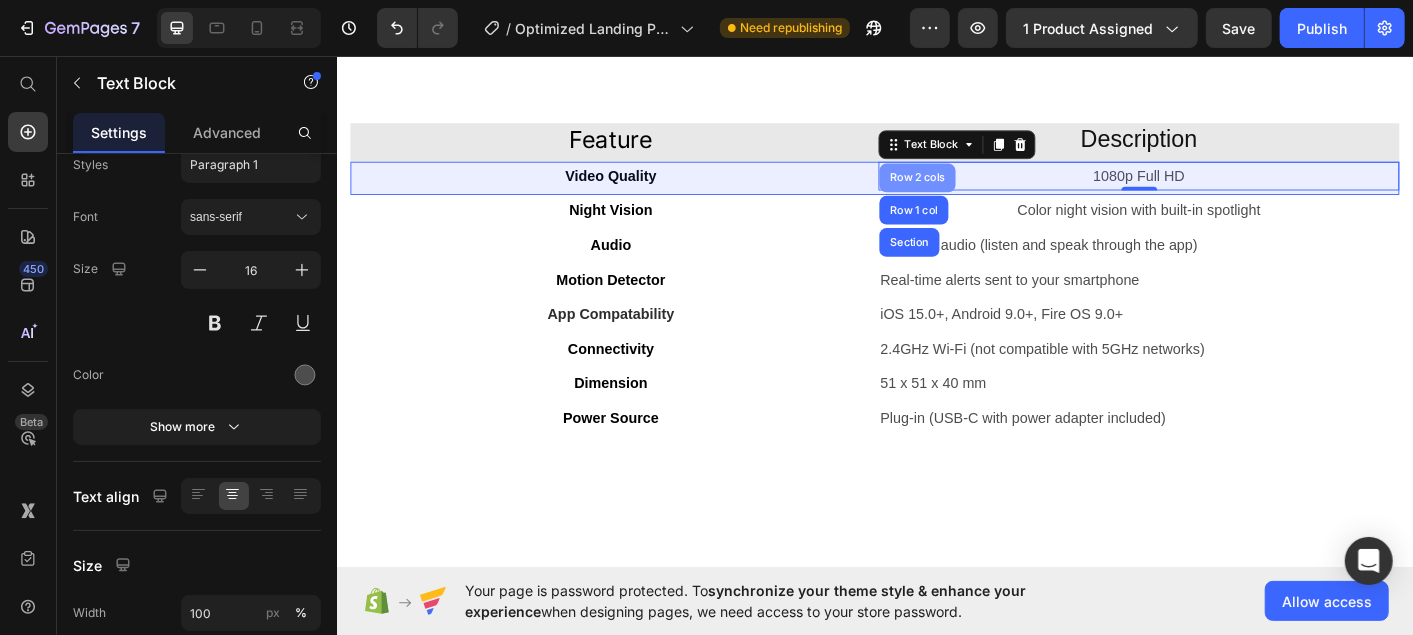 click on "Row 2 cols" at bounding box center (983, 191) 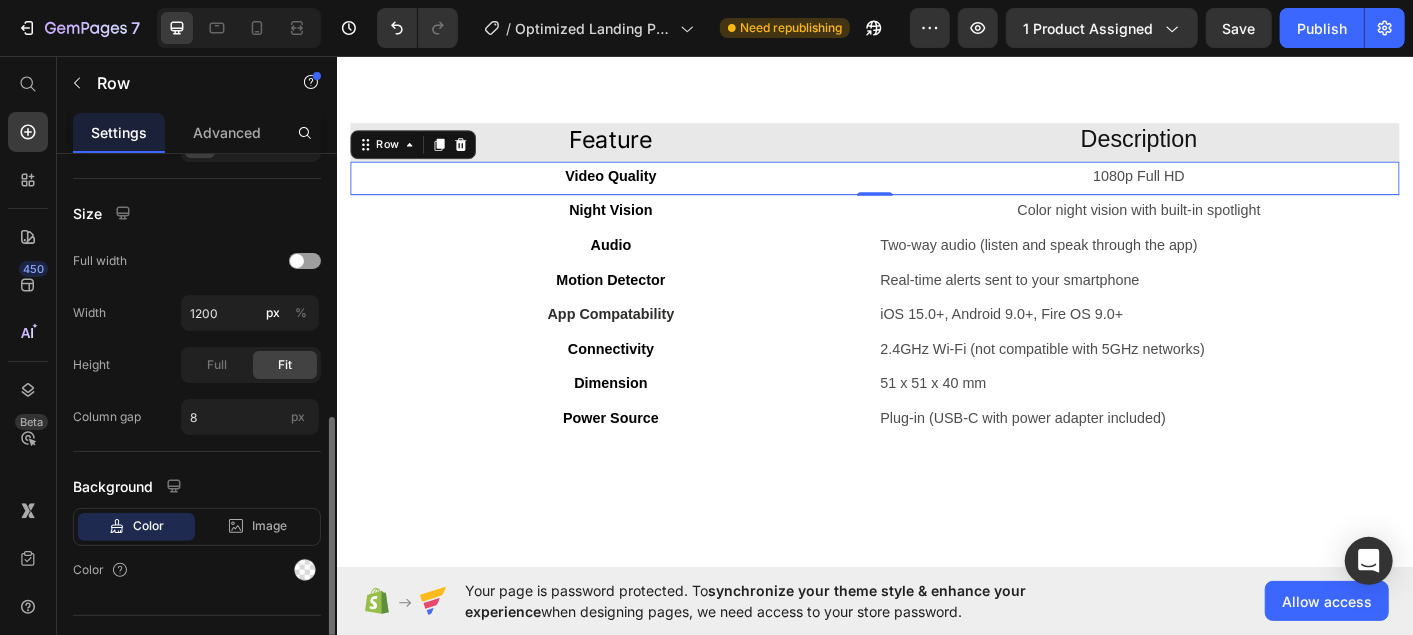 scroll, scrollTop: 546, scrollLeft: 0, axis: vertical 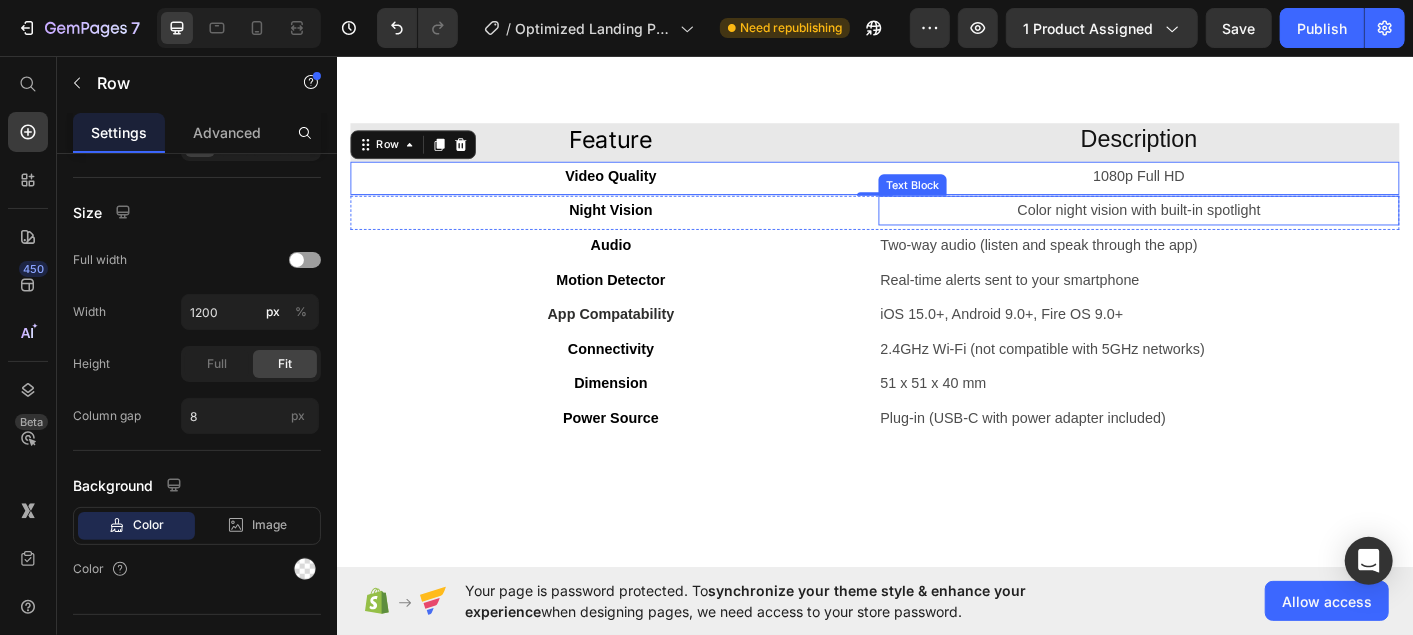 click on "Color night vision with built-in spotlight" at bounding box center [1230, 227] 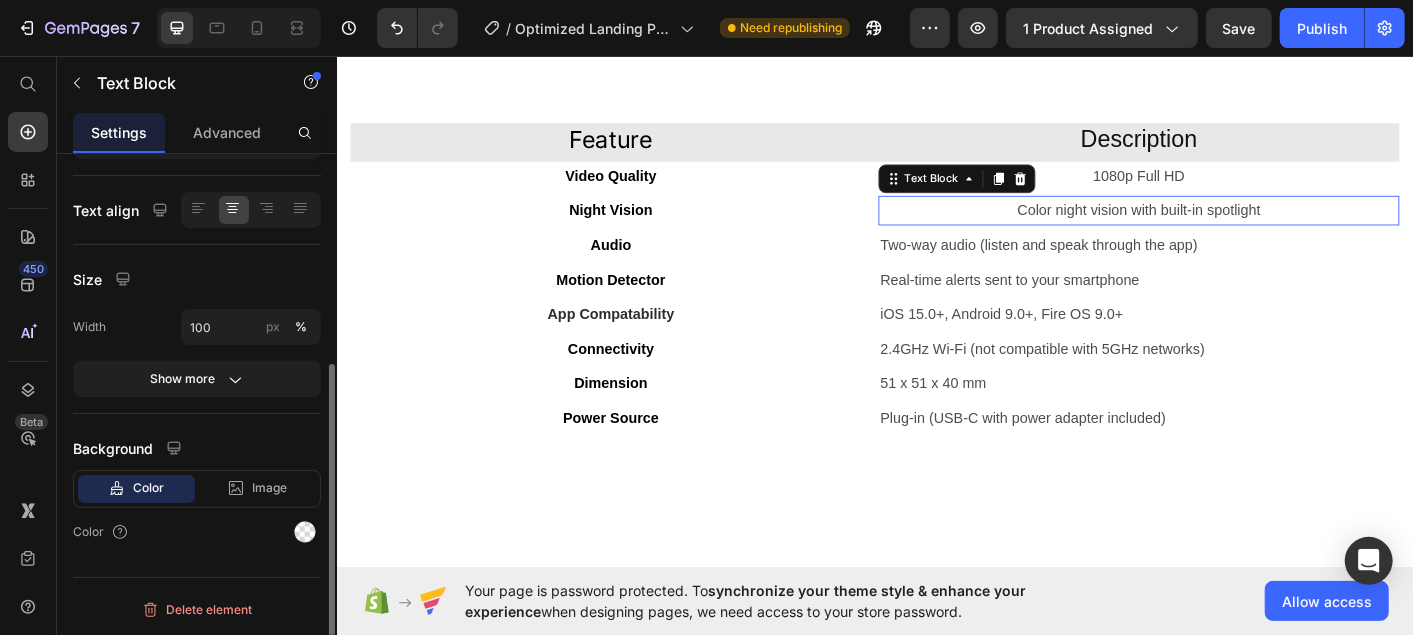 scroll, scrollTop: 0, scrollLeft: 0, axis: both 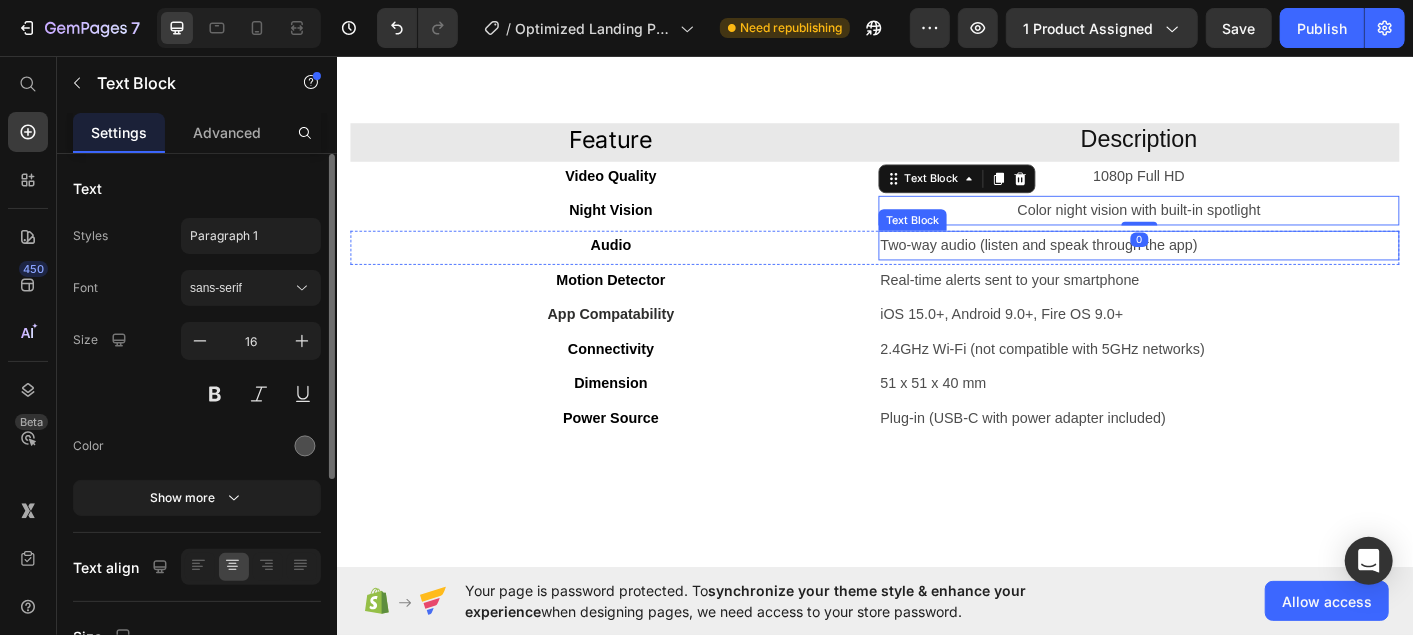 click on "Two-way audio (listen and speak through the app)" at bounding box center [1230, 266] 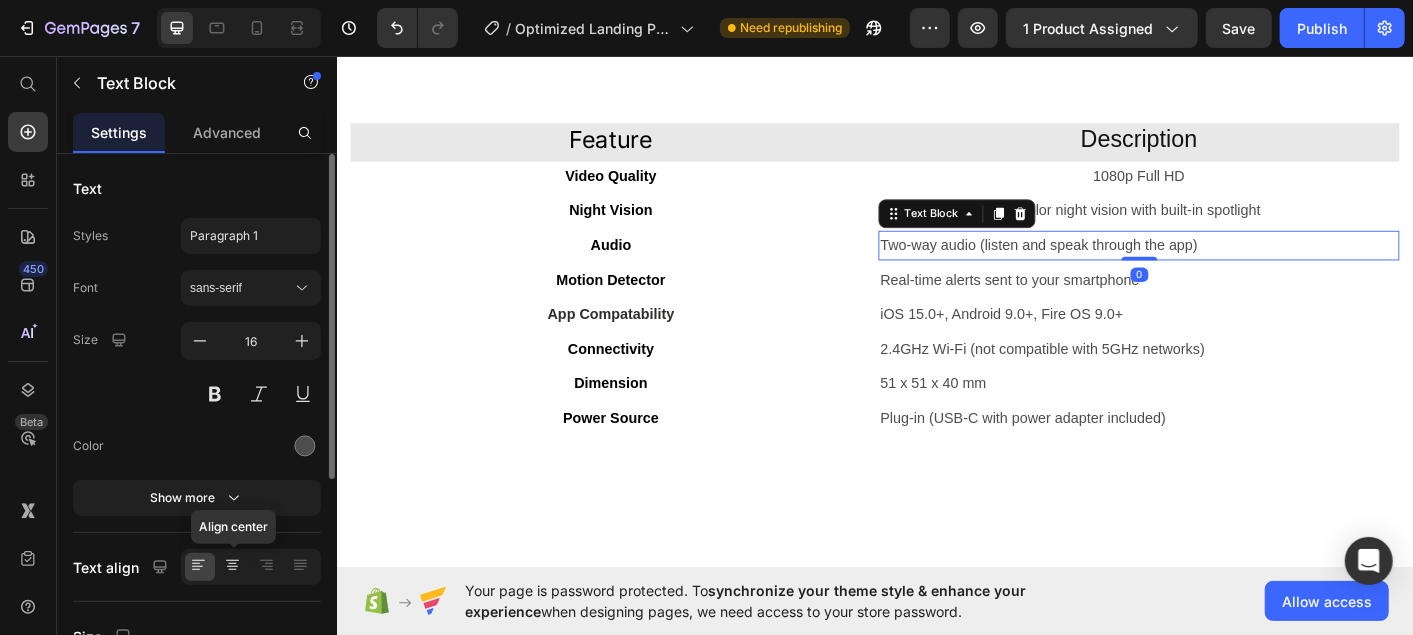 drag, startPoint x: 234, startPoint y: 572, endPoint x: 29, endPoint y: 455, distance: 236.03813 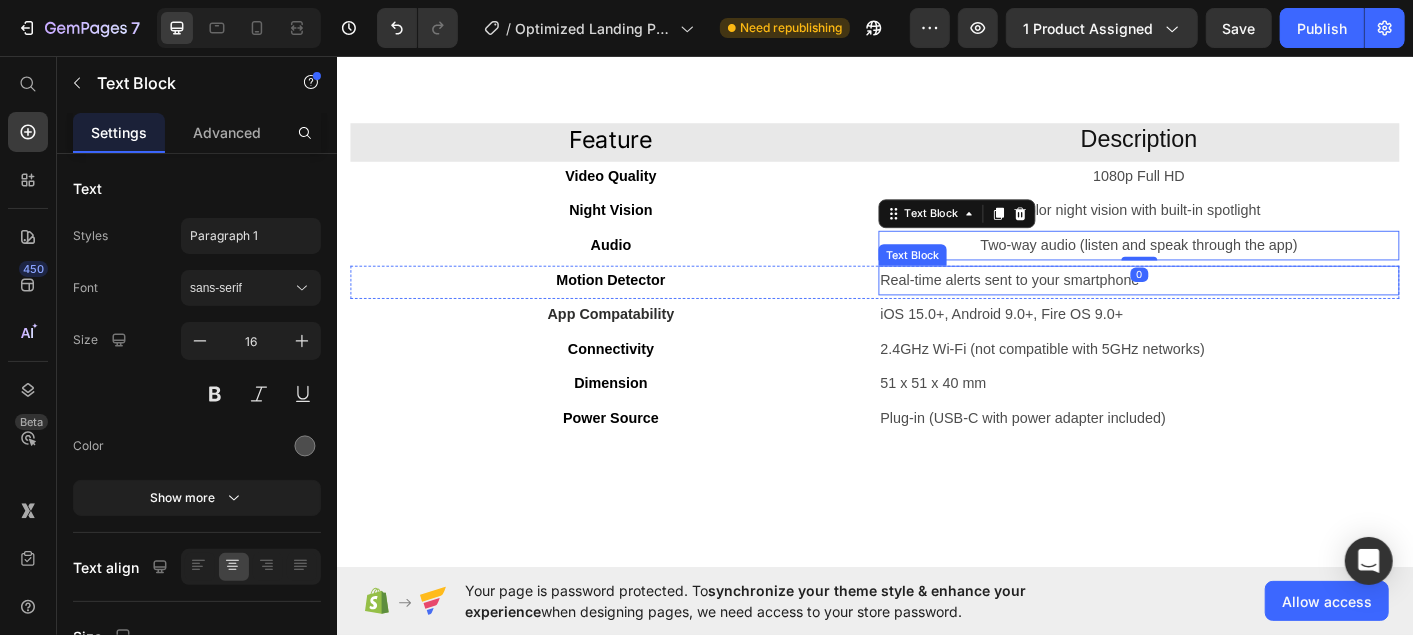 click on "Real-time alerts sent to your smartphone" at bounding box center (1230, 305) 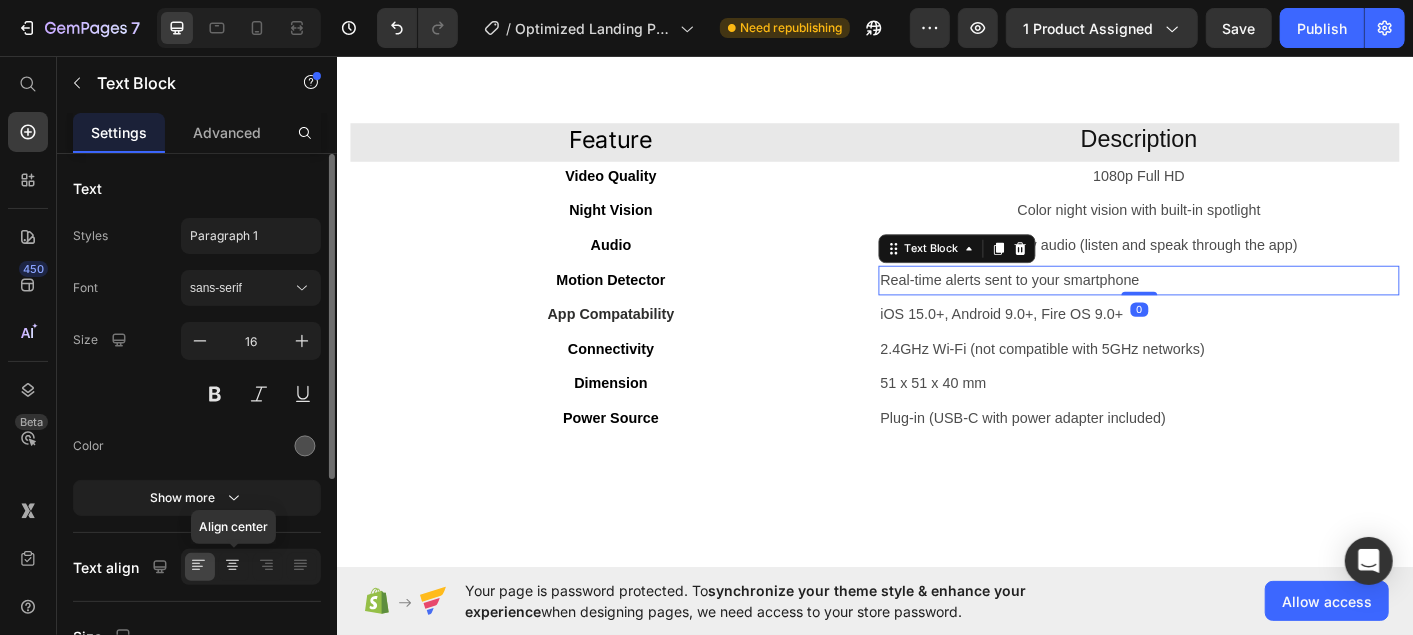 click 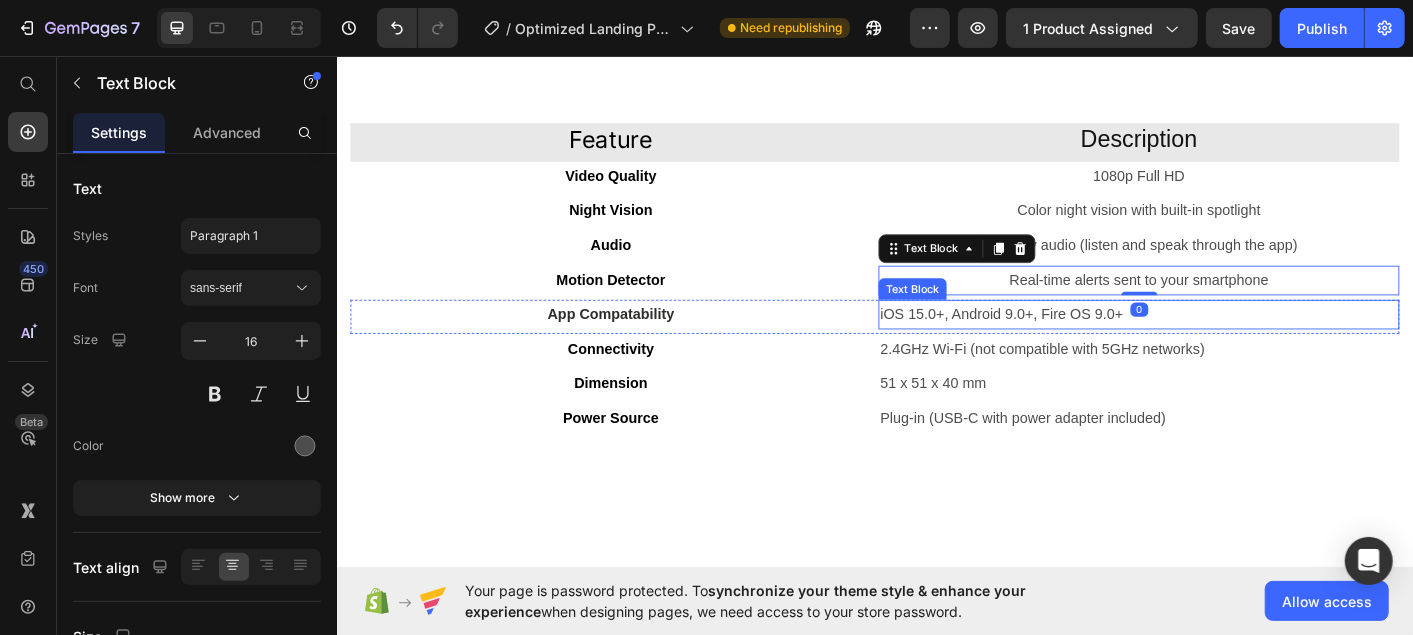 click on "iOS 15.0+, Android 9.0+, Fire OS 9.0+" at bounding box center [1230, 343] 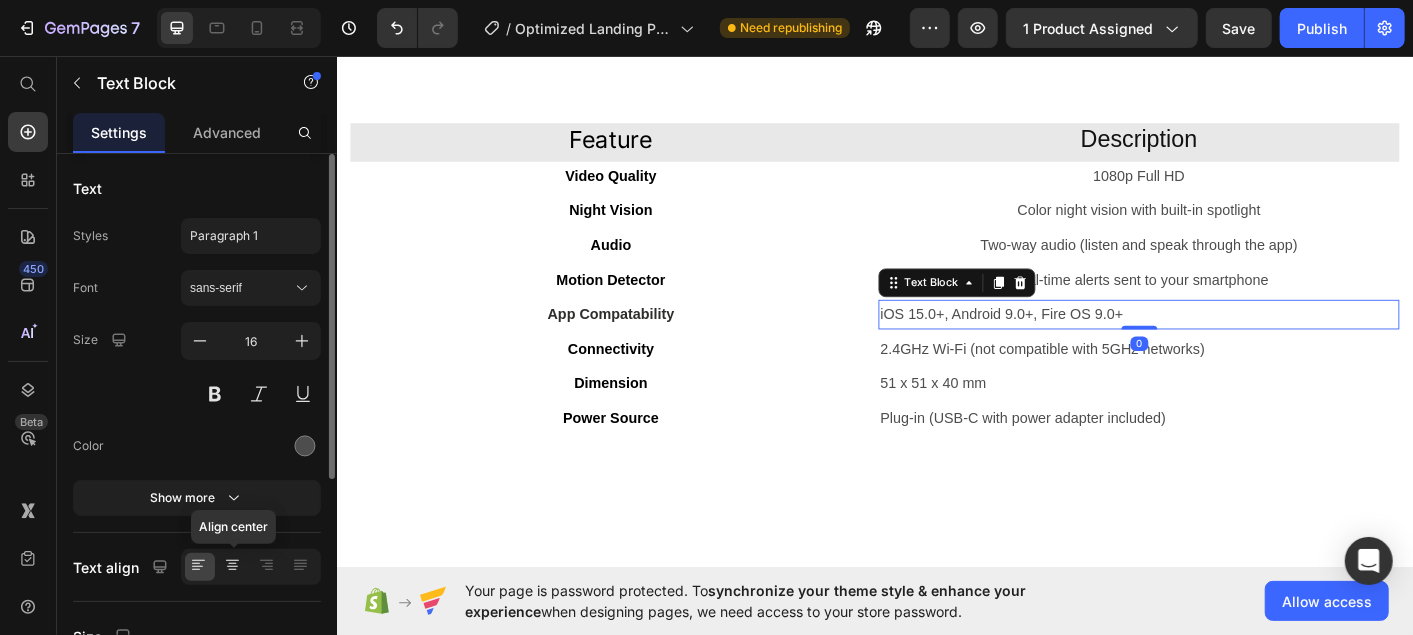 click 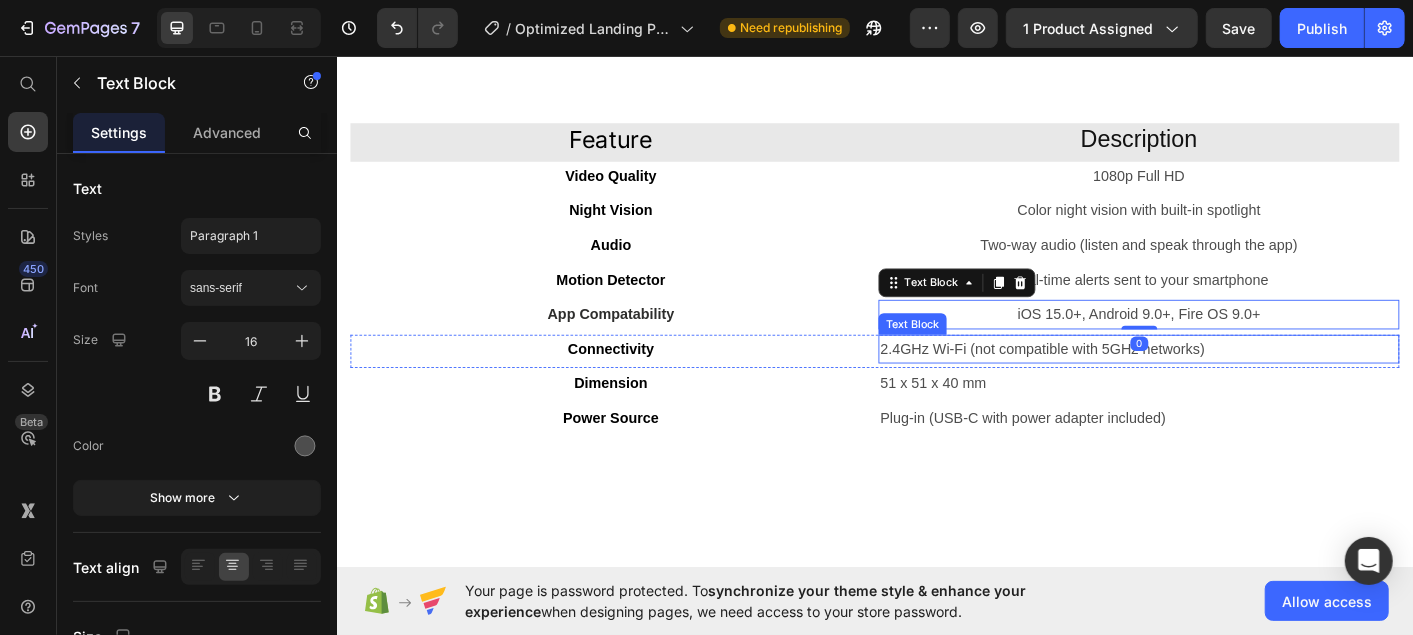 click on "2.4GHz Wi-Fi (not compatible with 5GHz networks)" at bounding box center [1230, 382] 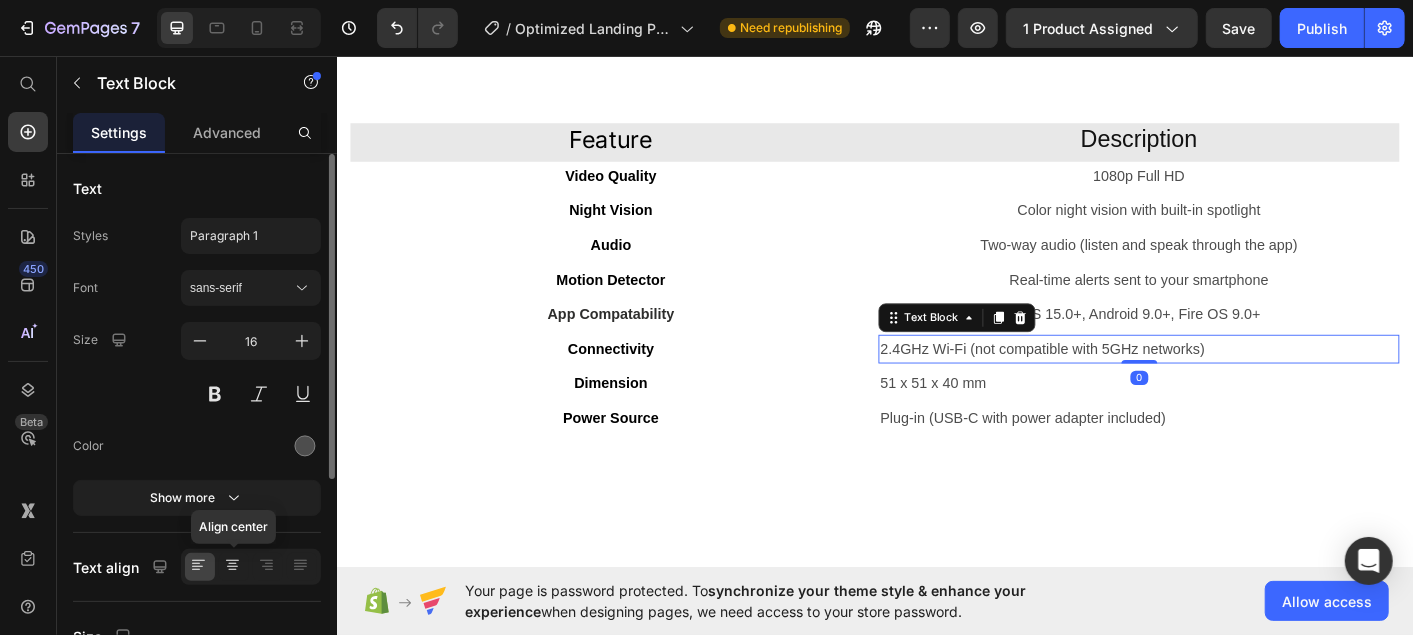click 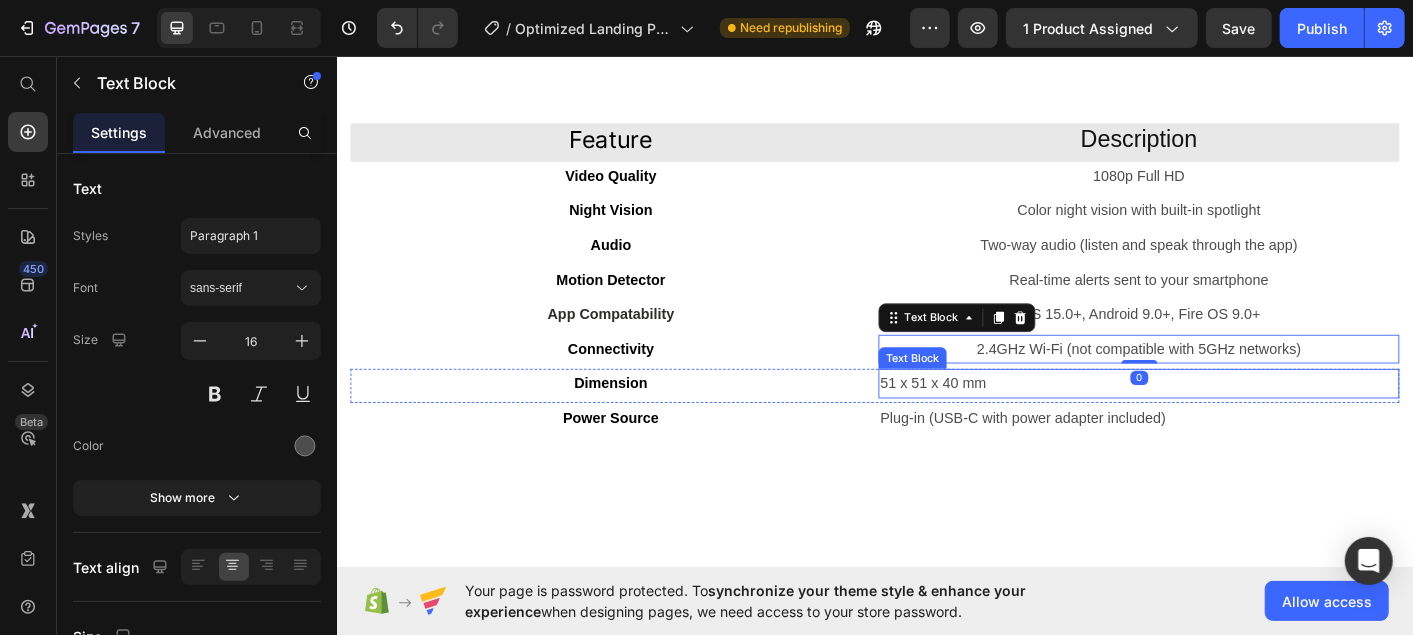 click on "51 x 51 x 40 mm" at bounding box center (1230, 420) 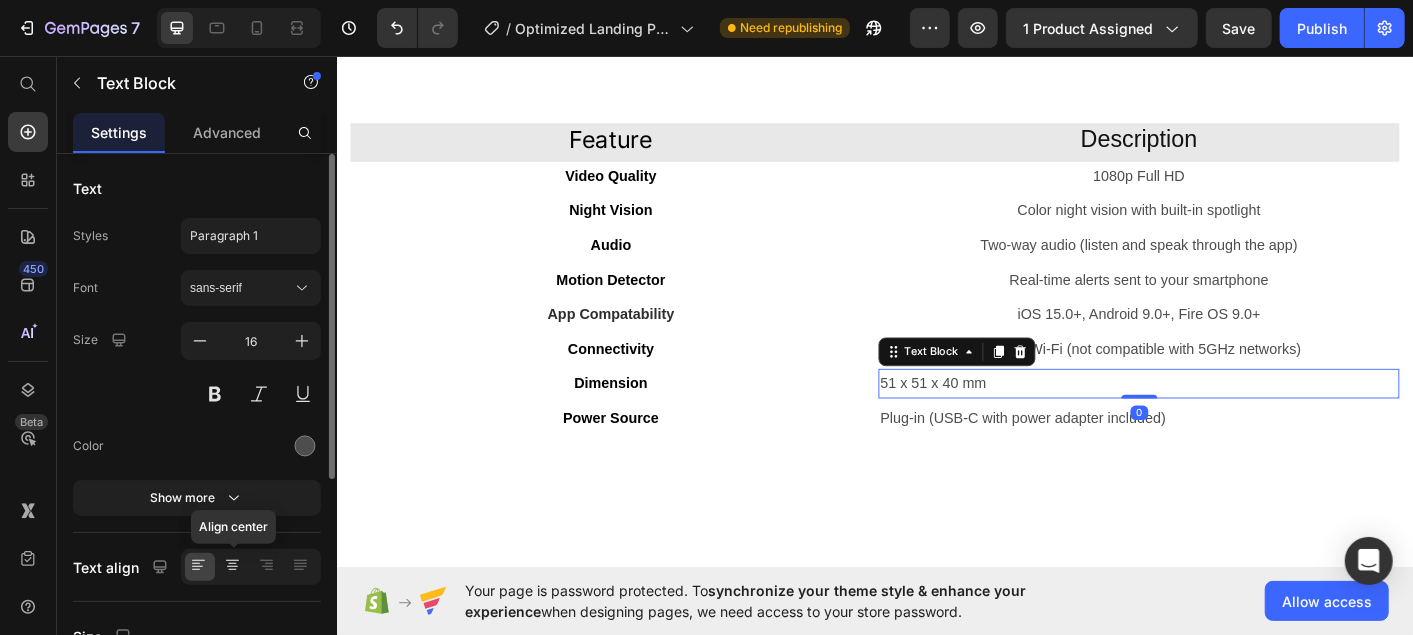 click 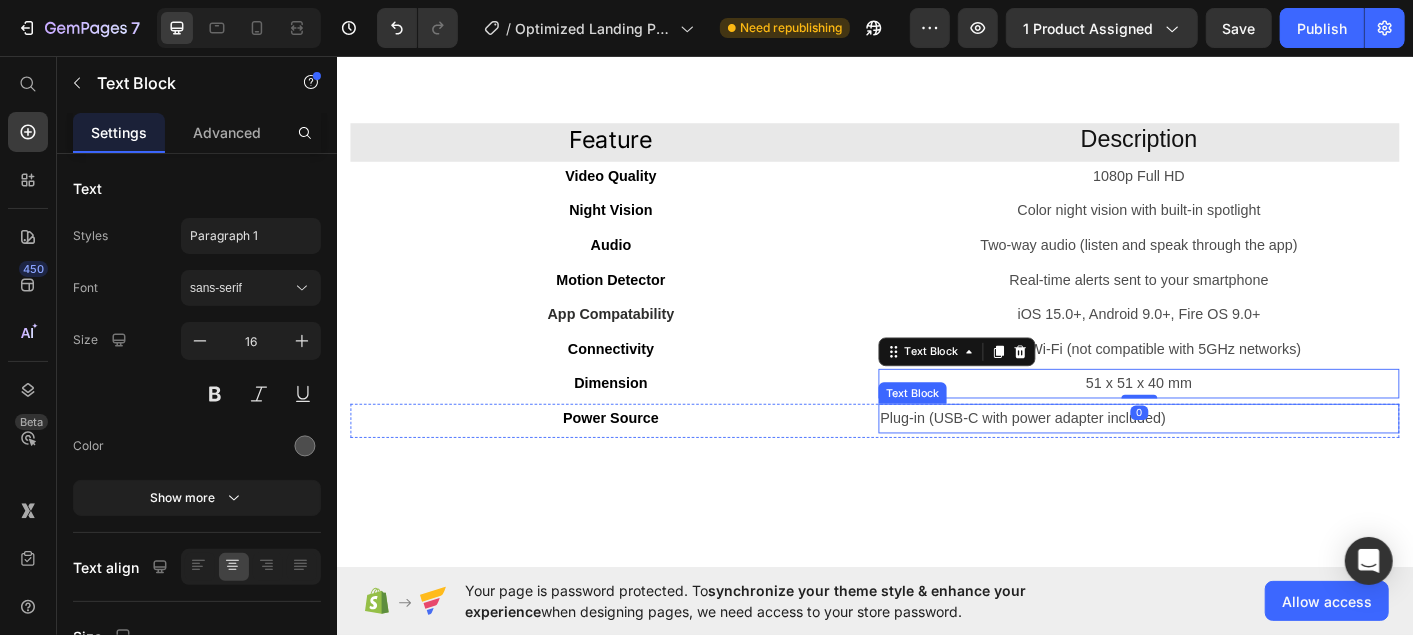 click on "Plug-in (USB-C with power adapter included)" at bounding box center (1230, 459) 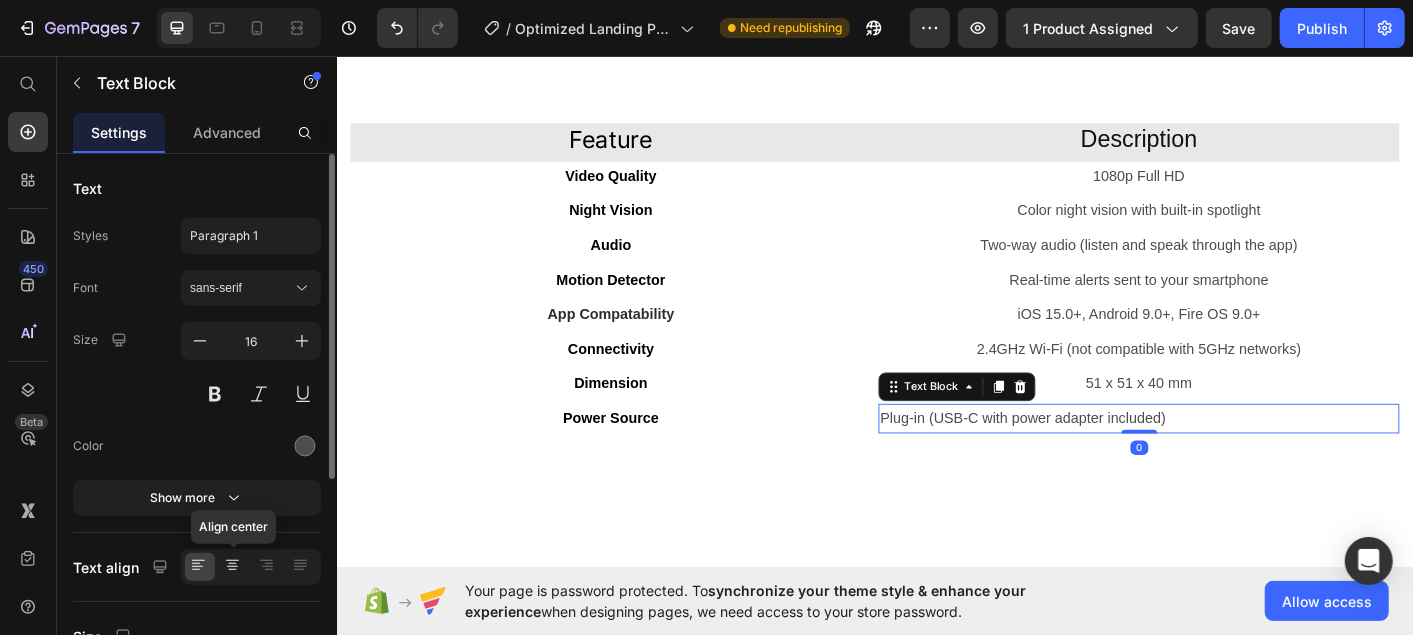 click 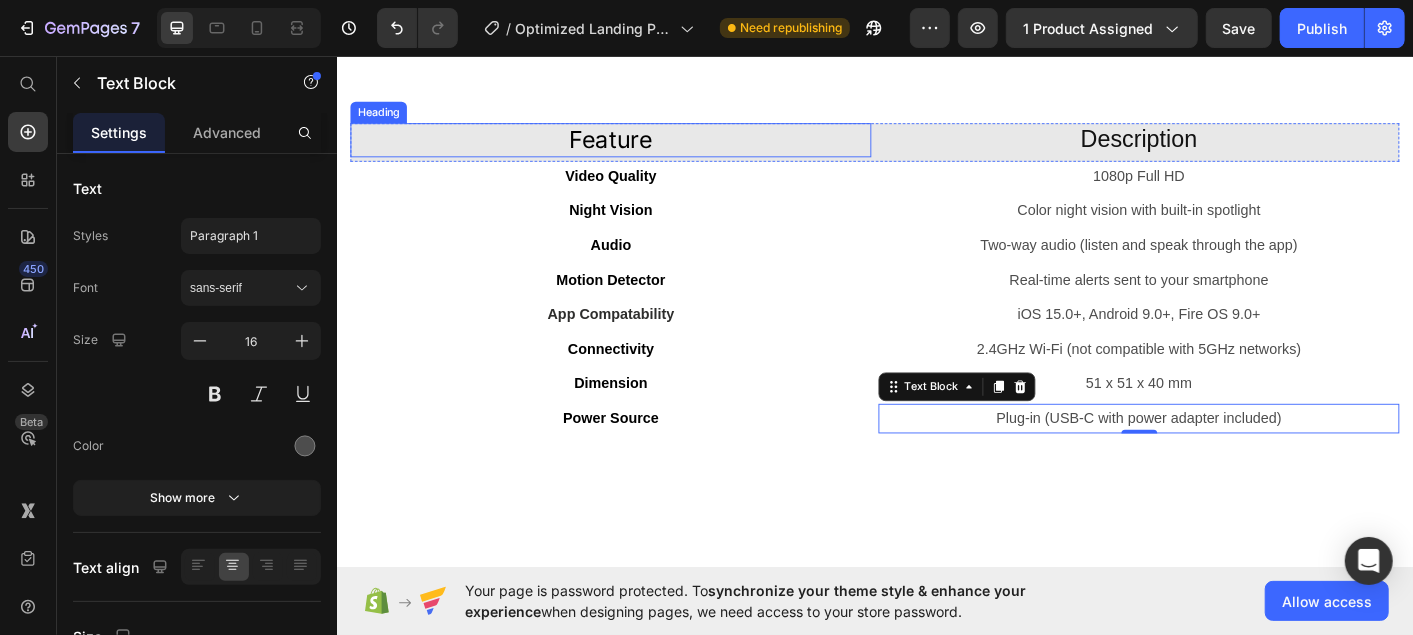 click on "Feature" at bounding box center [641, 149] 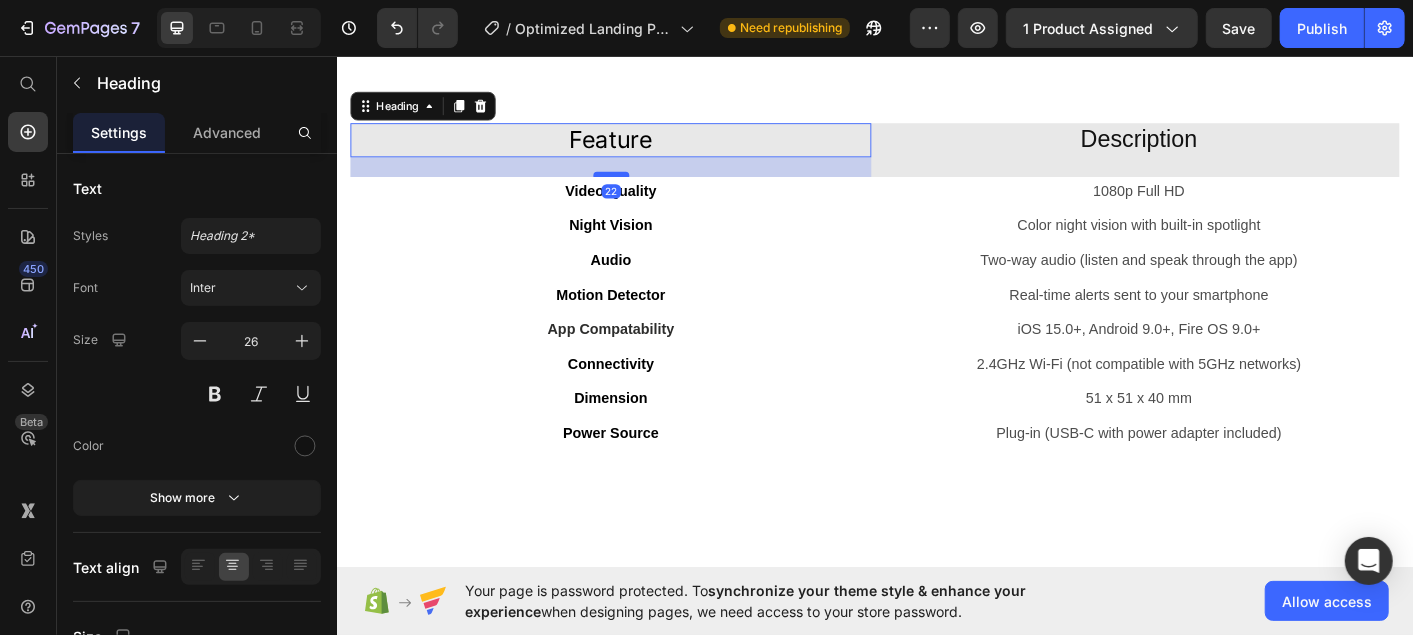 drag, startPoint x: 653, startPoint y: 176, endPoint x: 652, endPoint y: 193, distance: 17.029387 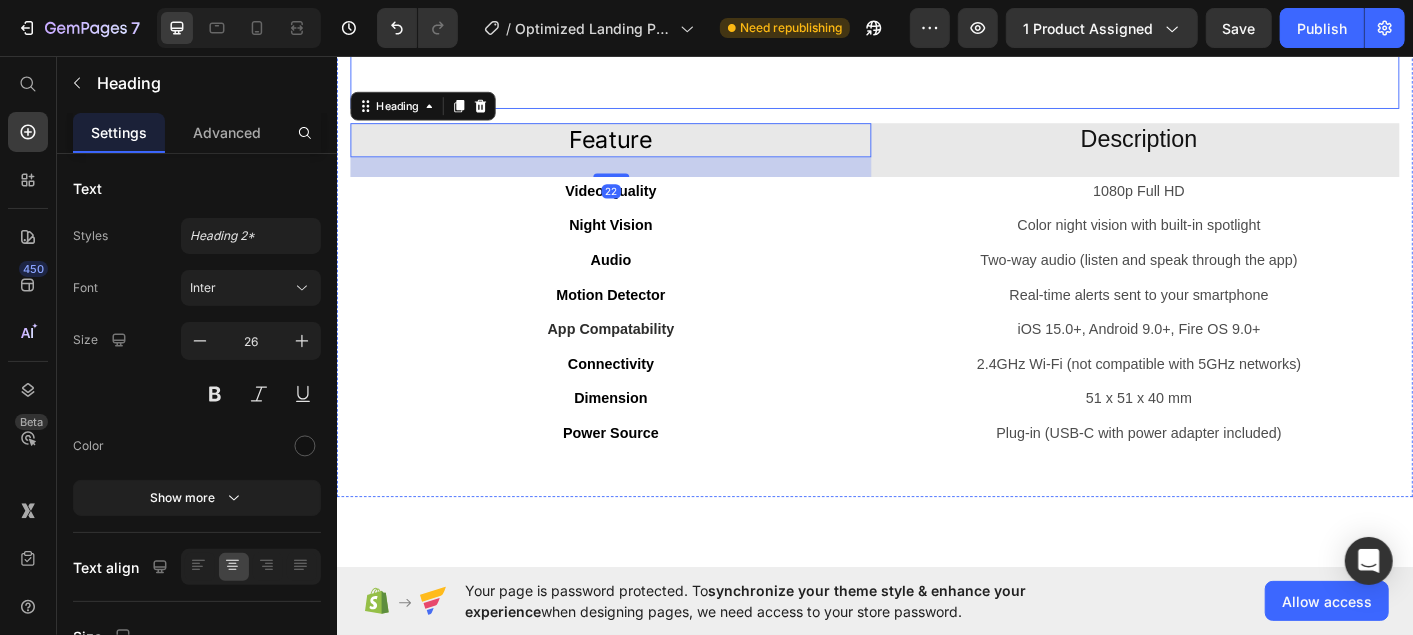 click on "Product Details Heading Stay connected to your pet no matter where you are with the  Pawvio MiniCam 2  — a compact smart camera designed to help you keep an eye on what matters most. Enjoy  crisp 1080p HD live video ,  clear two-way audio , and  color night vision  with a built-in spotlight — all from the intuitive Pawvio app on your smartphone. Whether you’re checking in during the workday or saying goodnight from afar, MiniCam 2 keeps you in the loop with every tail wag and purr. Smart motion detection sends instant alerts to your phone, so you’ll always know when your pet is moving, playing, or getting into a little mischief. Text Block                Title Line" at bounding box center (936, -50) 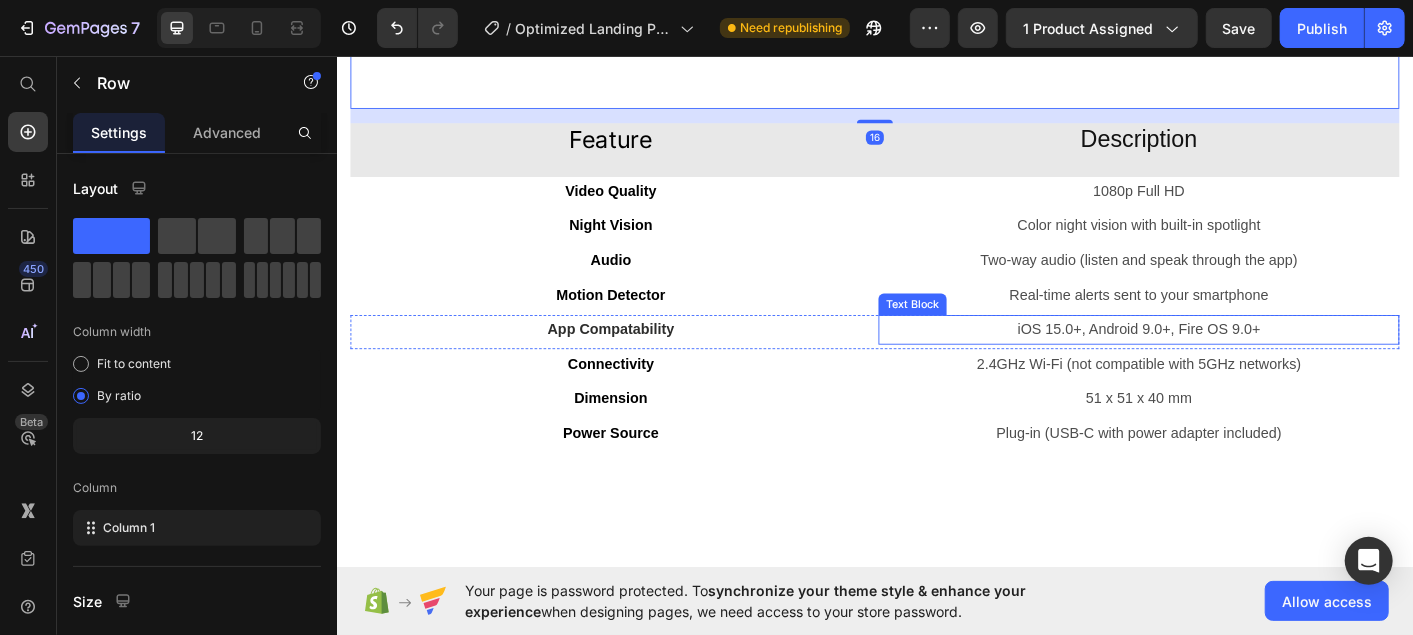 scroll, scrollTop: 1540, scrollLeft: 0, axis: vertical 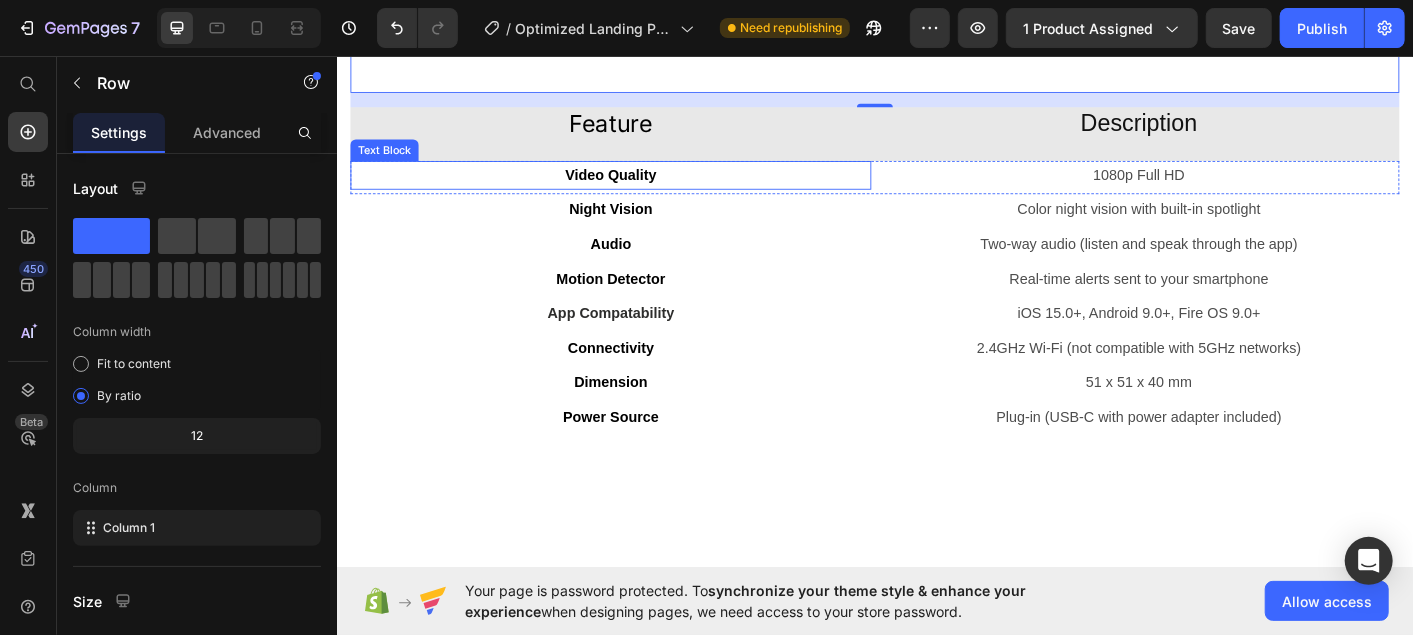 click on "Video Quality" at bounding box center (641, 189) 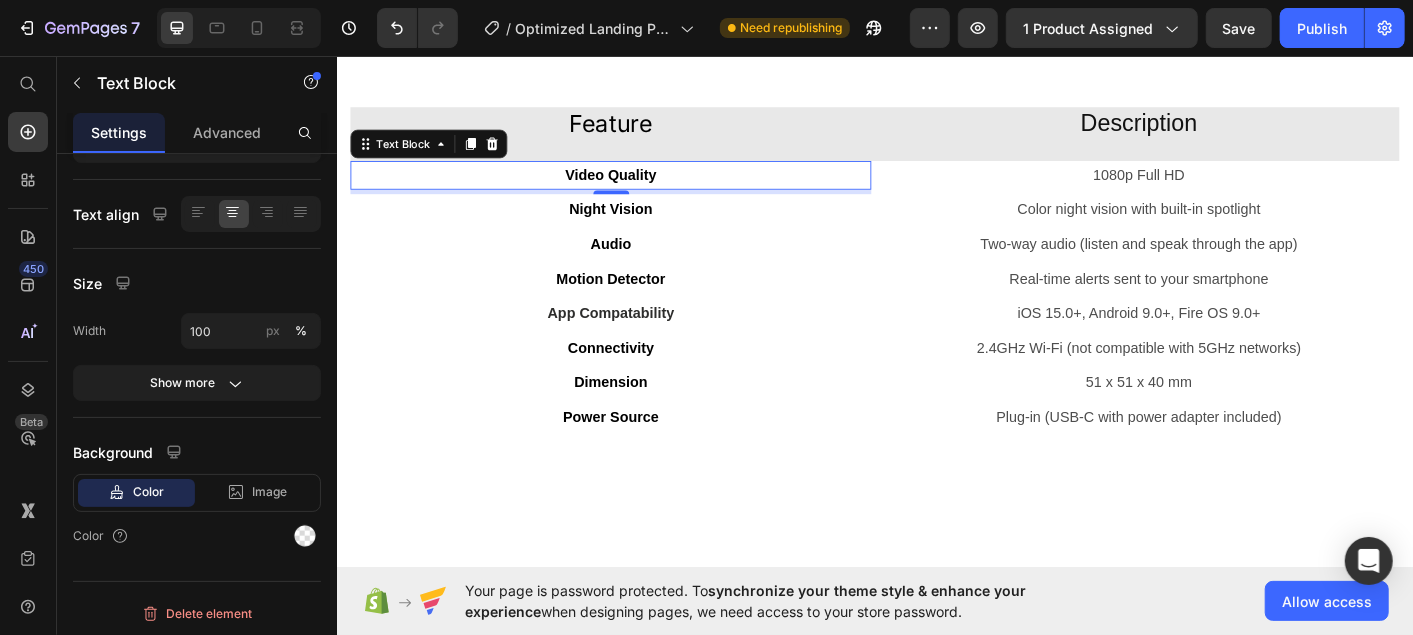 scroll, scrollTop: 0, scrollLeft: 0, axis: both 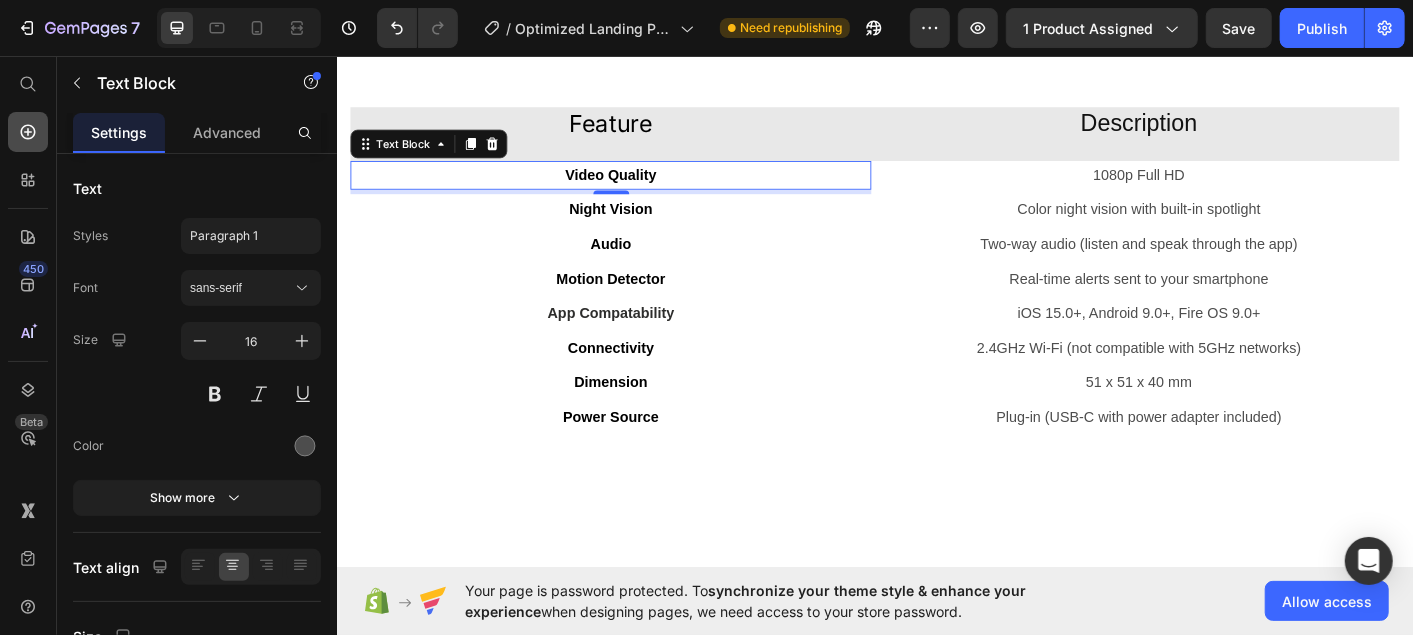 click 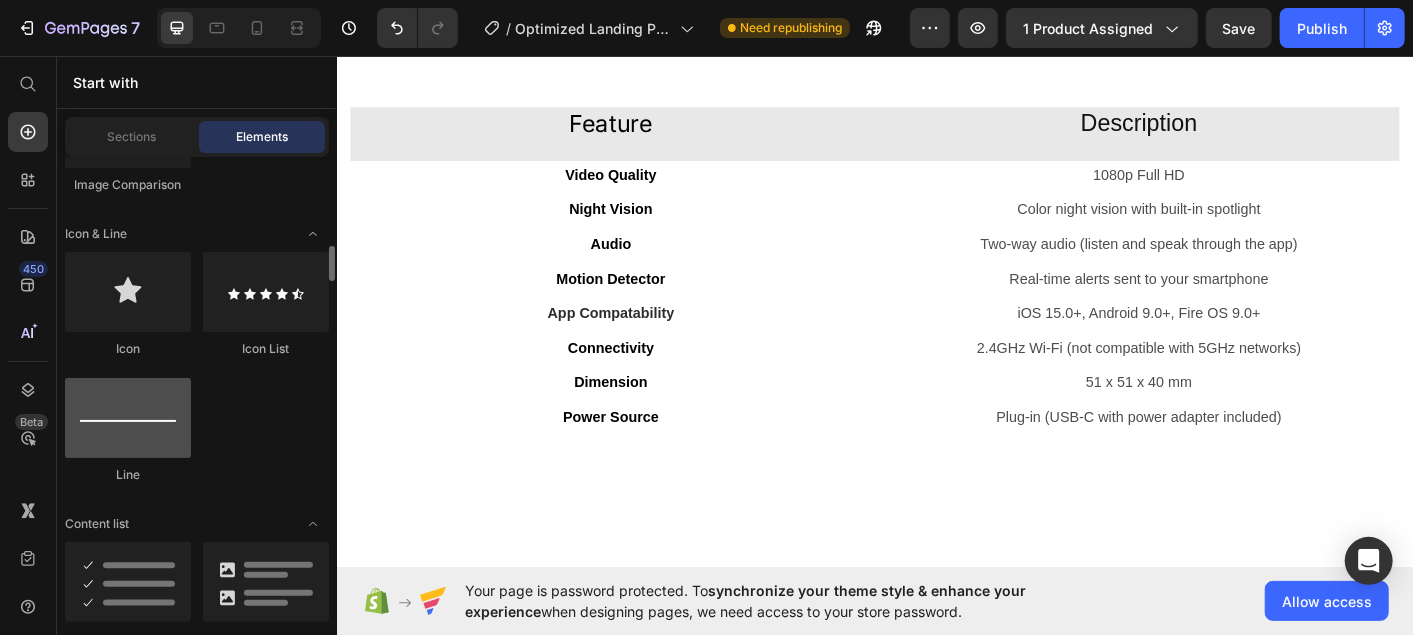 scroll, scrollTop: 1368, scrollLeft: 0, axis: vertical 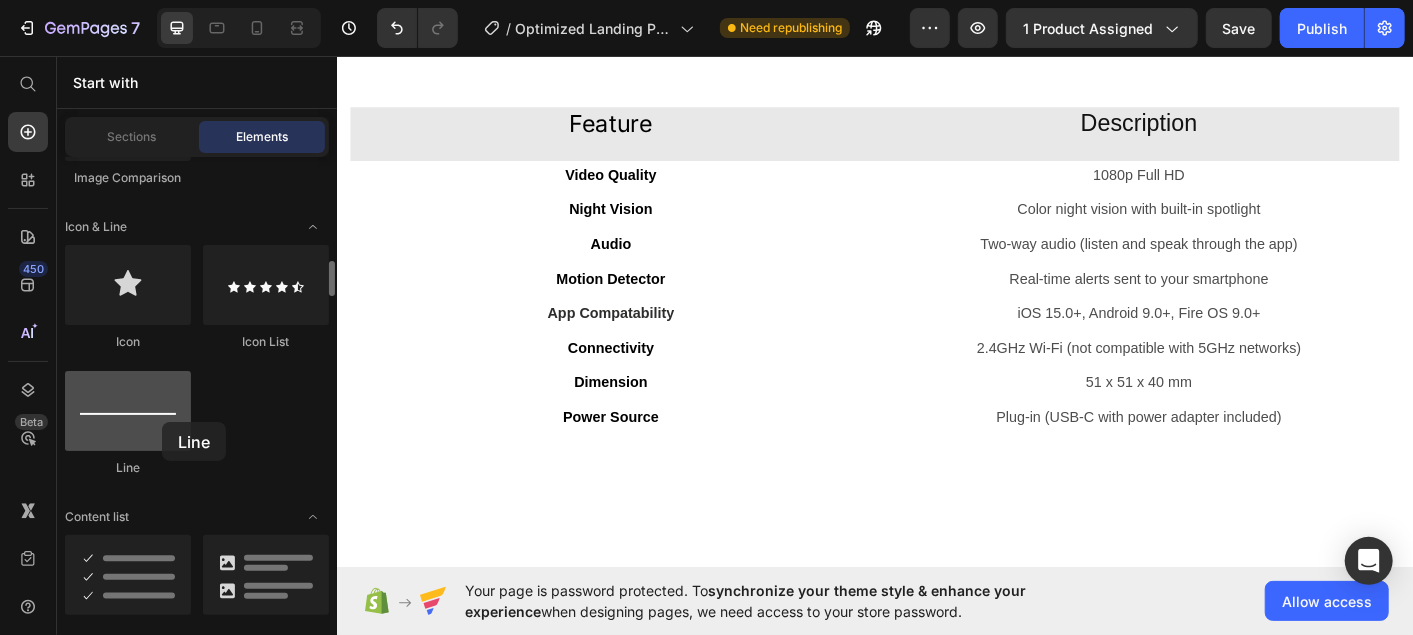 click at bounding box center (128, 411) 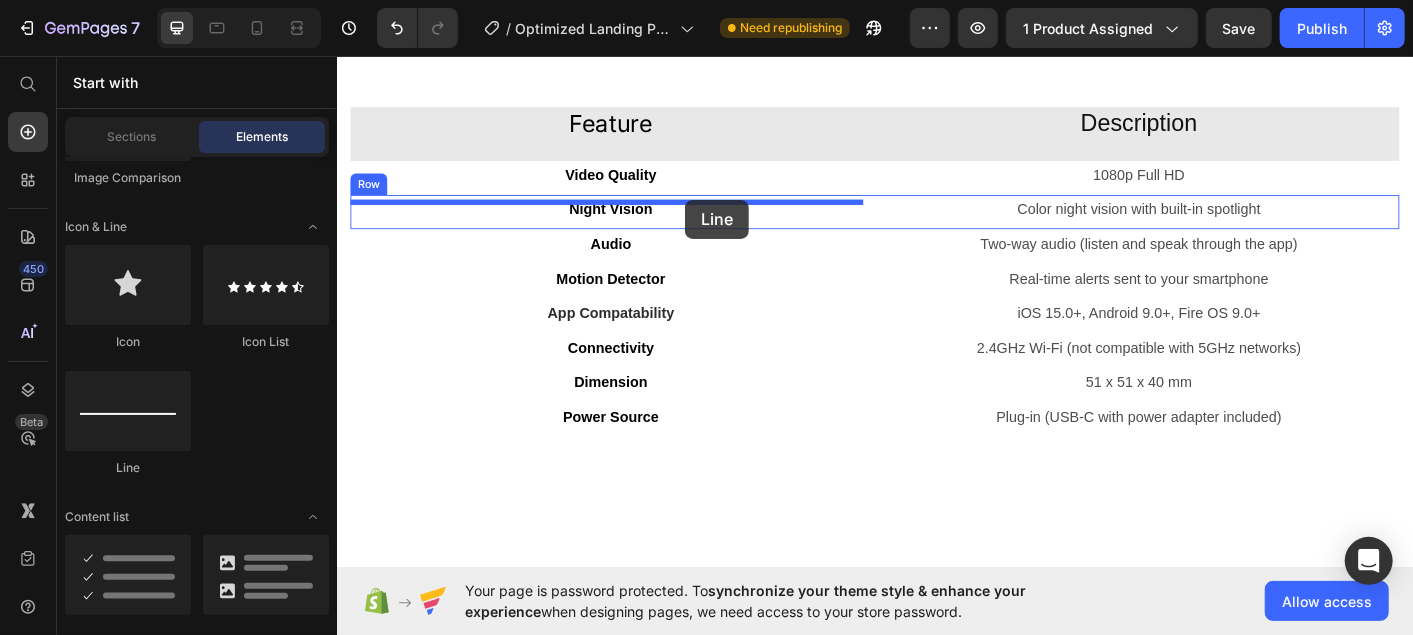 drag, startPoint x: 498, startPoint y: 474, endPoint x: 725, endPoint y: 217, distance: 342.89648 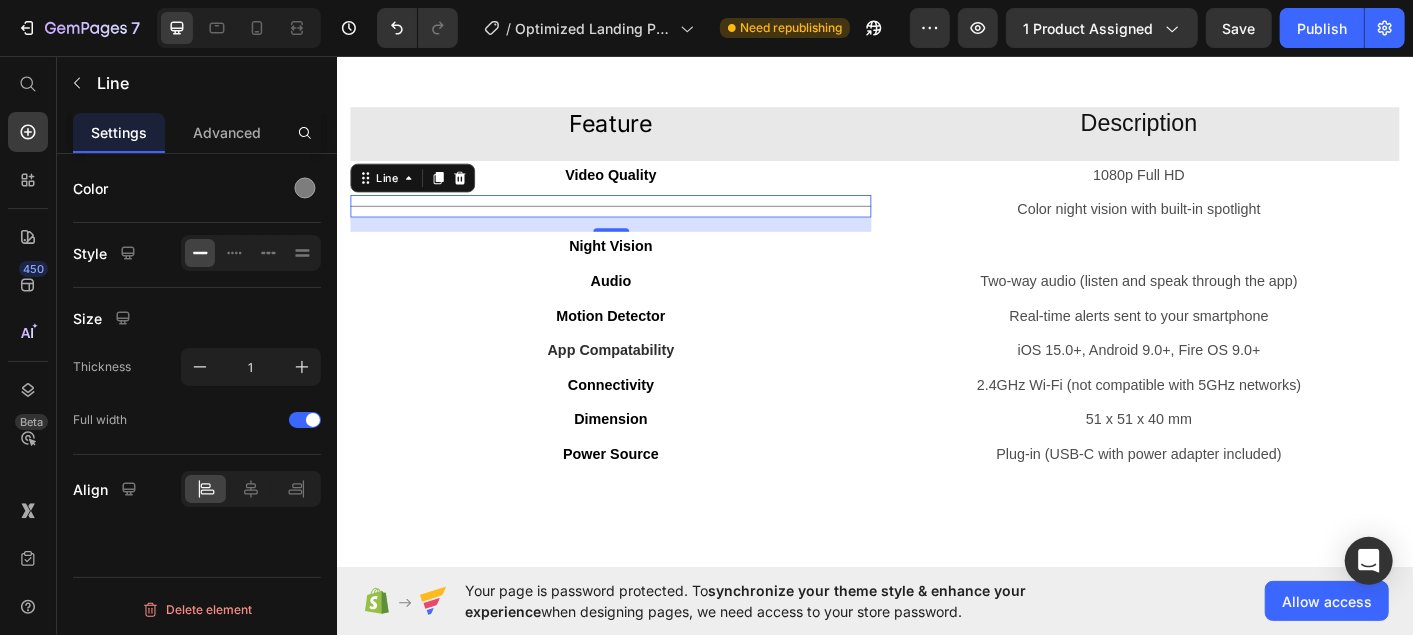 click on "Night Vision" at bounding box center [641, 268] 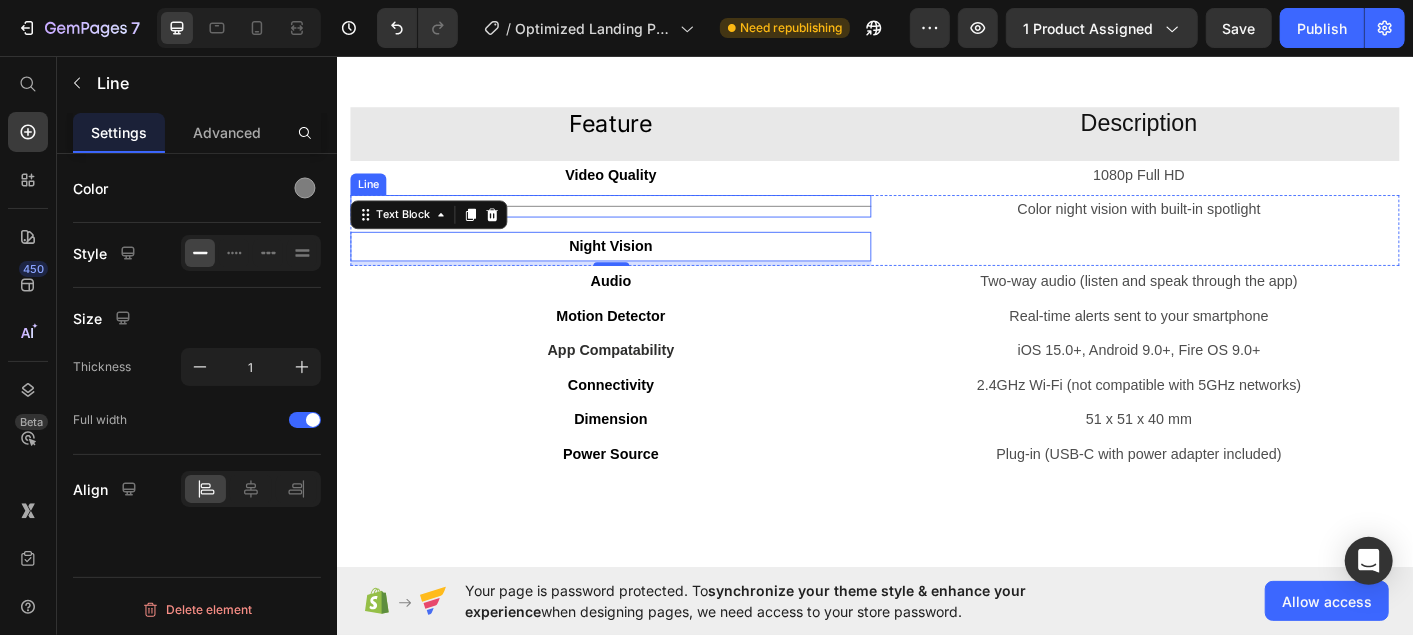 click on "Title Line" at bounding box center [641, 223] 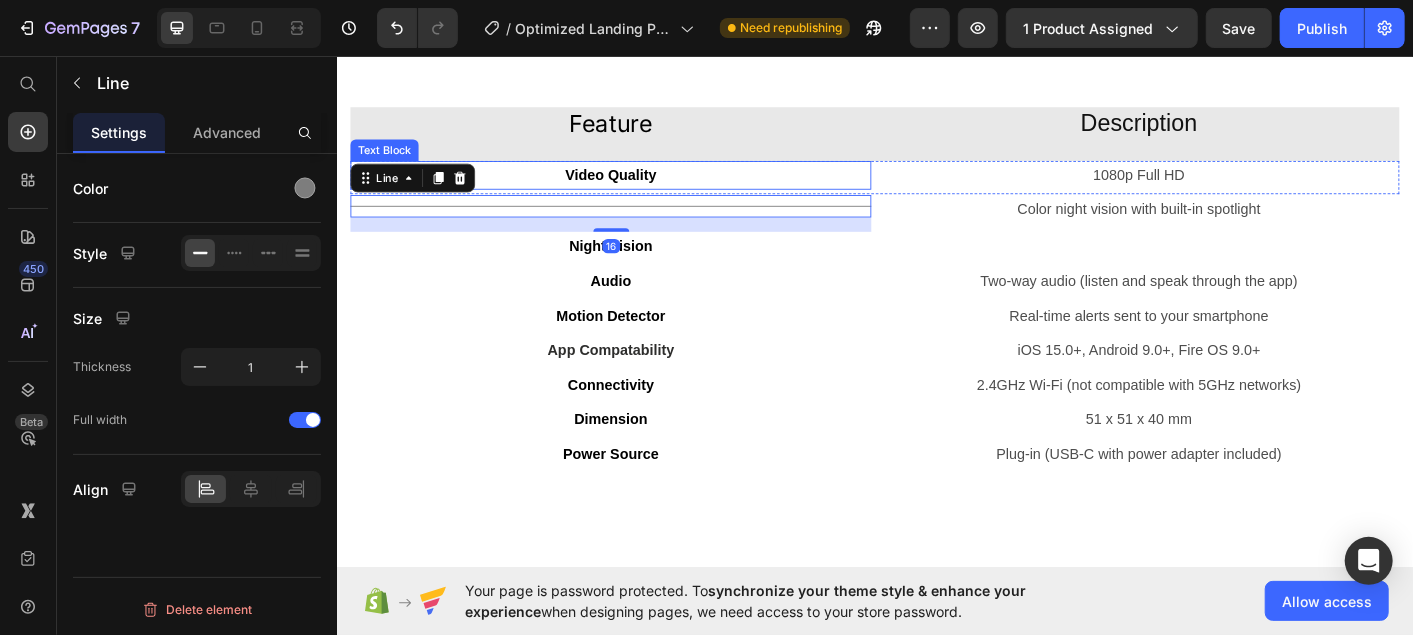 click on "Video Quality" at bounding box center [641, 189] 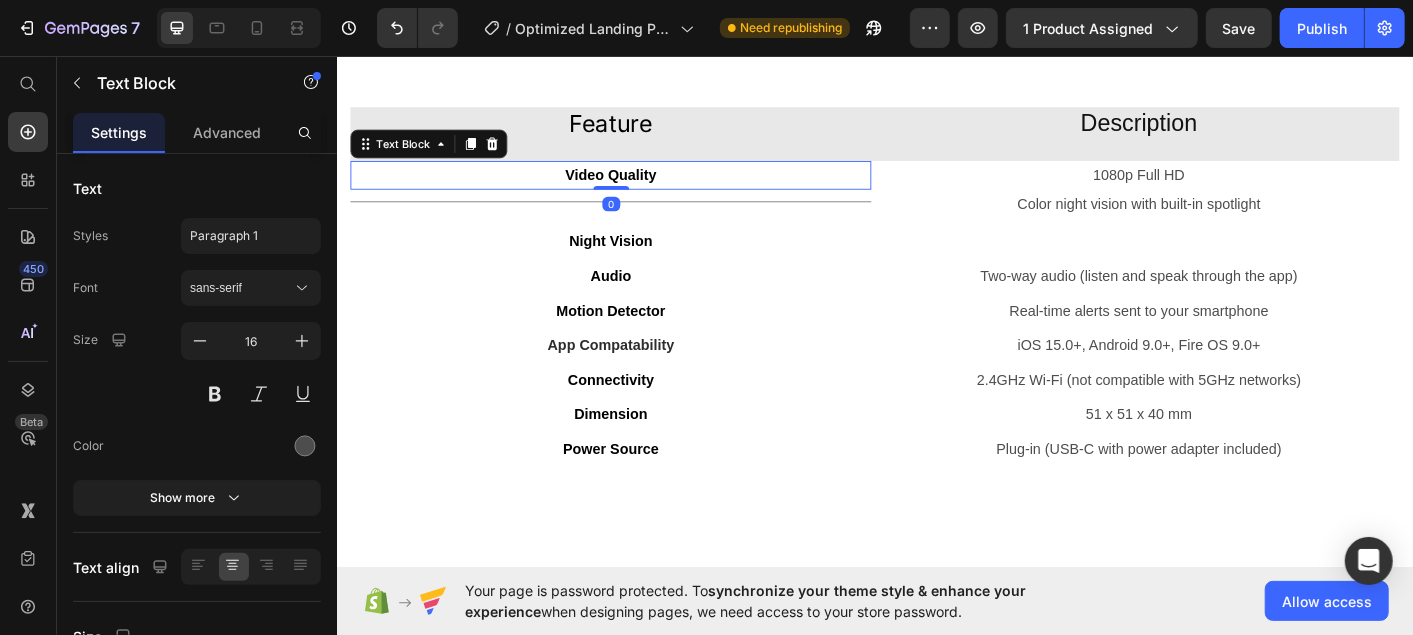 drag, startPoint x: 639, startPoint y: 216, endPoint x: 652, endPoint y: 189, distance: 29.966648 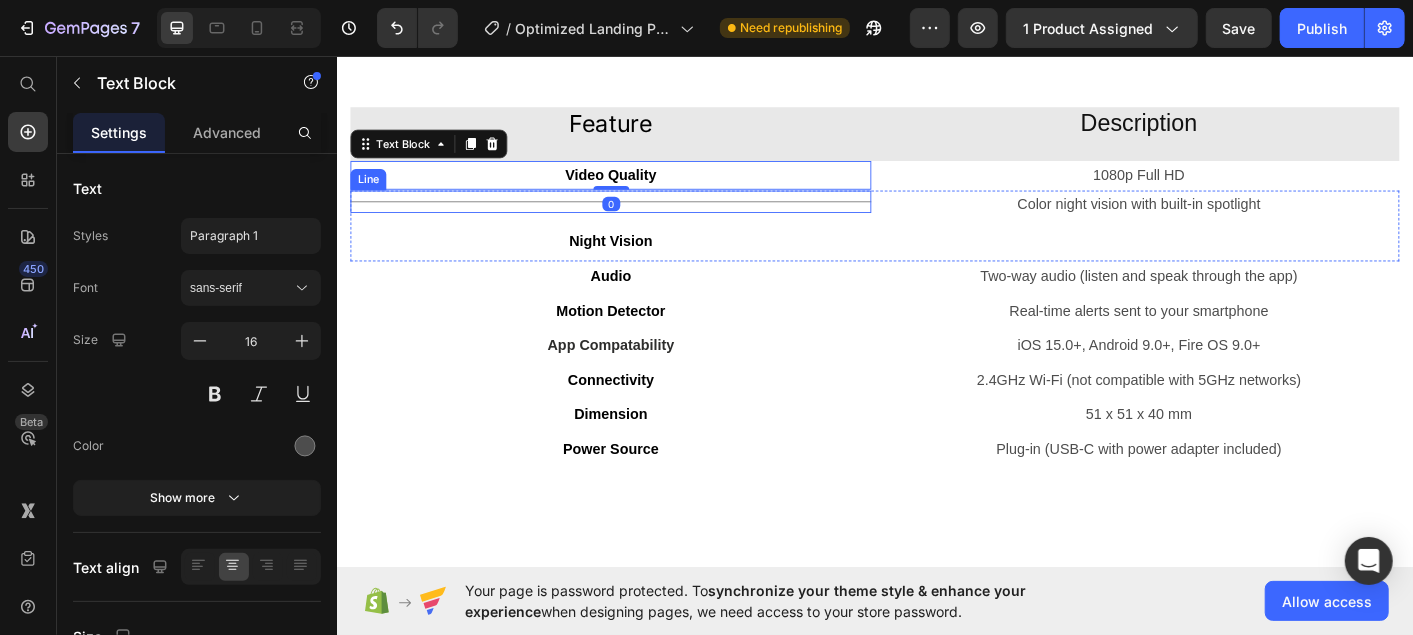 click on "Title Line" at bounding box center (641, 218) 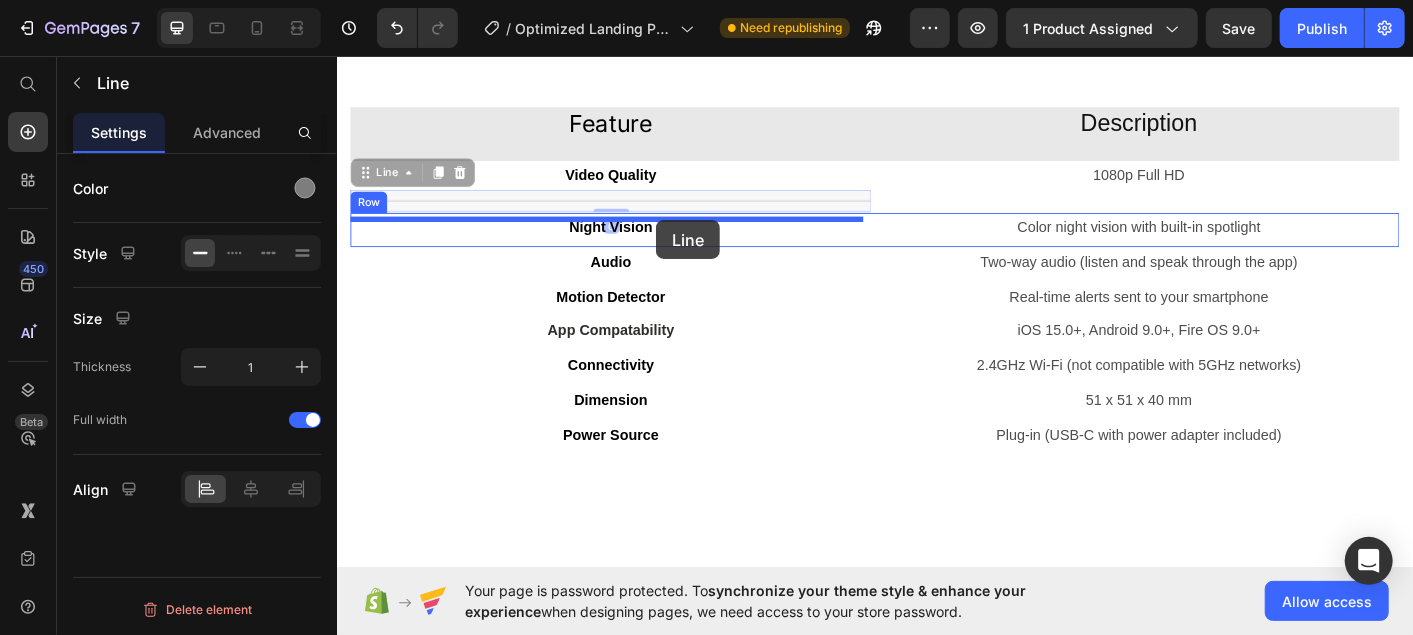 drag, startPoint x: 670, startPoint y: 223, endPoint x: 689, endPoint y: 235, distance: 22.472204 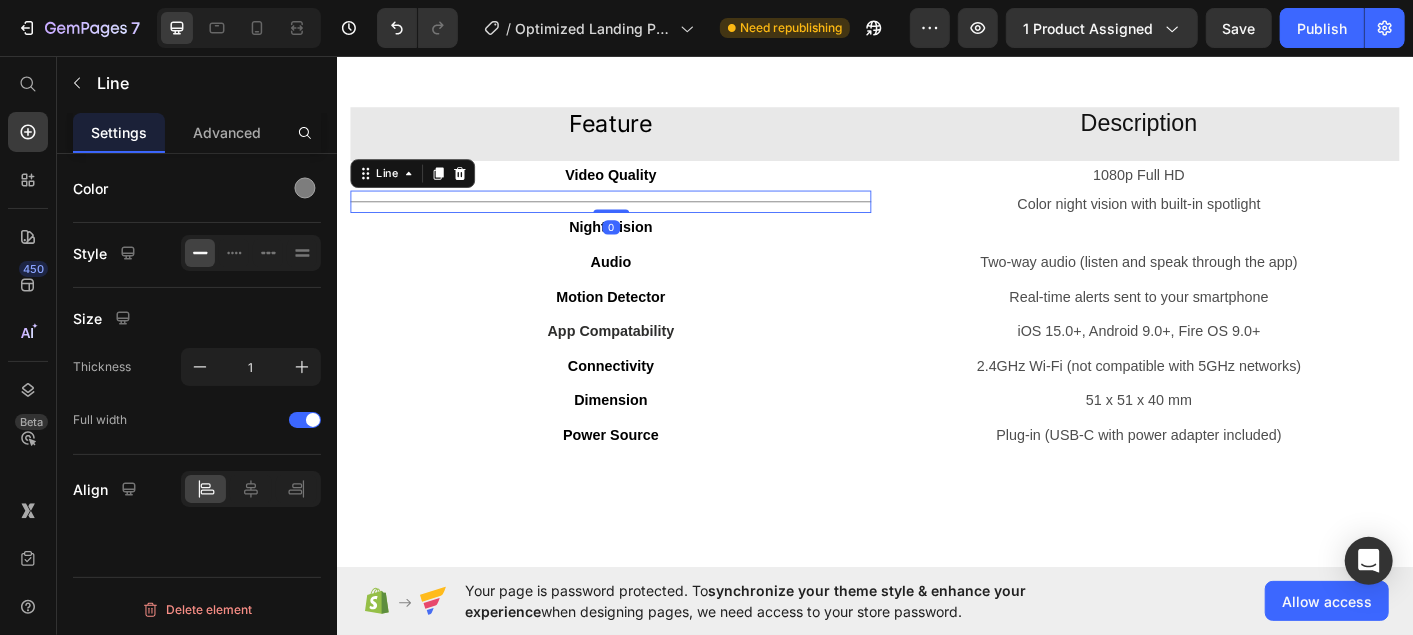 drag, startPoint x: 631, startPoint y: 252, endPoint x: 662, endPoint y: 202, distance: 58.830265 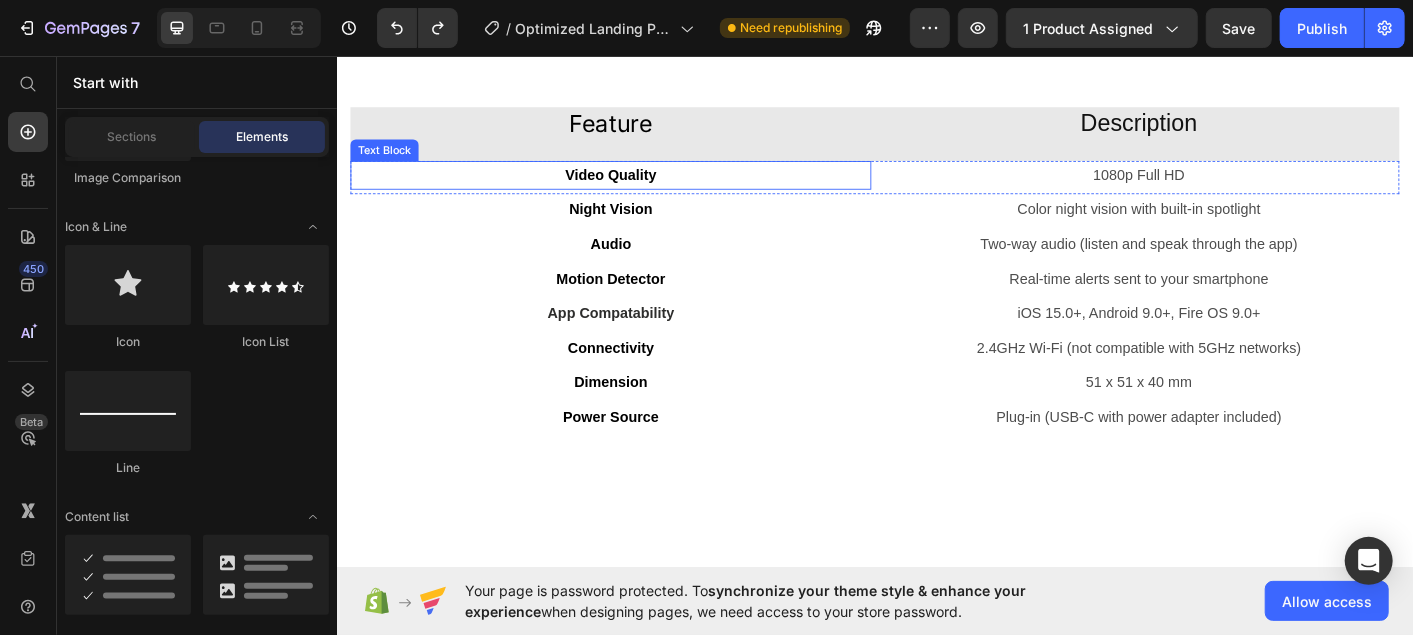 click on "Video Quality" at bounding box center [641, 189] 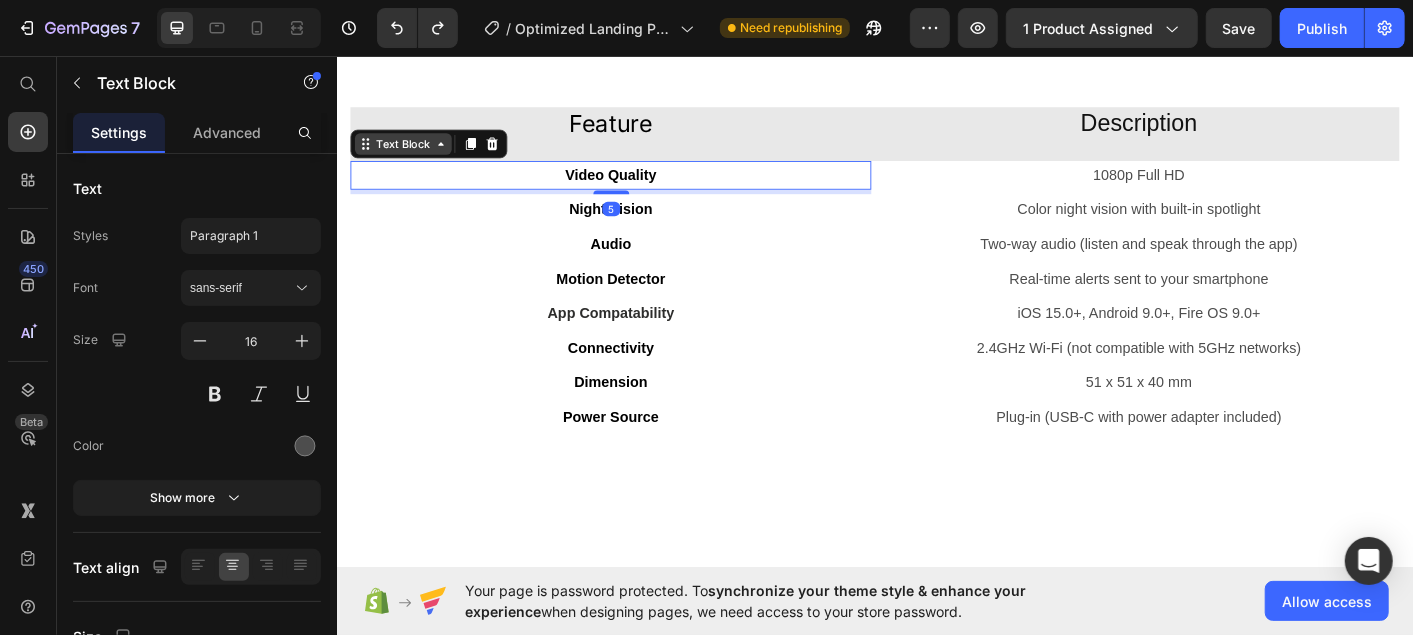 click on "Text Block" at bounding box center (410, 154) 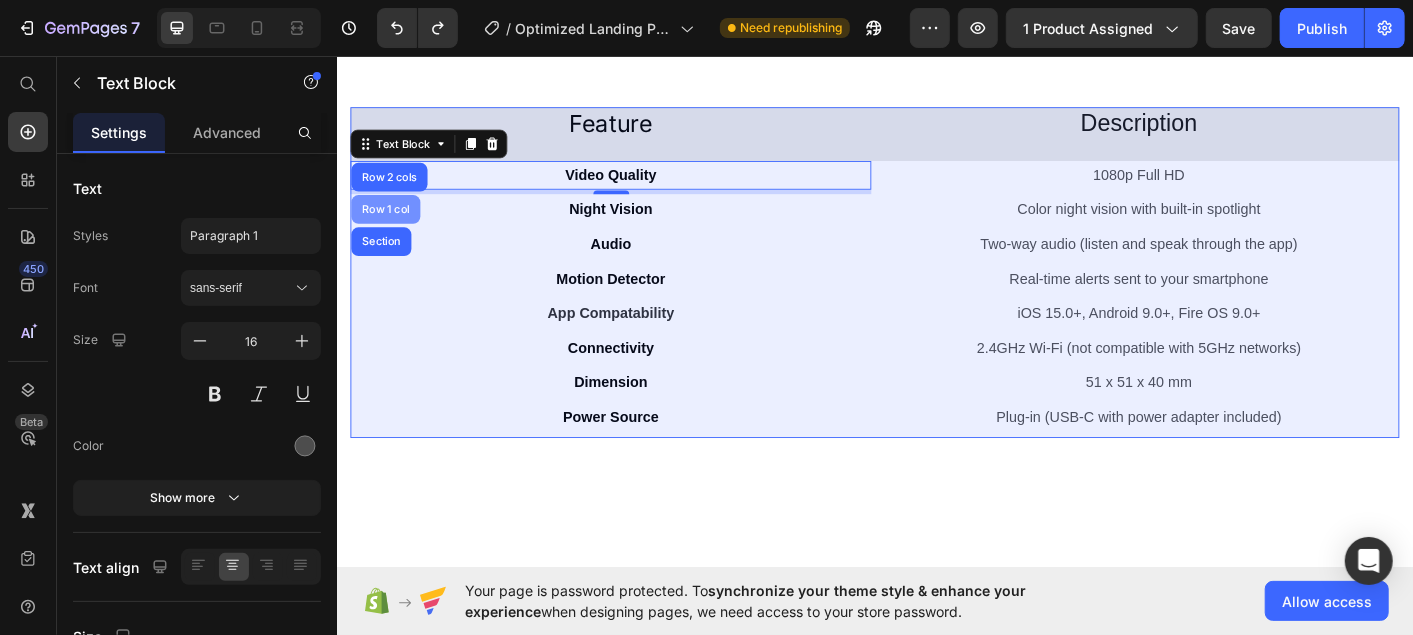 click on "Row 1 col" at bounding box center (390, 227) 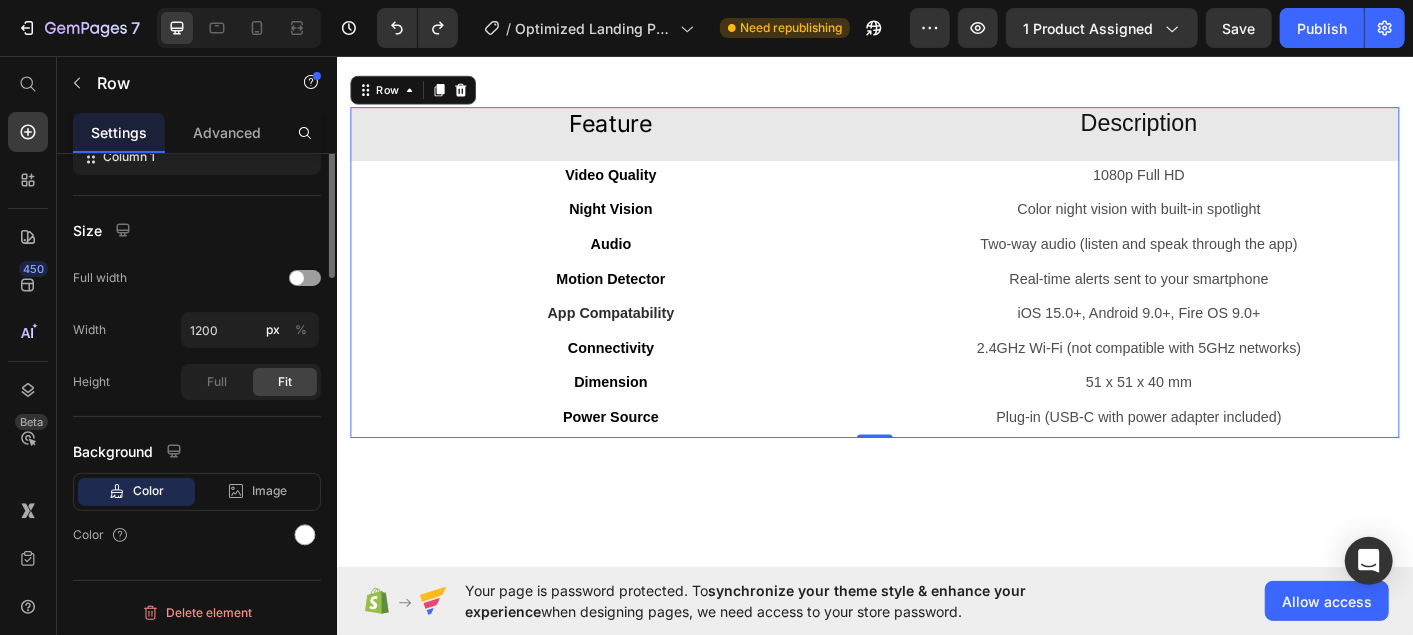 scroll, scrollTop: 0, scrollLeft: 0, axis: both 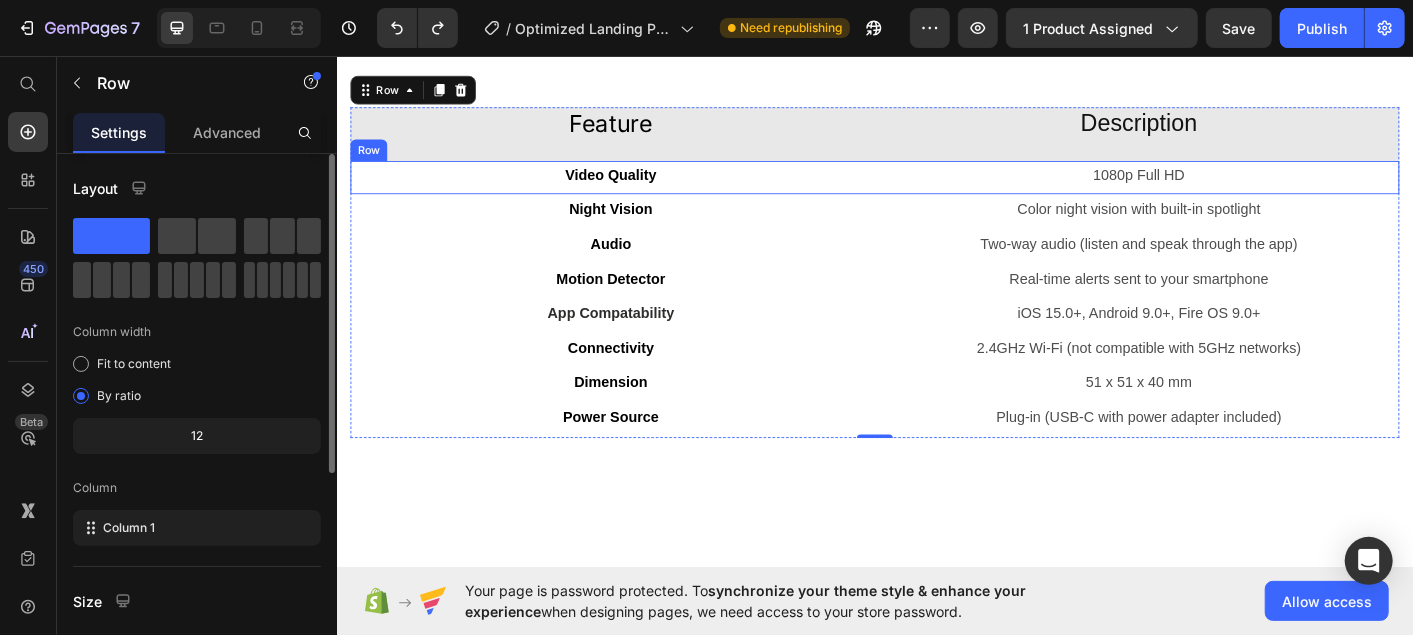 click on "Video Quality" at bounding box center (641, 189) 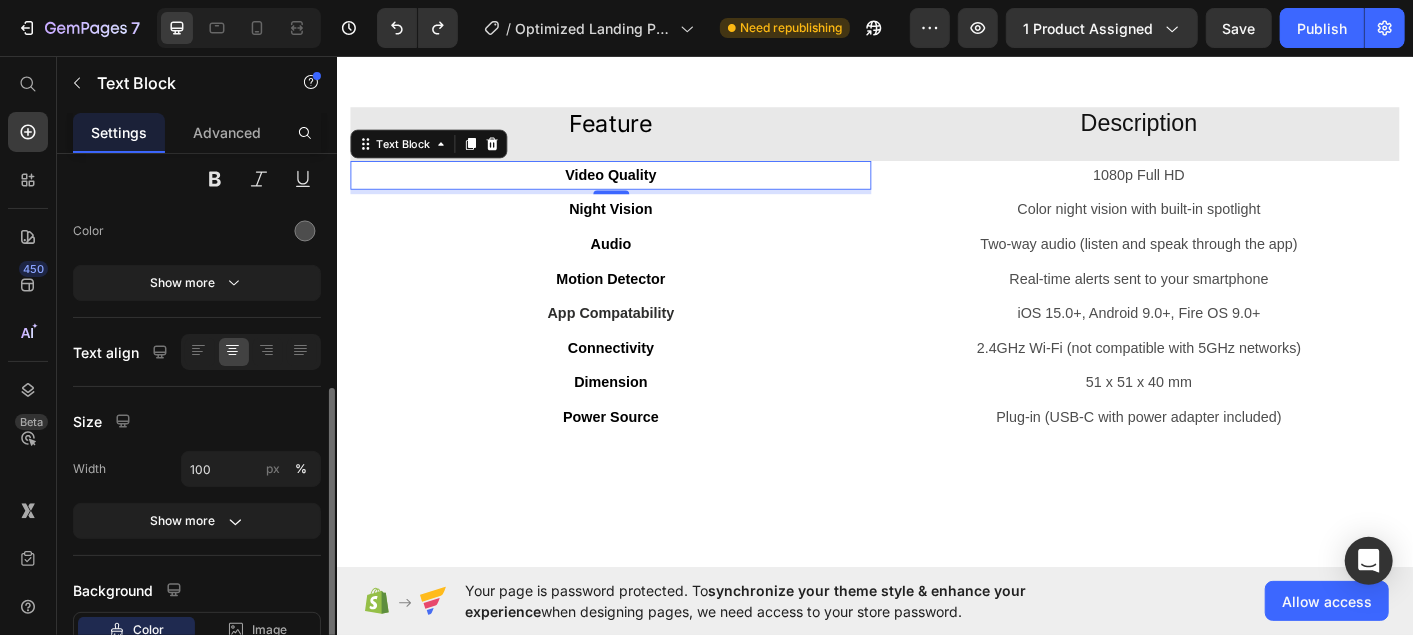 scroll, scrollTop: 353, scrollLeft: 0, axis: vertical 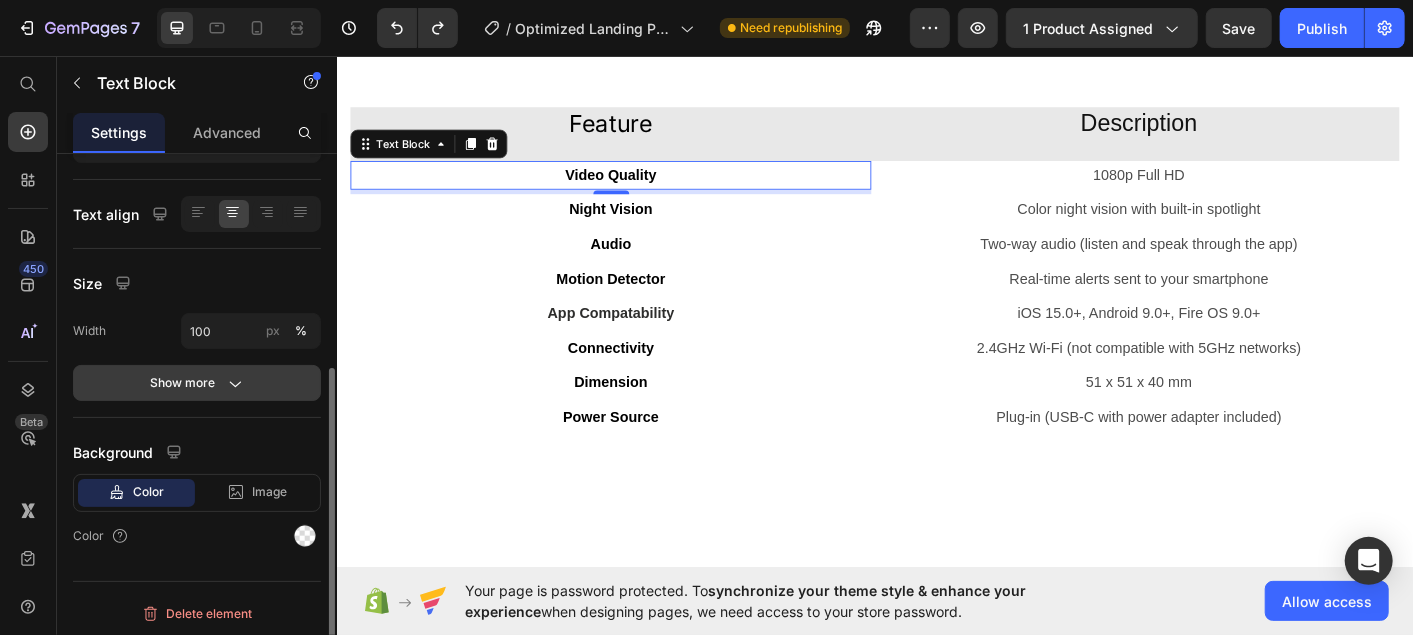 click 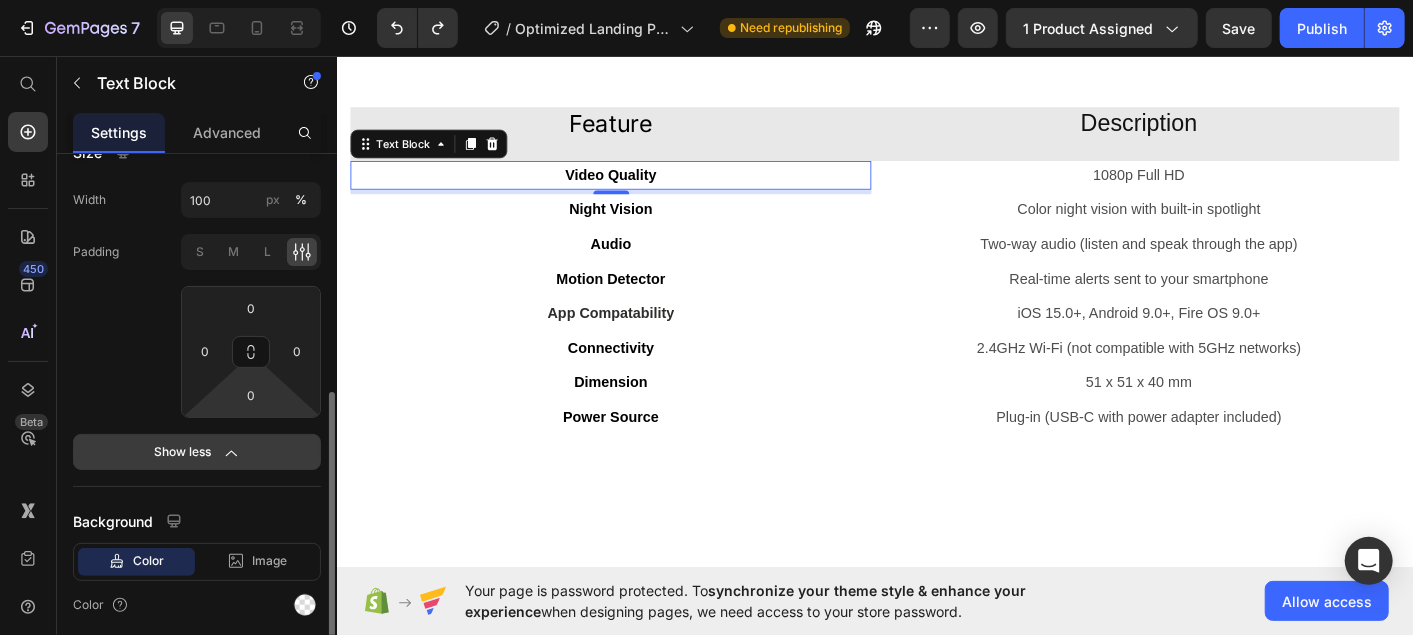 scroll, scrollTop: 553, scrollLeft: 0, axis: vertical 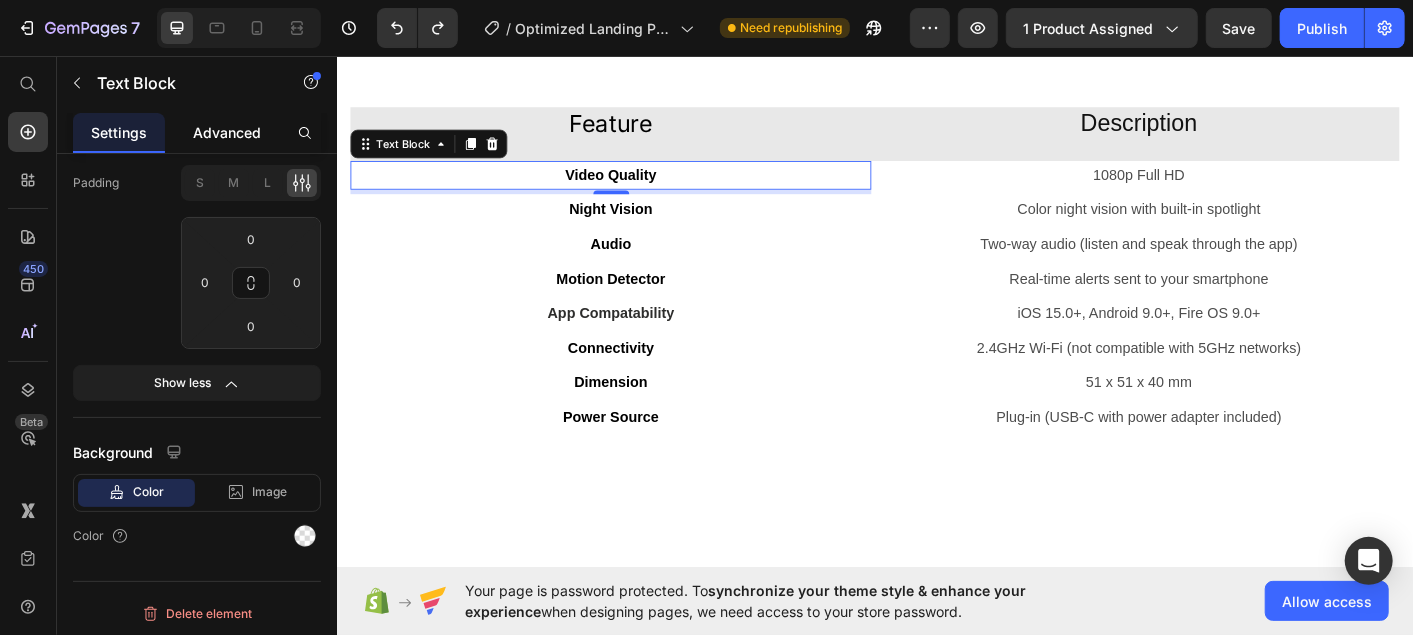 click on "Advanced" at bounding box center [227, 132] 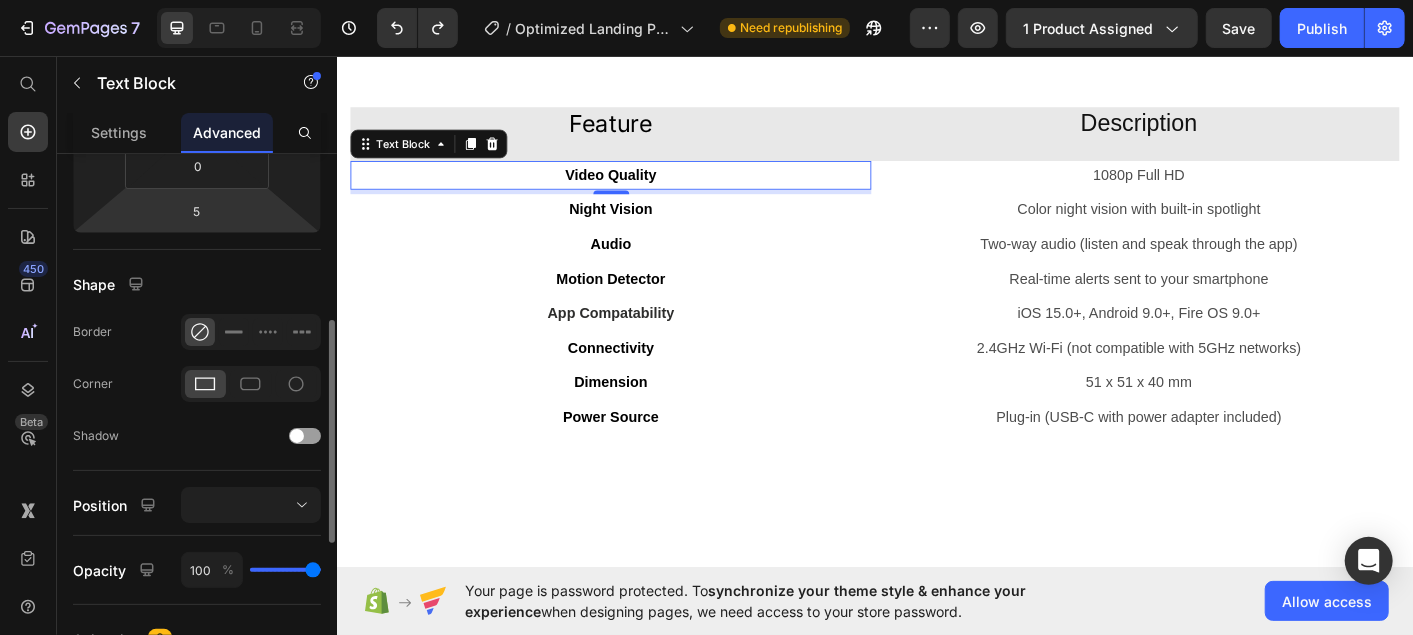 scroll, scrollTop: 403, scrollLeft: 0, axis: vertical 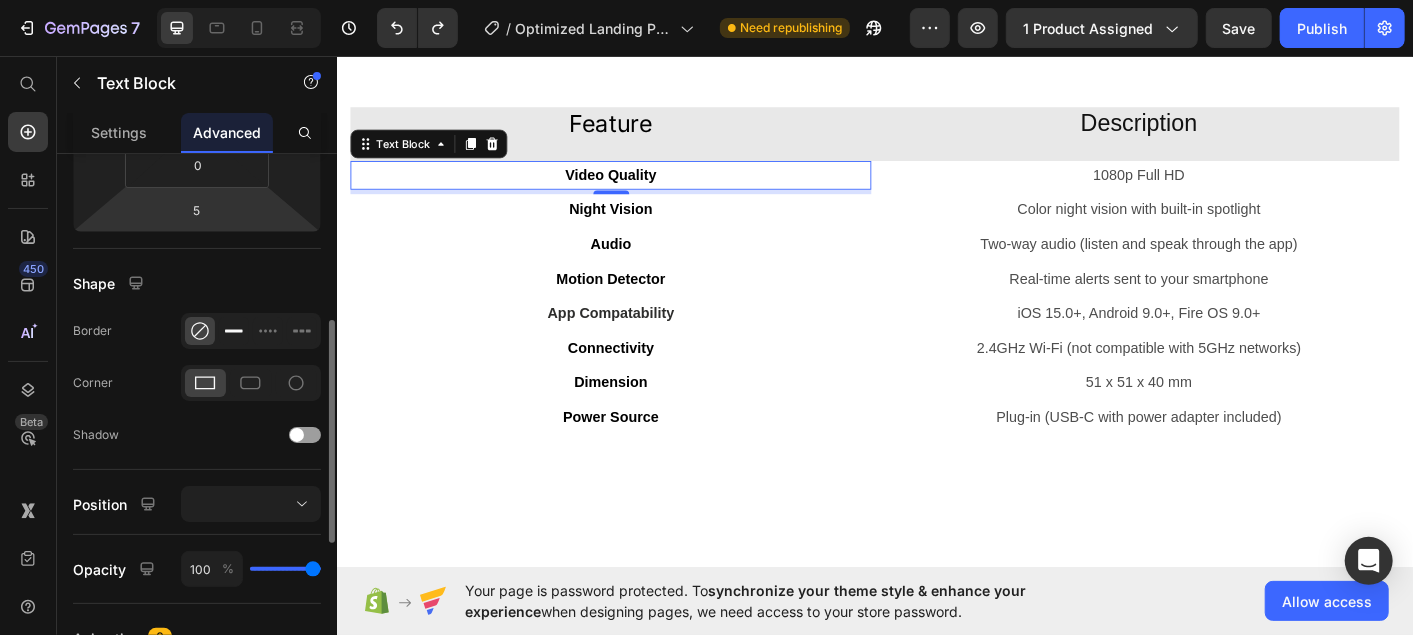 click 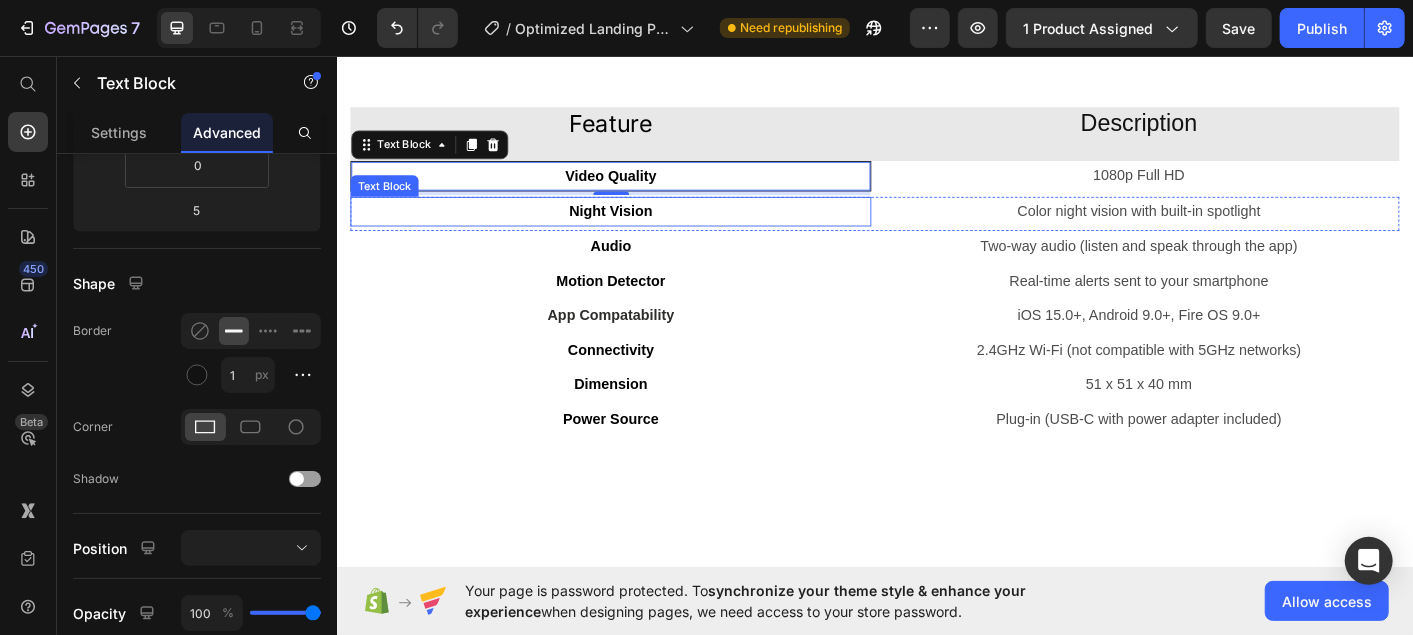 click on "Night Vision" at bounding box center [641, 229] 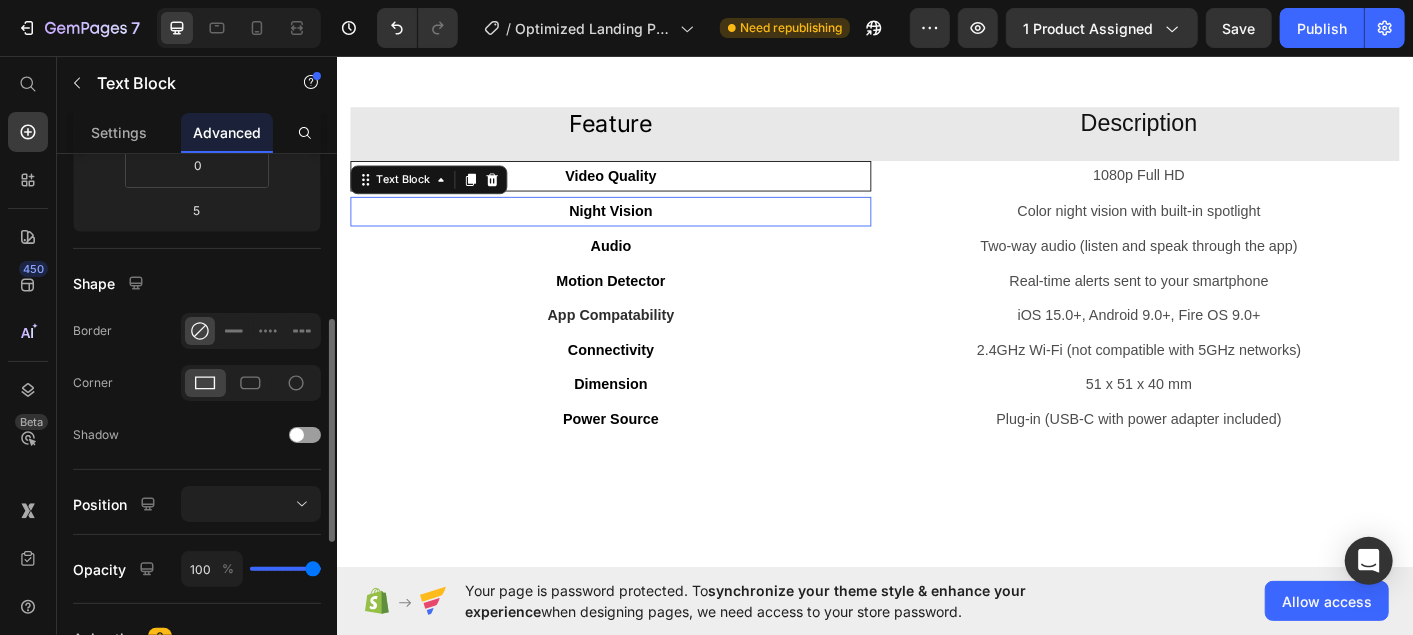 scroll, scrollTop: 402, scrollLeft: 0, axis: vertical 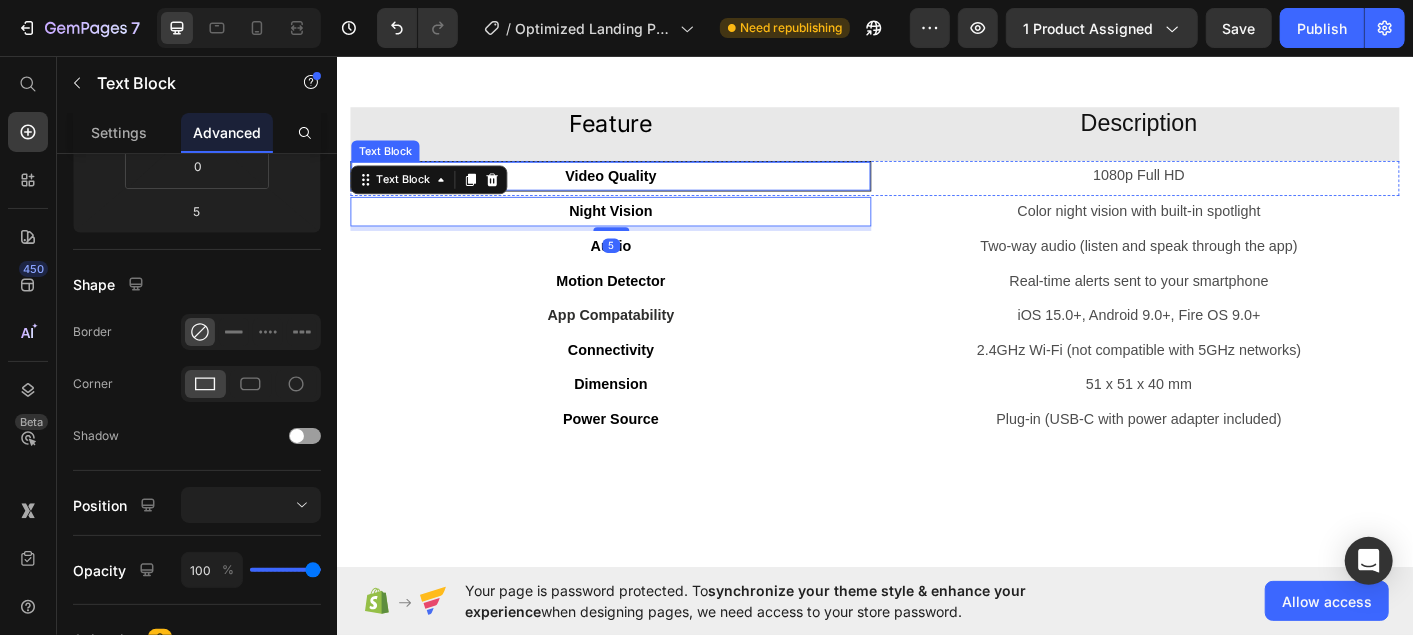 click on "Video Quality" at bounding box center (641, 190) 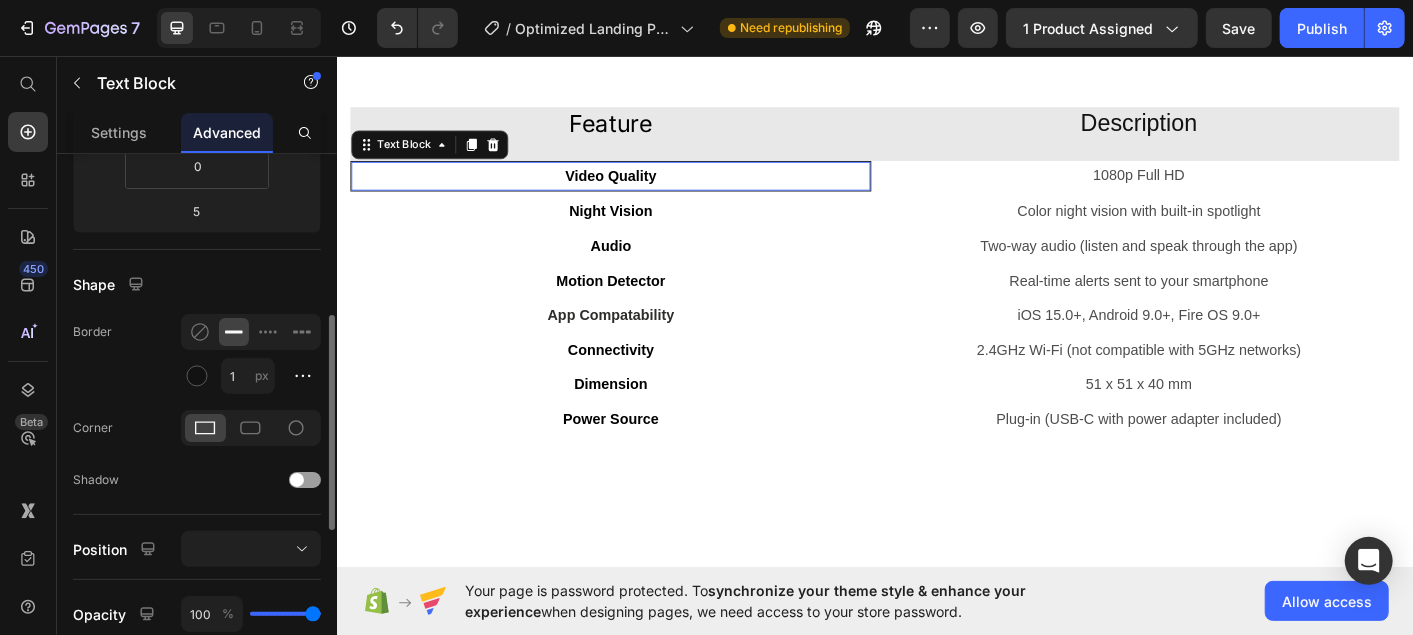 scroll, scrollTop: 402, scrollLeft: 0, axis: vertical 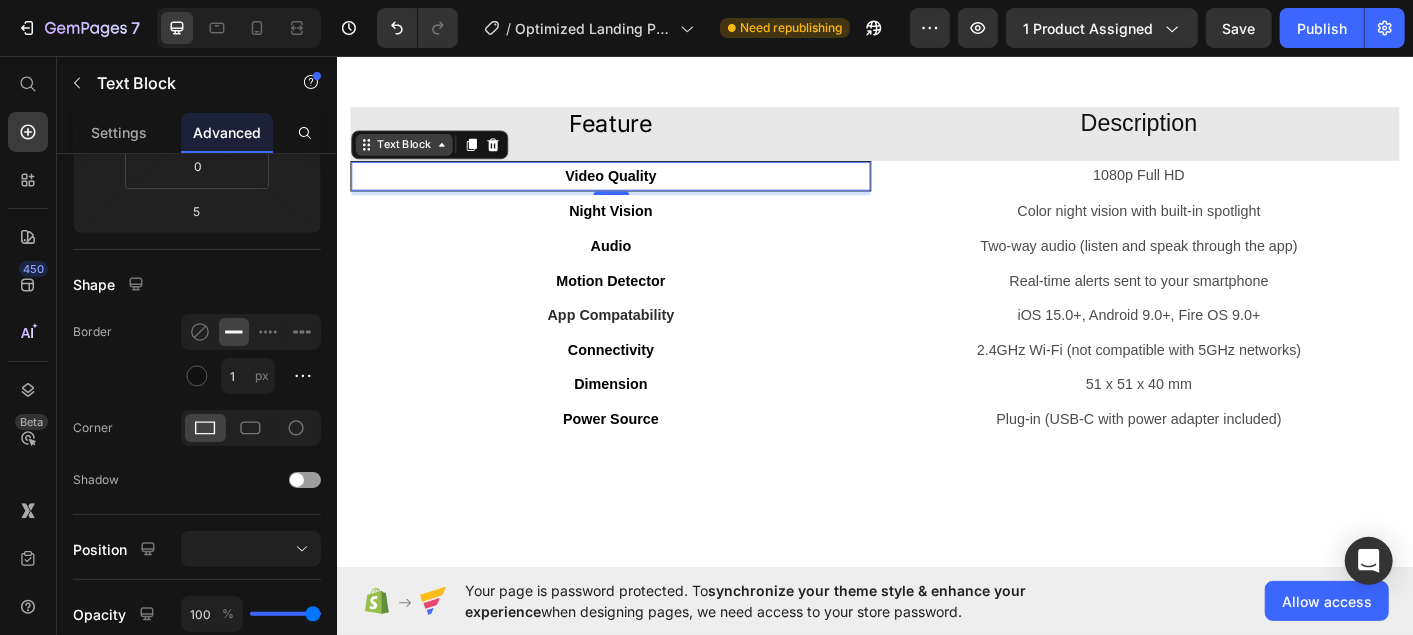 click on "Text Block" at bounding box center (411, 155) 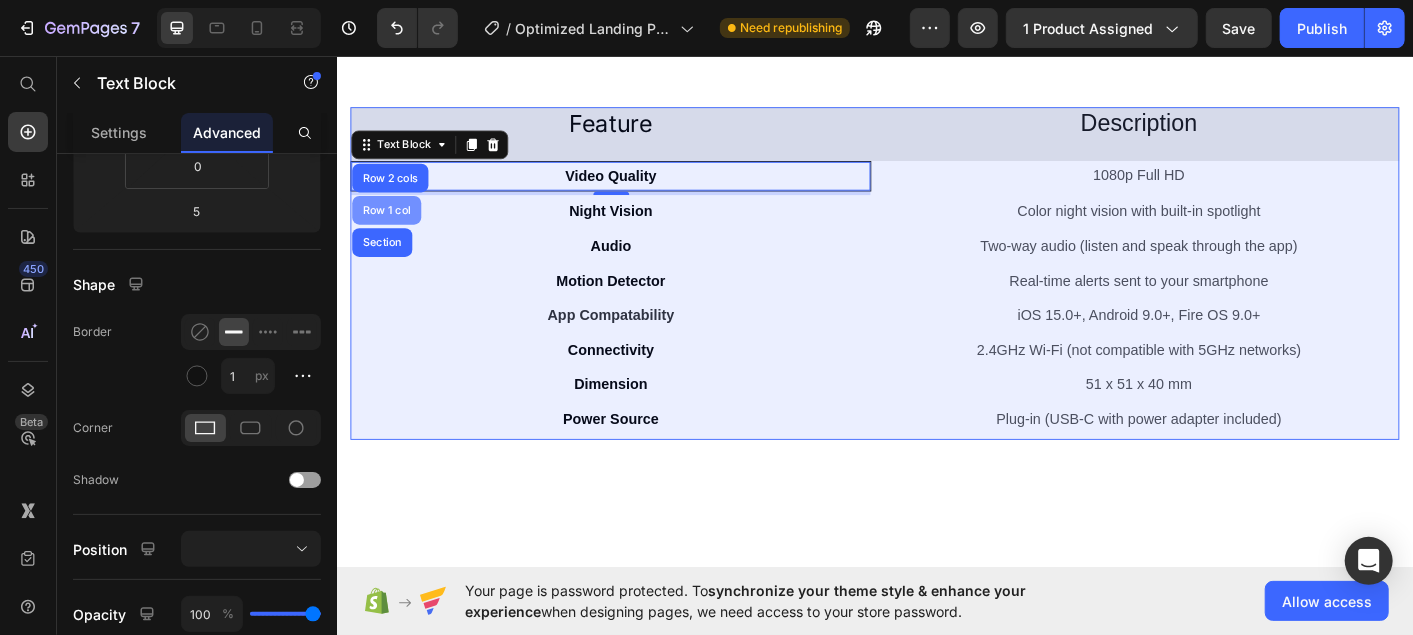 click on "Row 1 col" at bounding box center (391, 228) 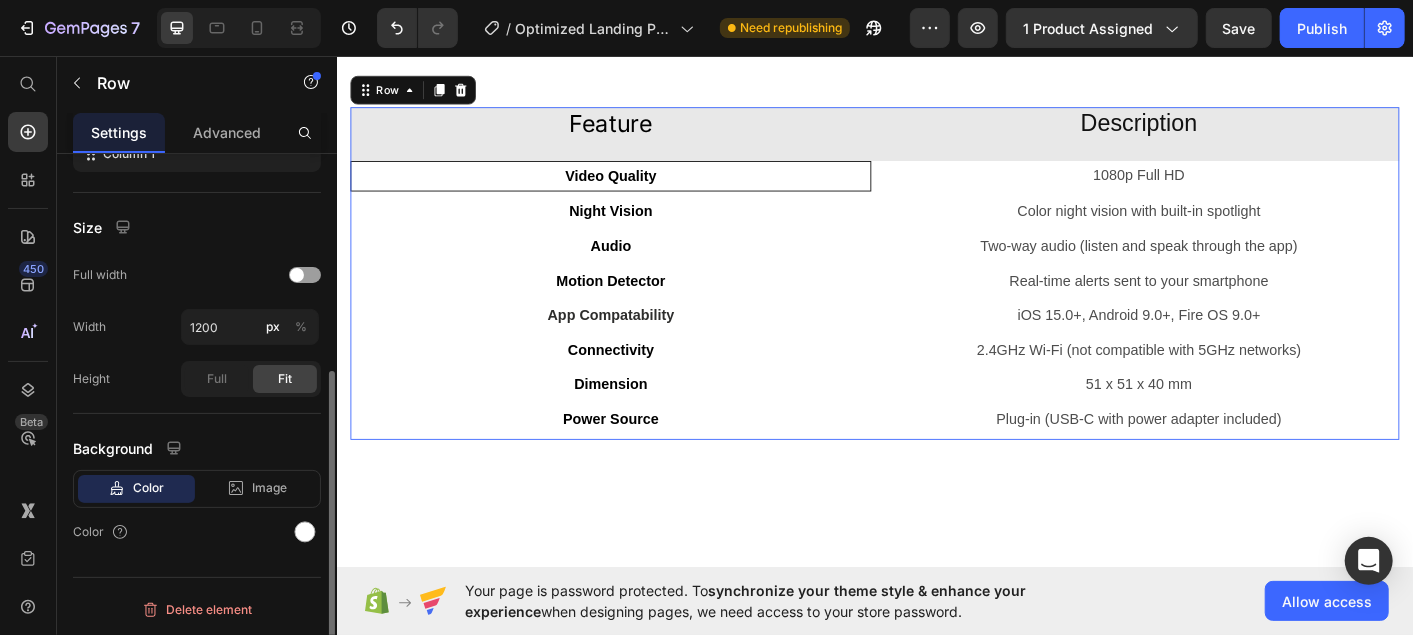 scroll, scrollTop: 0, scrollLeft: 0, axis: both 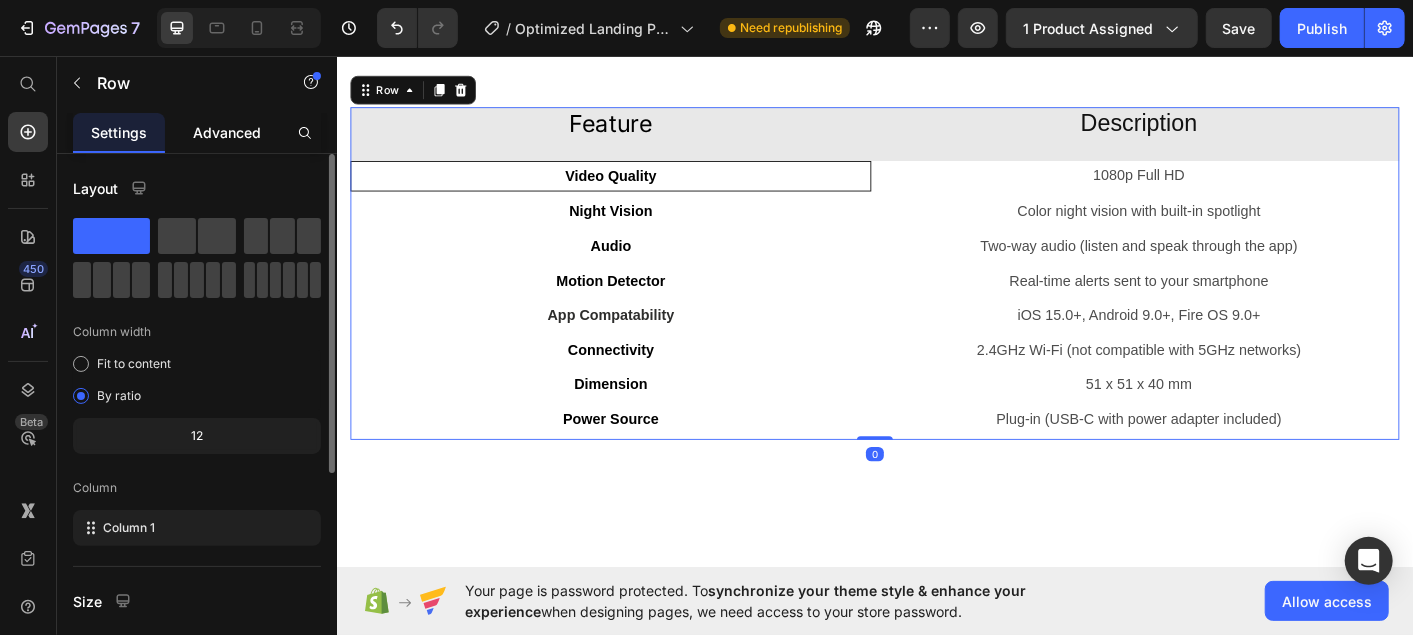 click on "Advanced" at bounding box center (227, 132) 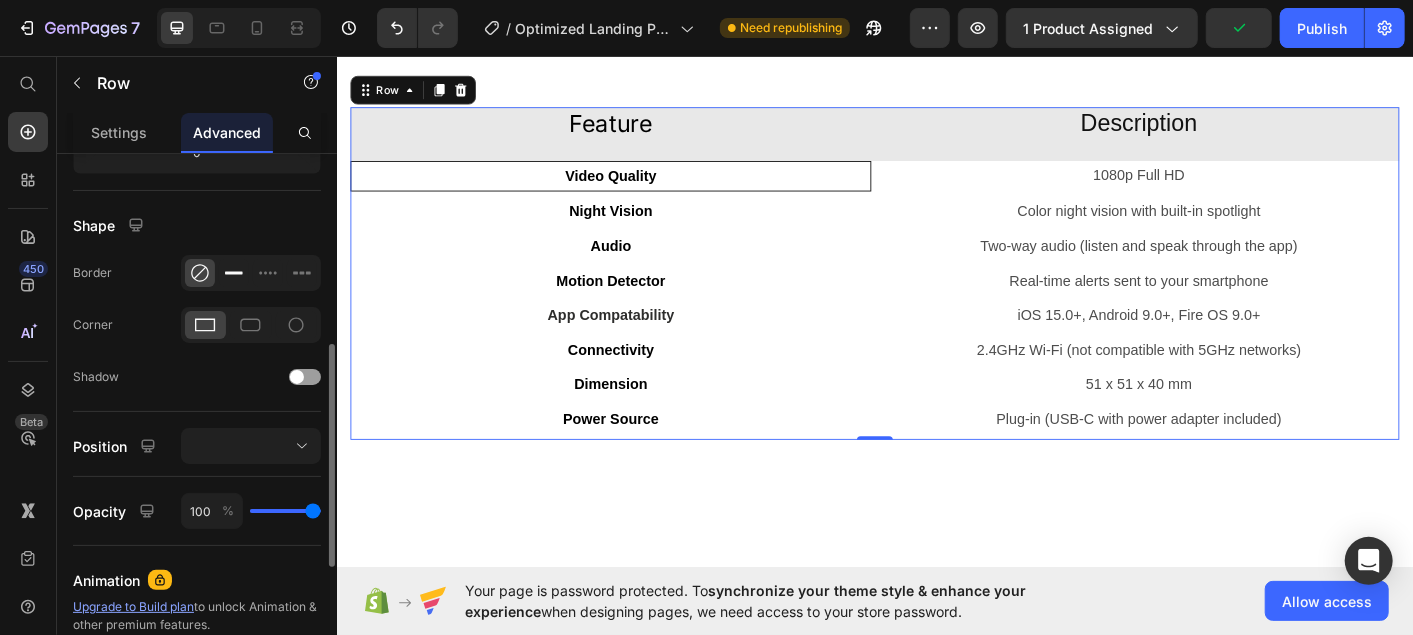 scroll, scrollTop: 462, scrollLeft: 0, axis: vertical 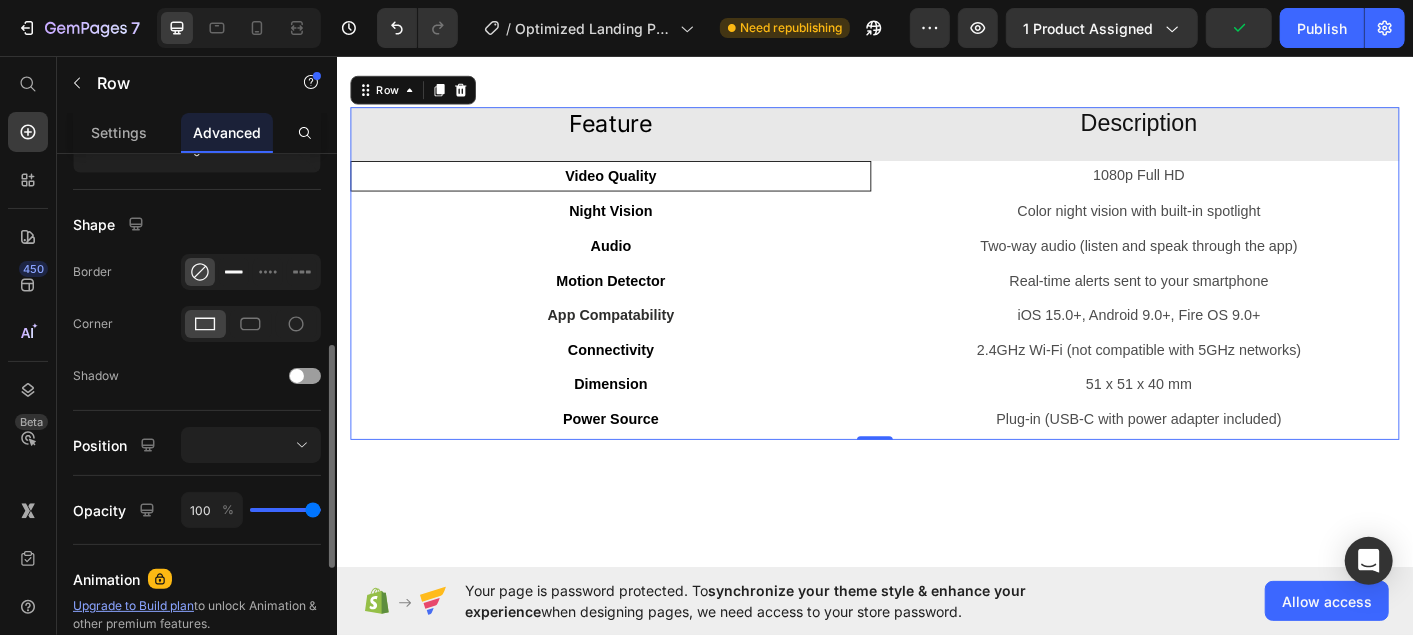 click 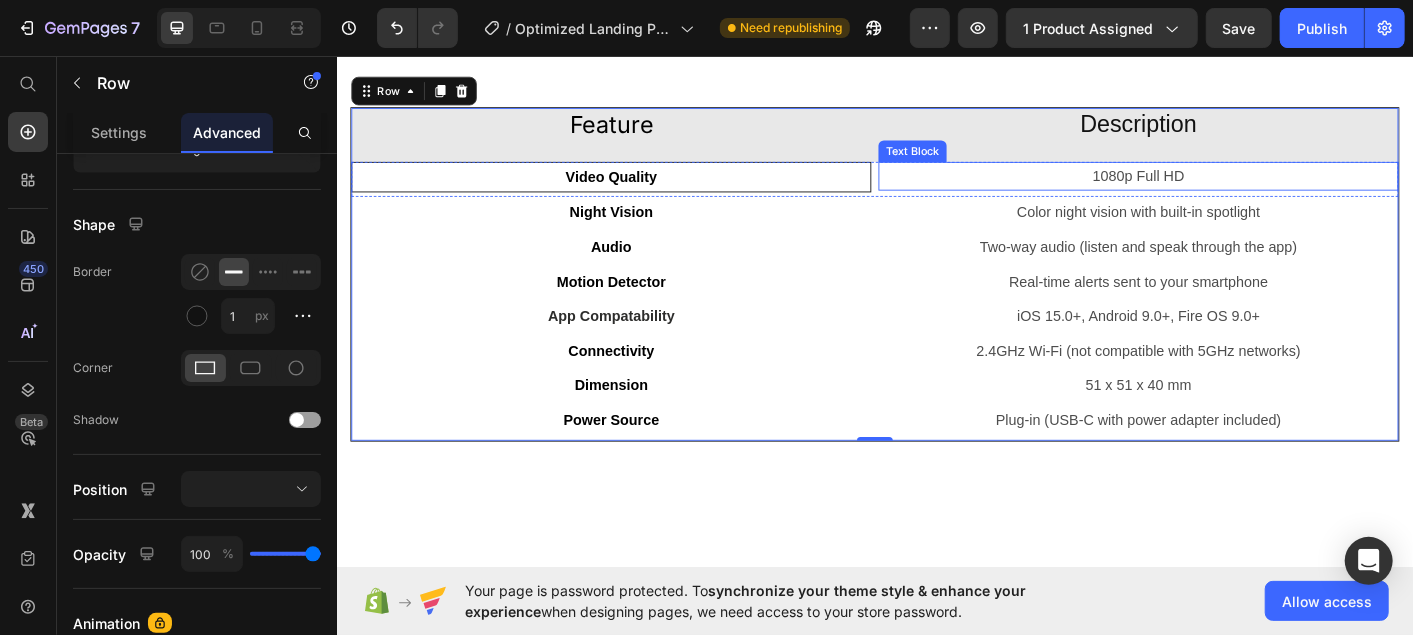 click on "1080p Full HD" at bounding box center [1230, 190] 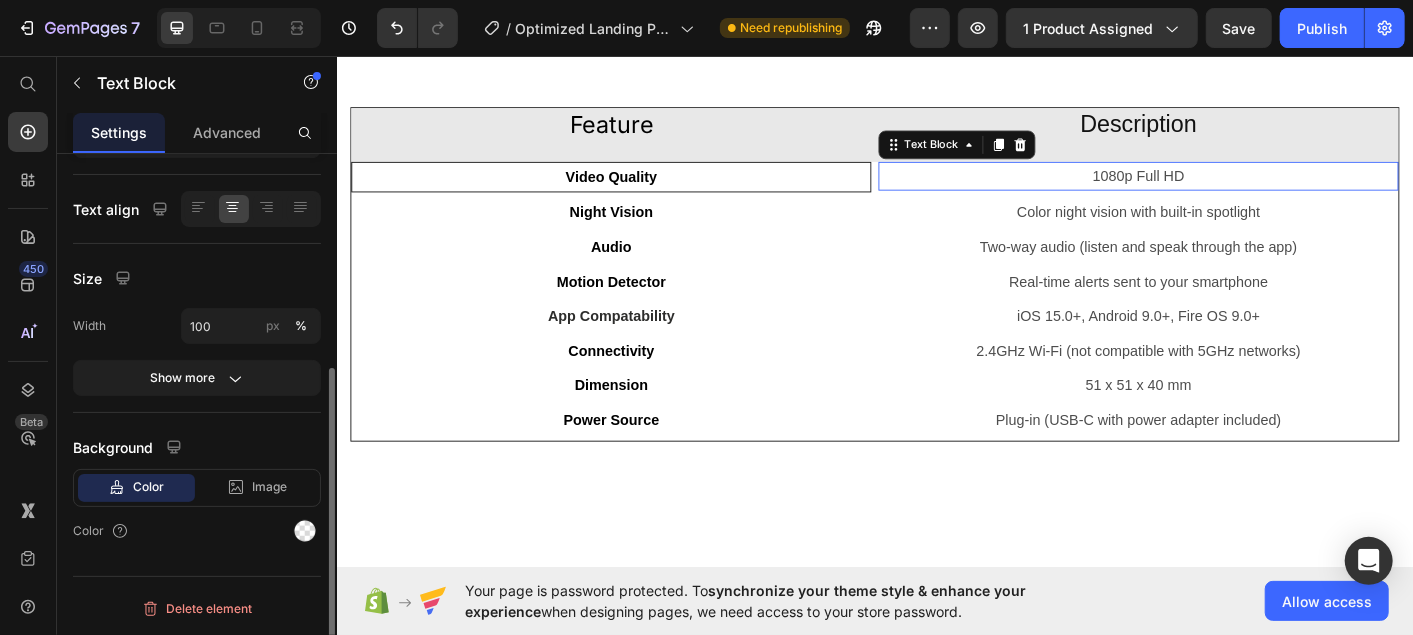 scroll, scrollTop: 0, scrollLeft: 0, axis: both 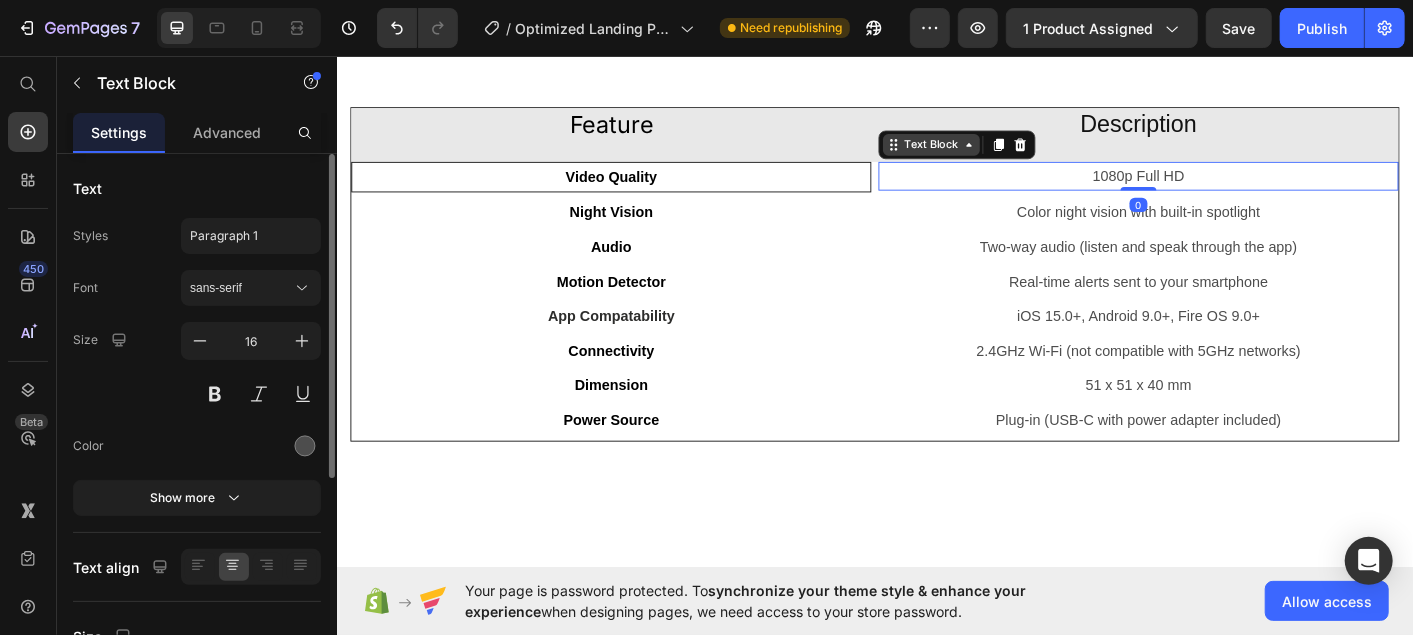 click on "Text Block" at bounding box center [999, 155] 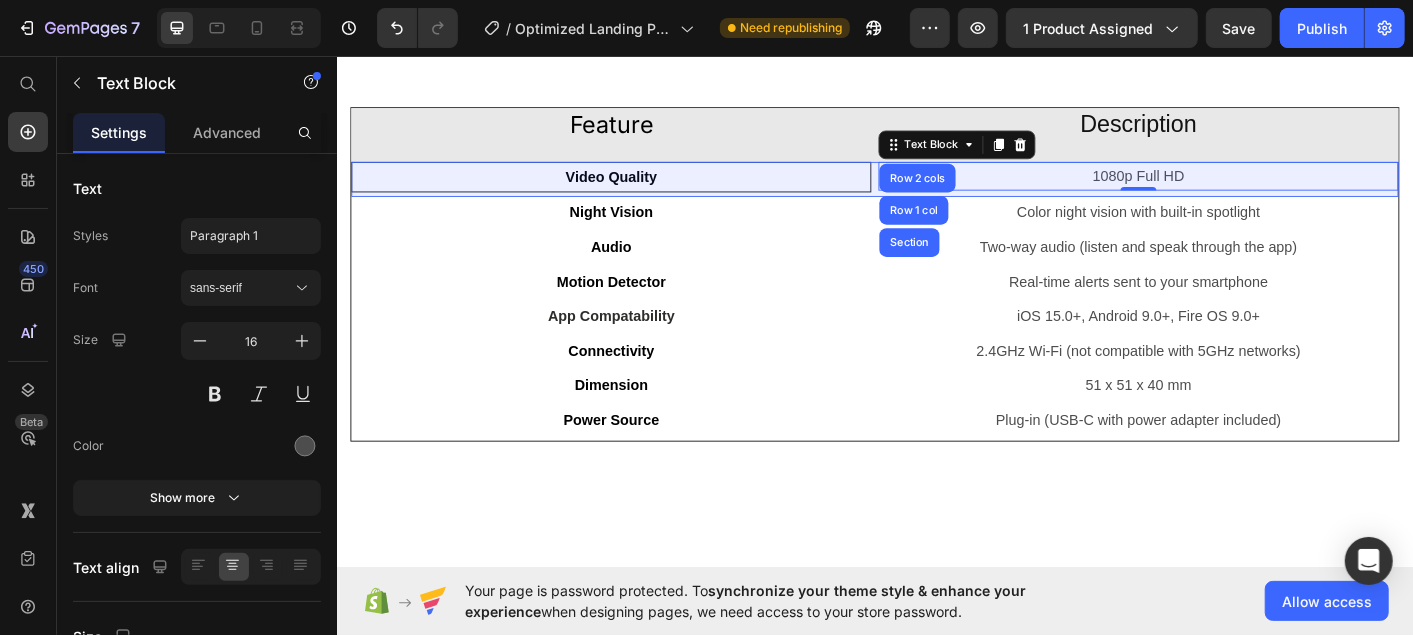 click on "Row 2 cols" at bounding box center (983, 192) 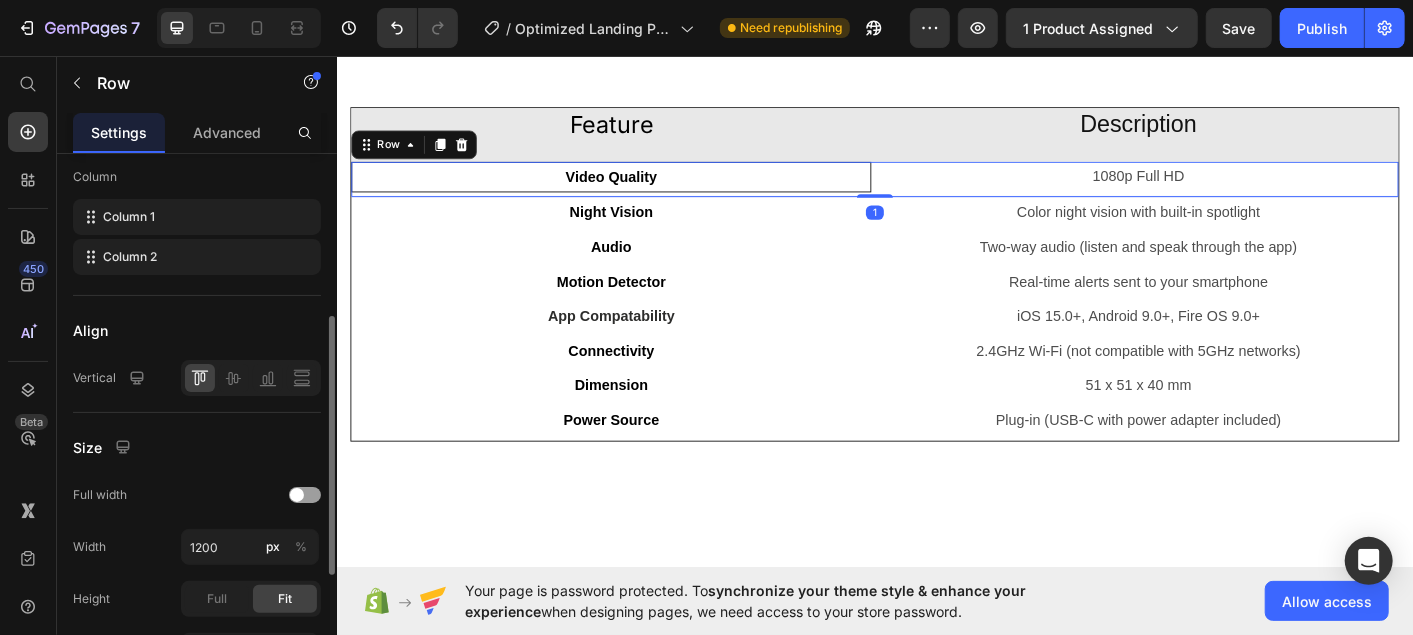 scroll, scrollTop: 319, scrollLeft: 0, axis: vertical 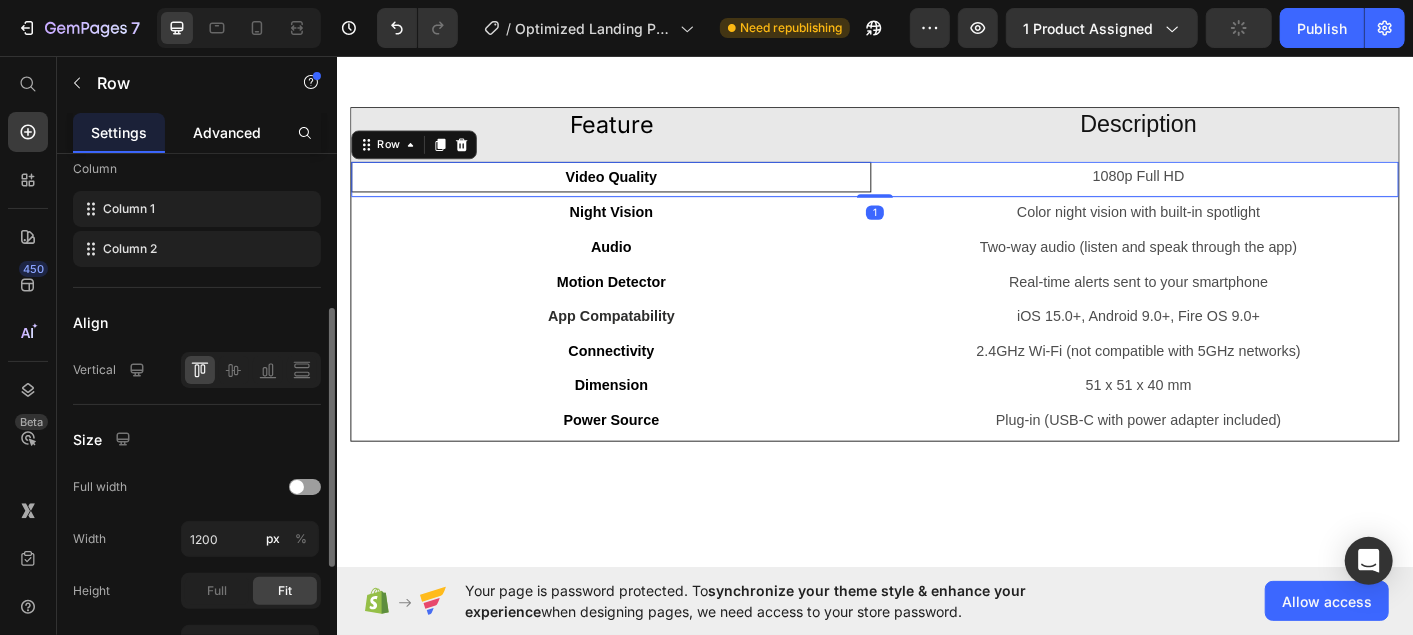 click on "Advanced" at bounding box center (227, 132) 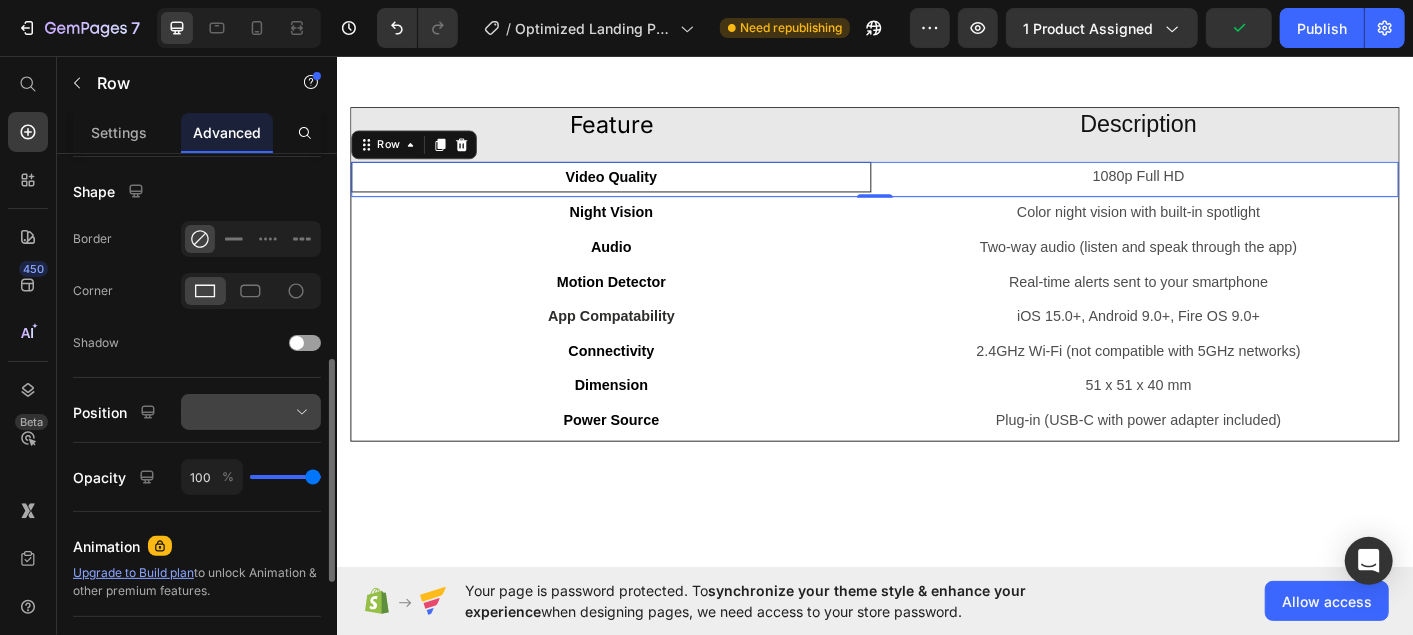 scroll, scrollTop: 497, scrollLeft: 0, axis: vertical 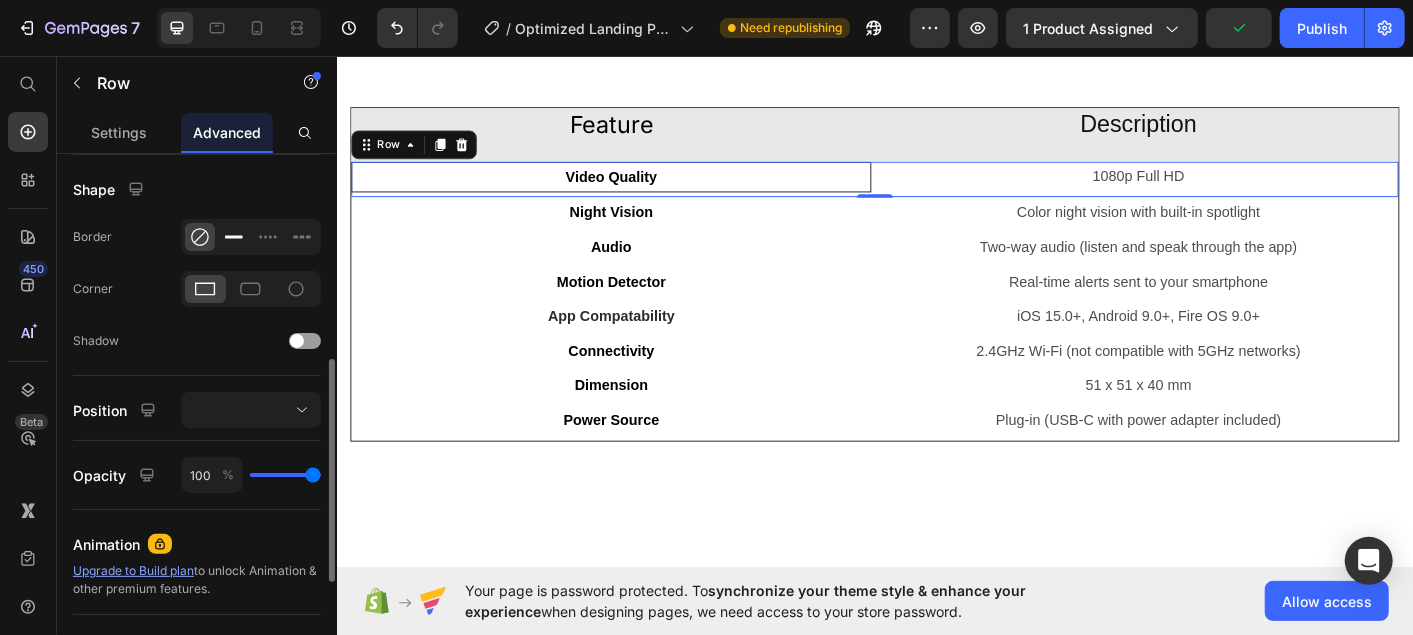 click 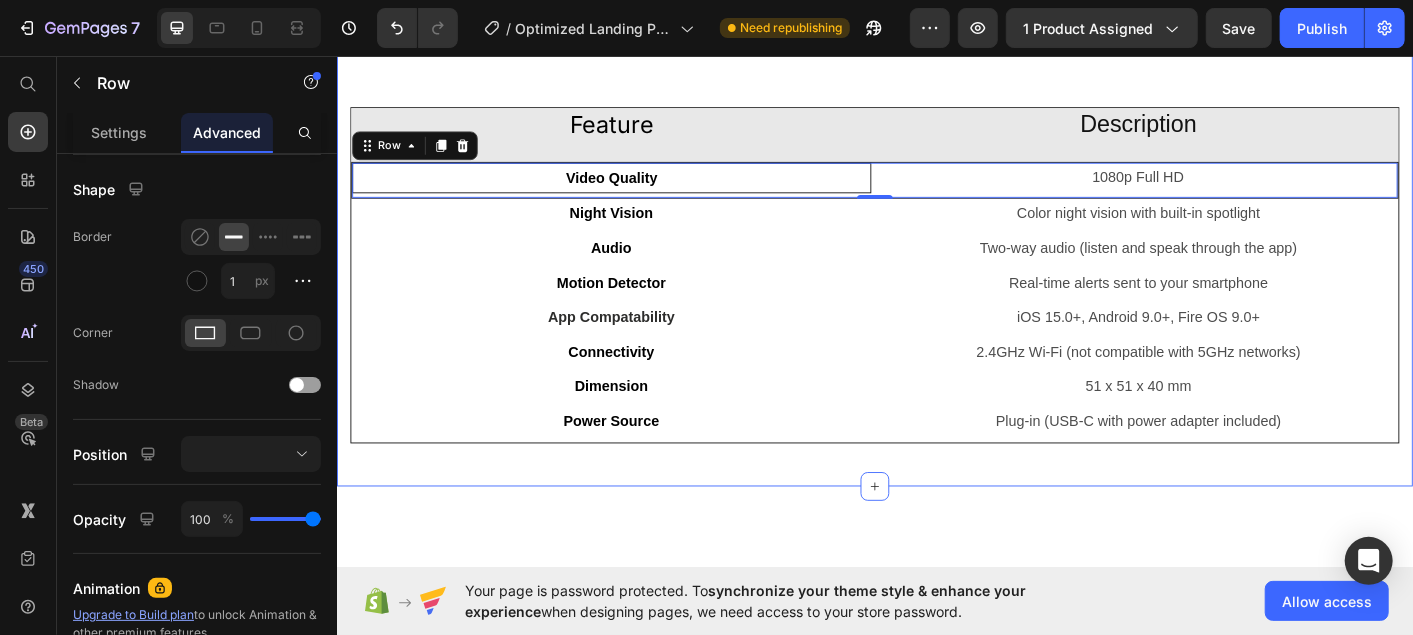 click on "Product Details Heading Stay connected to your pet no matter where you are with the  Pawvio MiniCam 2  — a compact smart camera designed to help you keep an eye on what matters most. Enjoy  crisp 1080p HD live video ,  clear two-way audio , and  color night vision  with a built-in spotlight — all from the intuitive Pawvio app on your smartphone. Whether you’re checking in during the workday or saying goodnight from afar, MiniCam 2 keeps you in the loop with every tail wag and purr. Smart motion detection sends instant alerts to your phone, so you’ll always know when your pet is moving, playing, or getting into a little mischief. Text Block                Title Line Row Feature Heading Description Heading Row Video Quality Text Block 1080p Full HD Text Block Row   1 Night Vision Text Block Color night vision with built-in spotlight Text Block Row Audio Text Block Two-way audio (listen and speak through the app) Text Block Row Motion Detector  Text Block Real-time alerts sent to your smartphone Row Row" at bounding box center (936, 113) 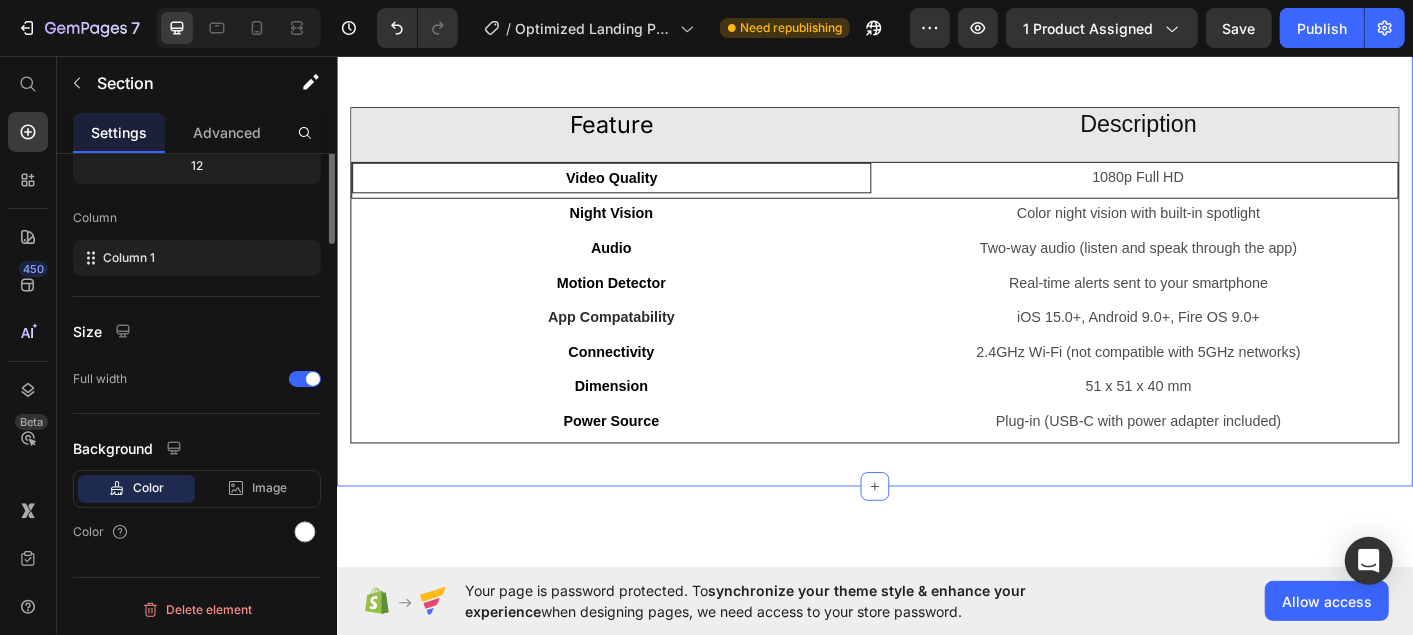 scroll, scrollTop: 0, scrollLeft: 0, axis: both 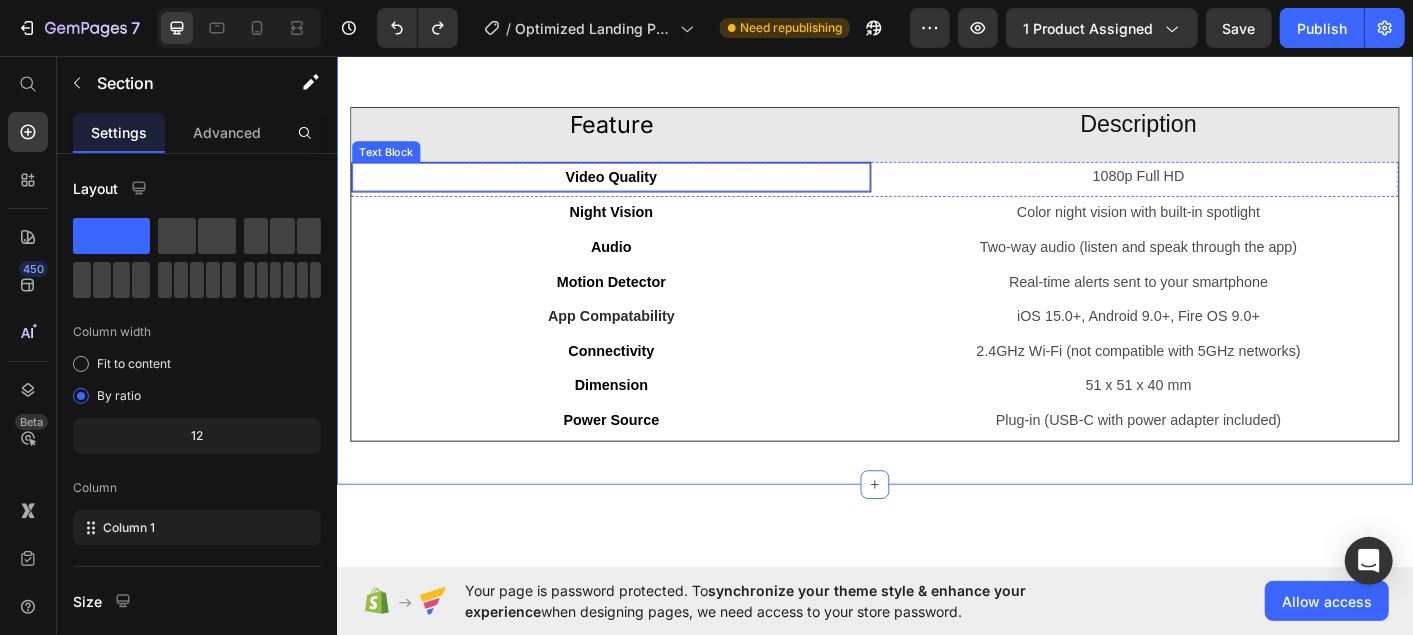 click on "Video Quality" at bounding box center (642, 191) 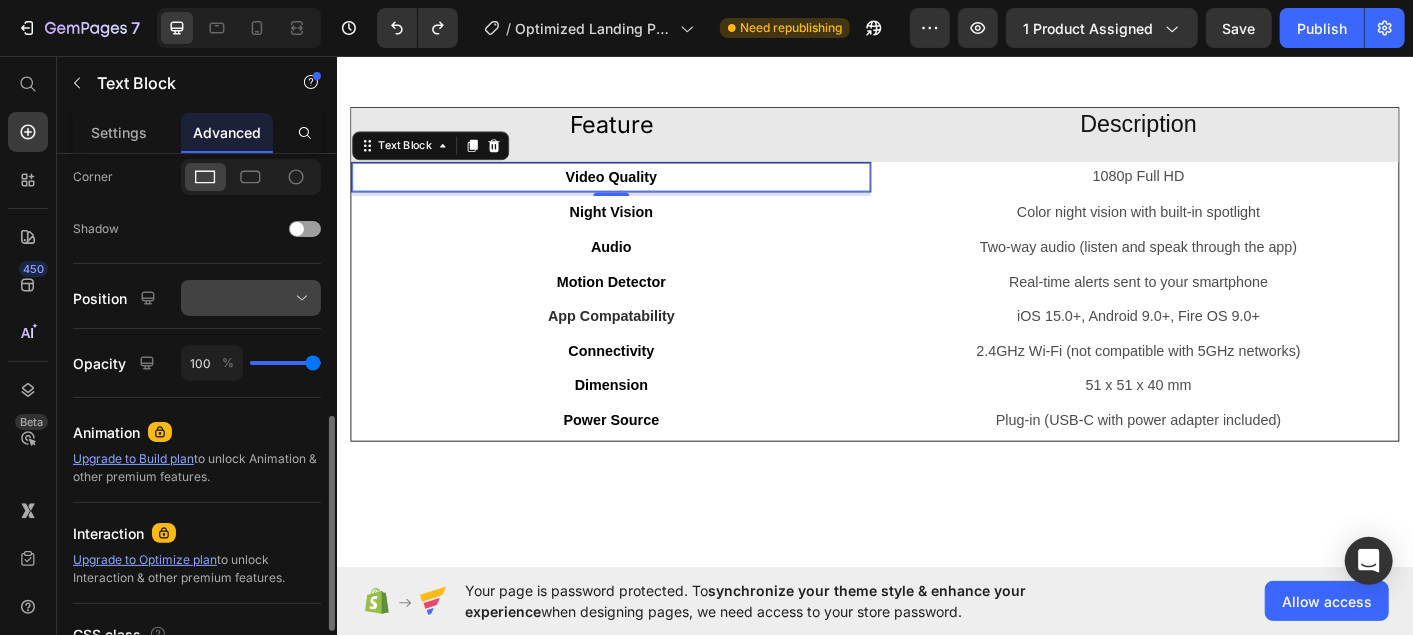 scroll, scrollTop: 546, scrollLeft: 0, axis: vertical 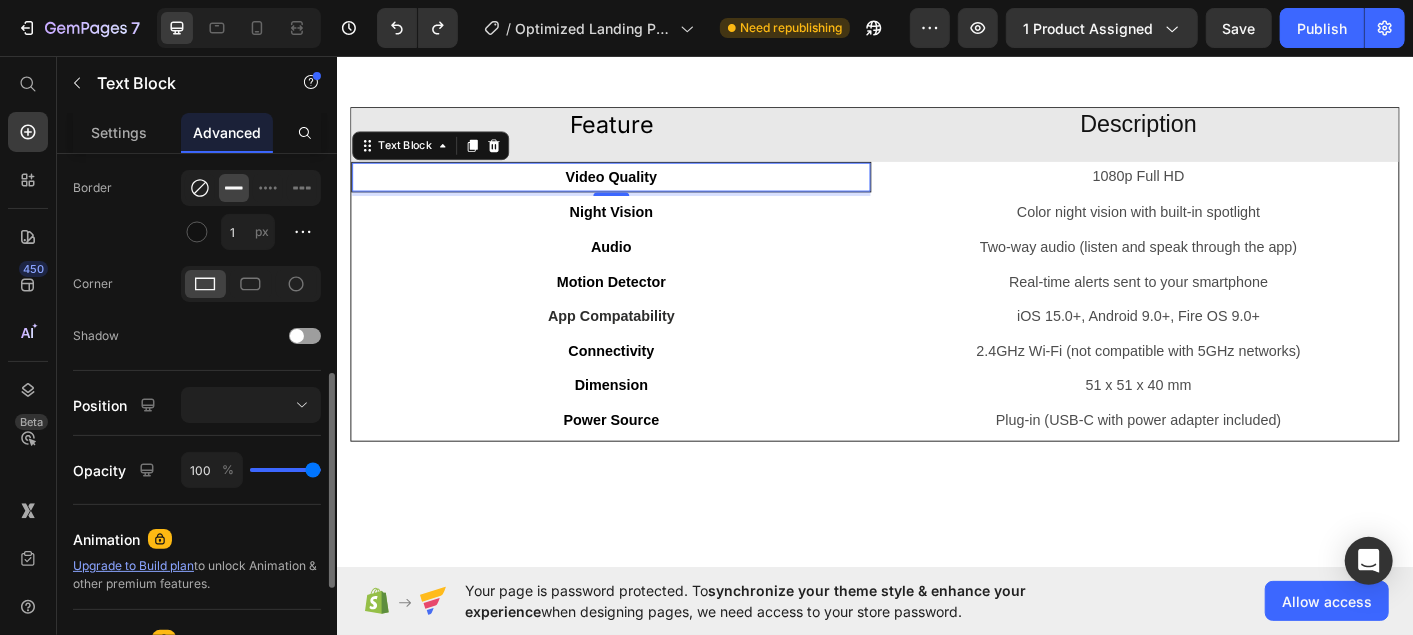 click 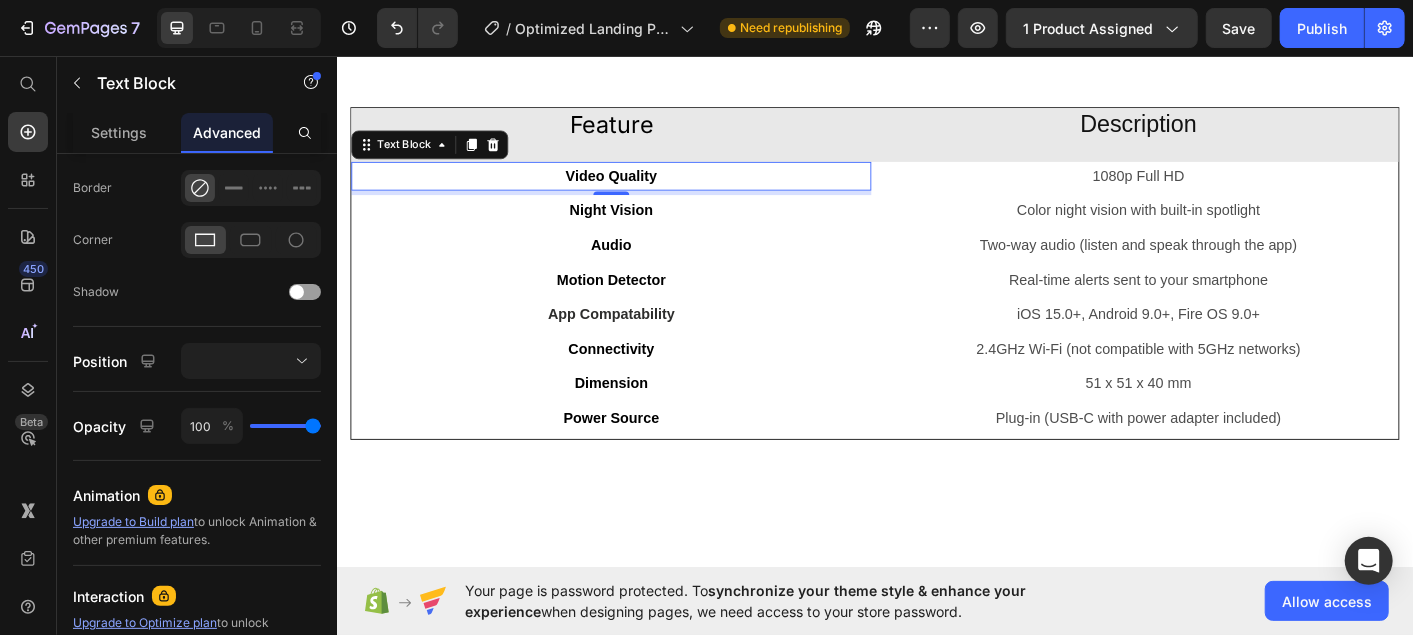 click on "Video Quality" at bounding box center [642, 190] 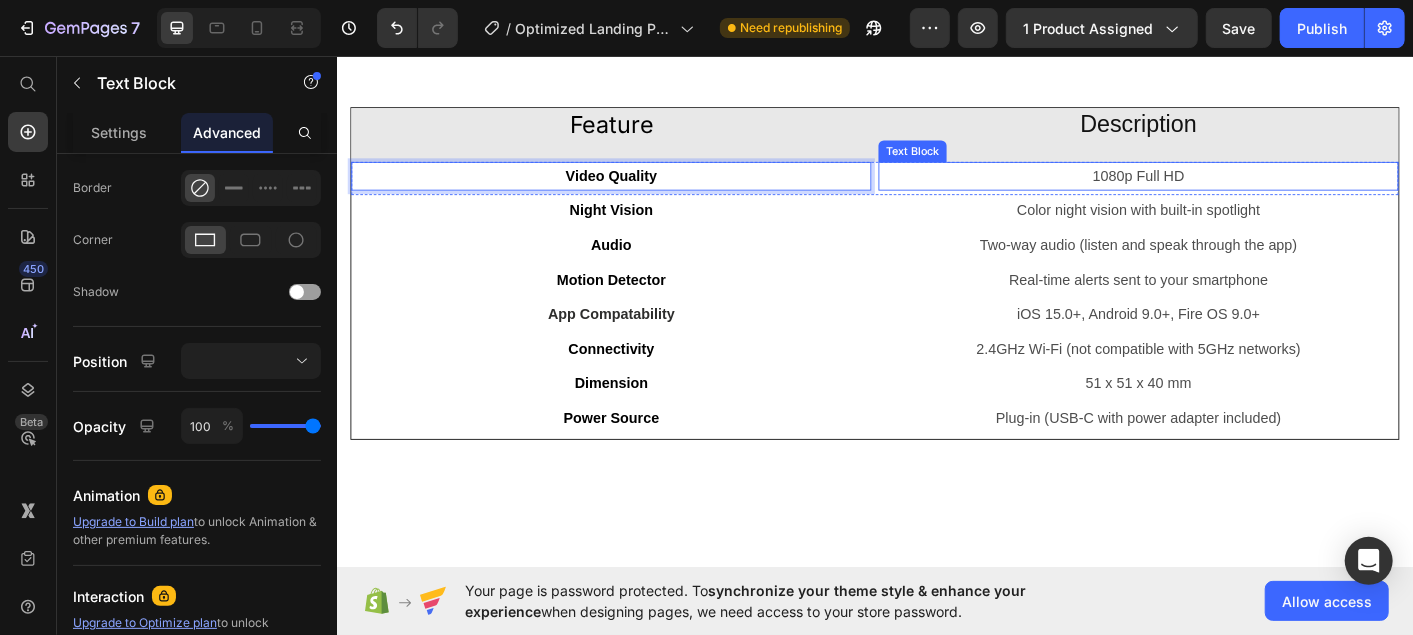 click on "1080p Full HD" at bounding box center (1230, 190) 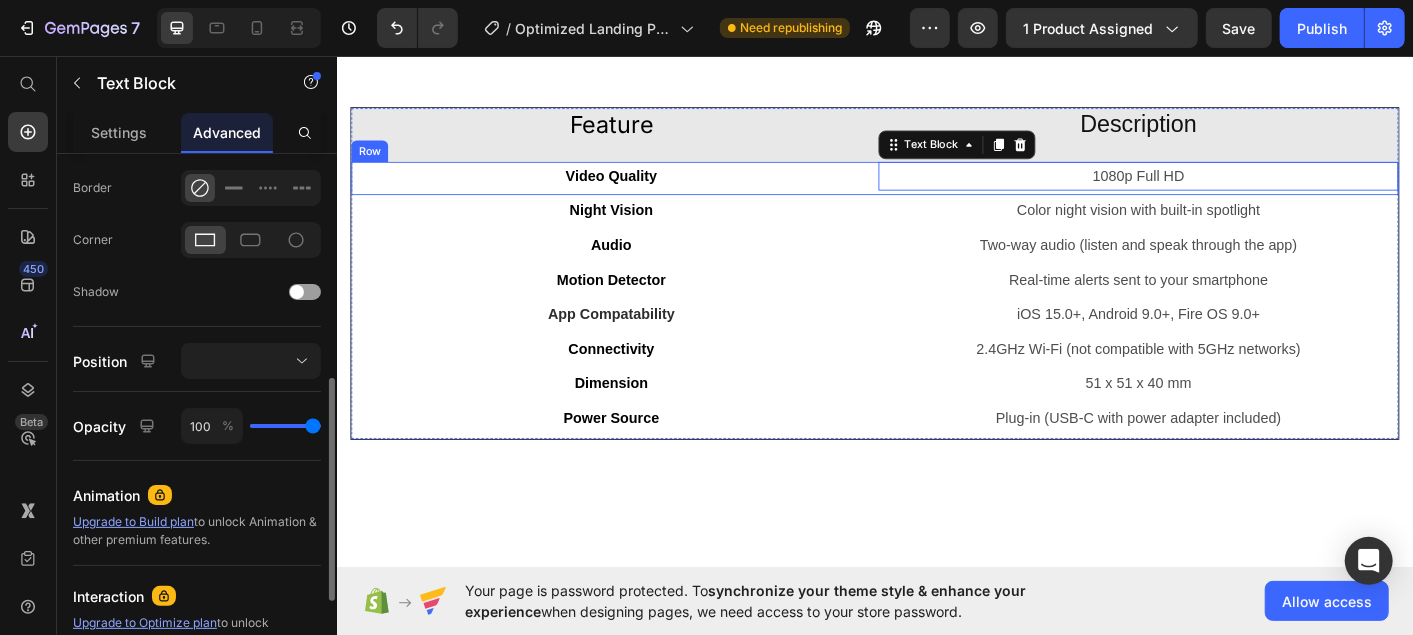scroll, scrollTop: 545, scrollLeft: 0, axis: vertical 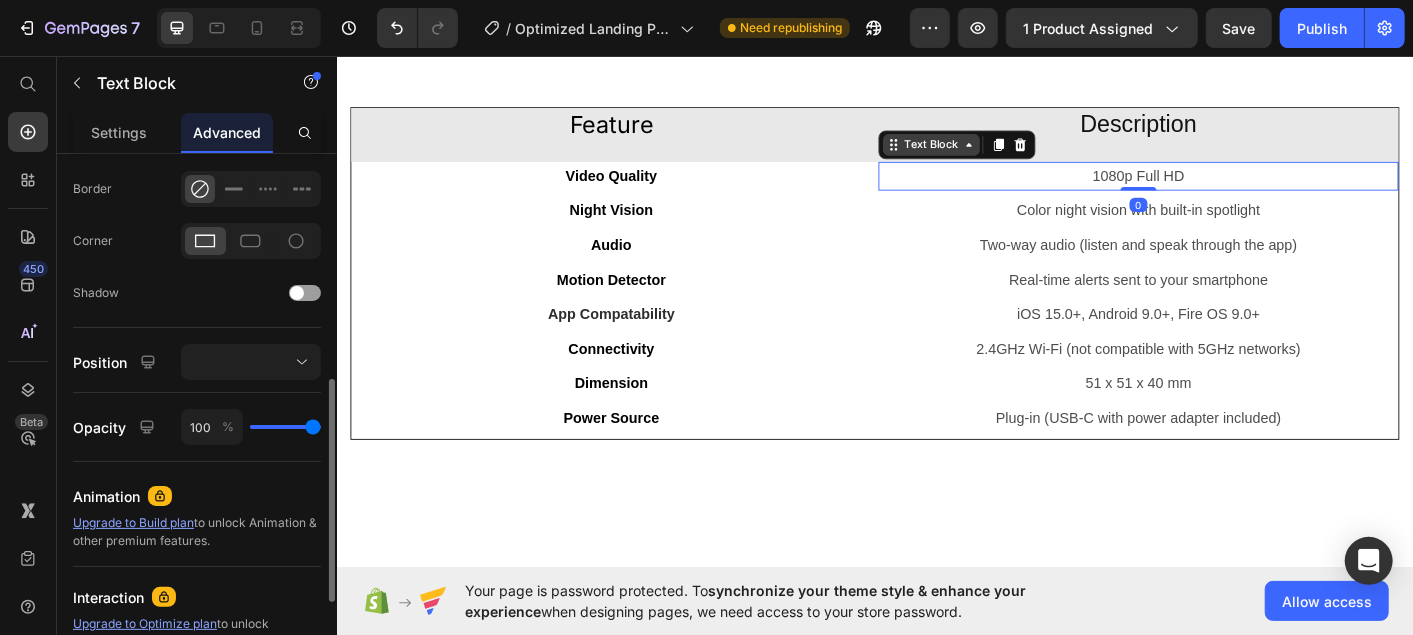 click on "Text Block" at bounding box center [999, 155] 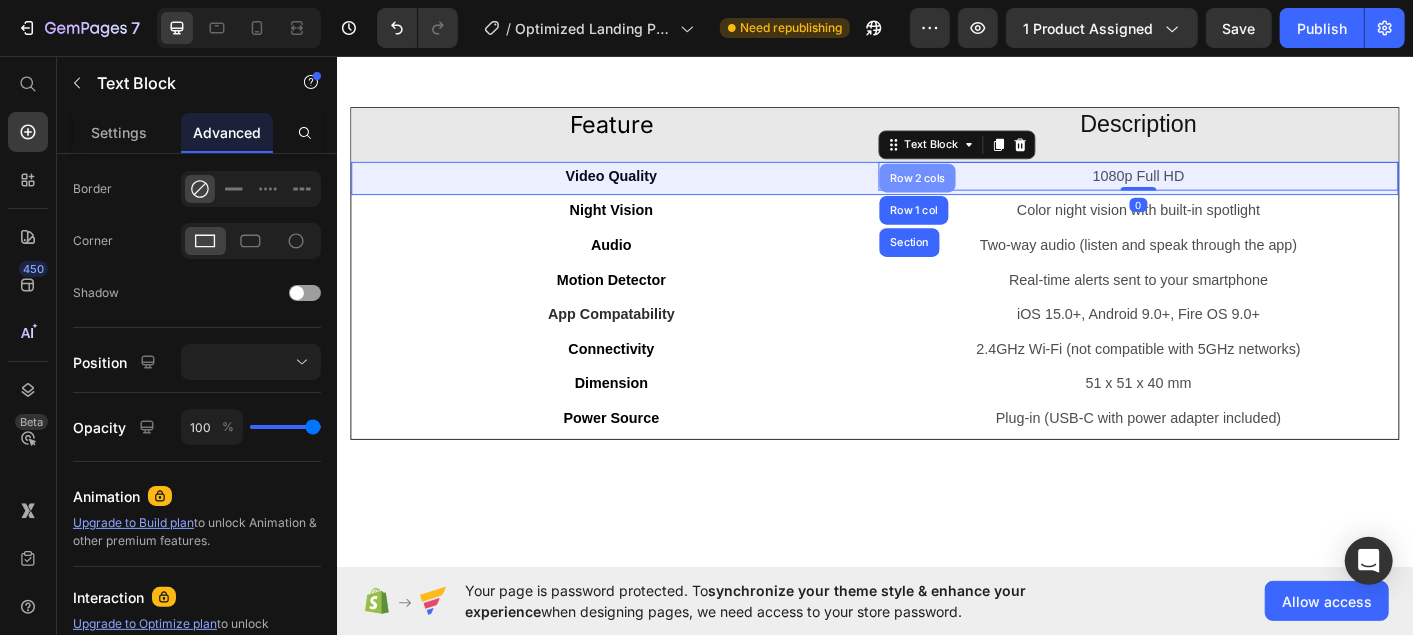 click on "Row 2 cols" at bounding box center (983, 192) 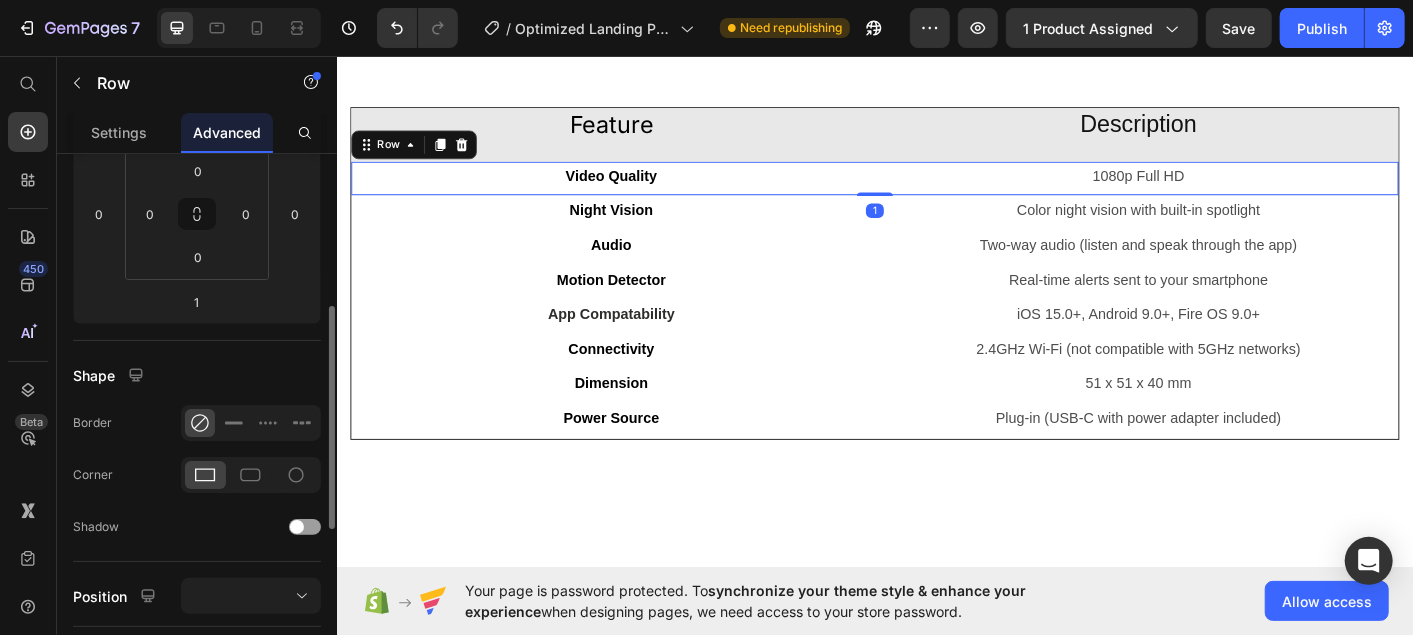 scroll, scrollTop: 330, scrollLeft: 0, axis: vertical 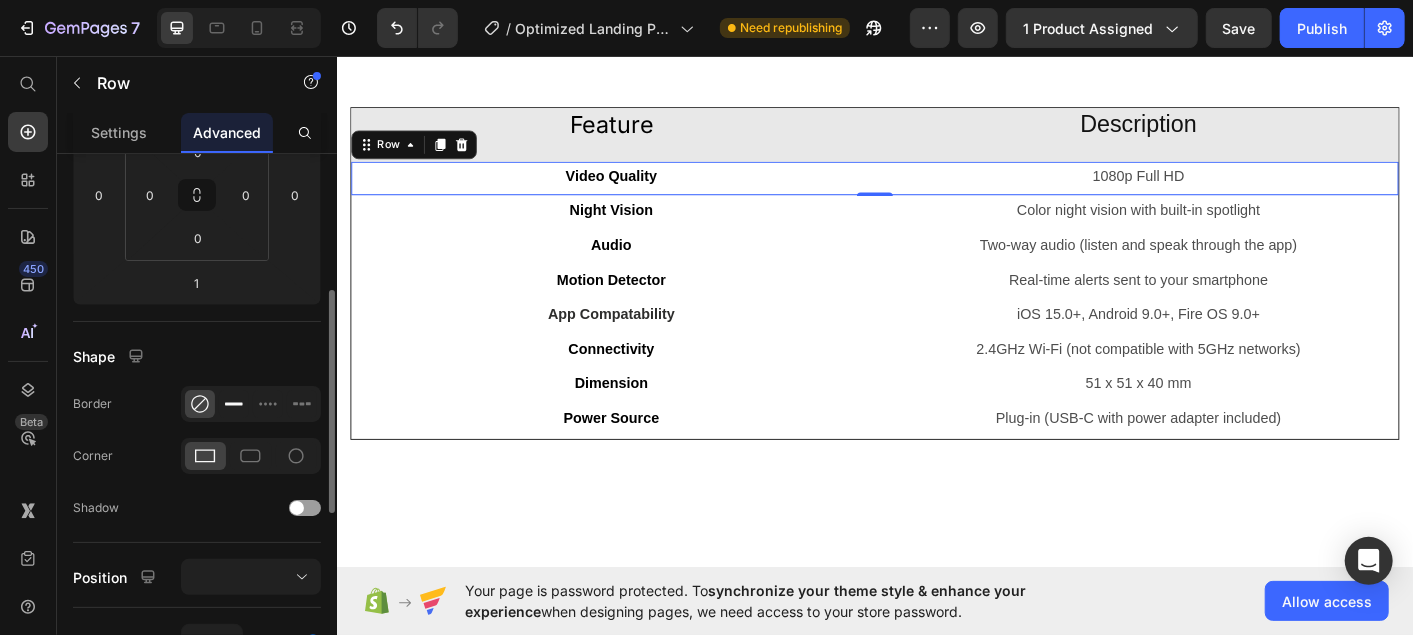 click 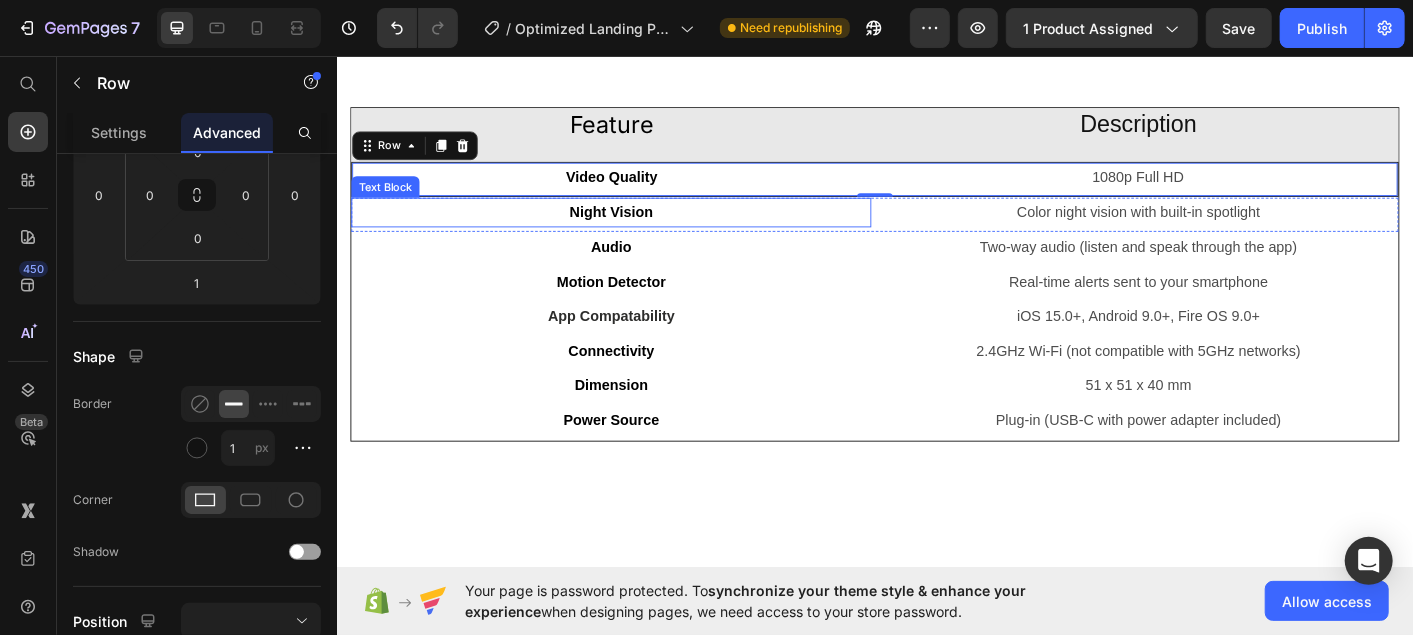 click on "Night Vision" at bounding box center [642, 230] 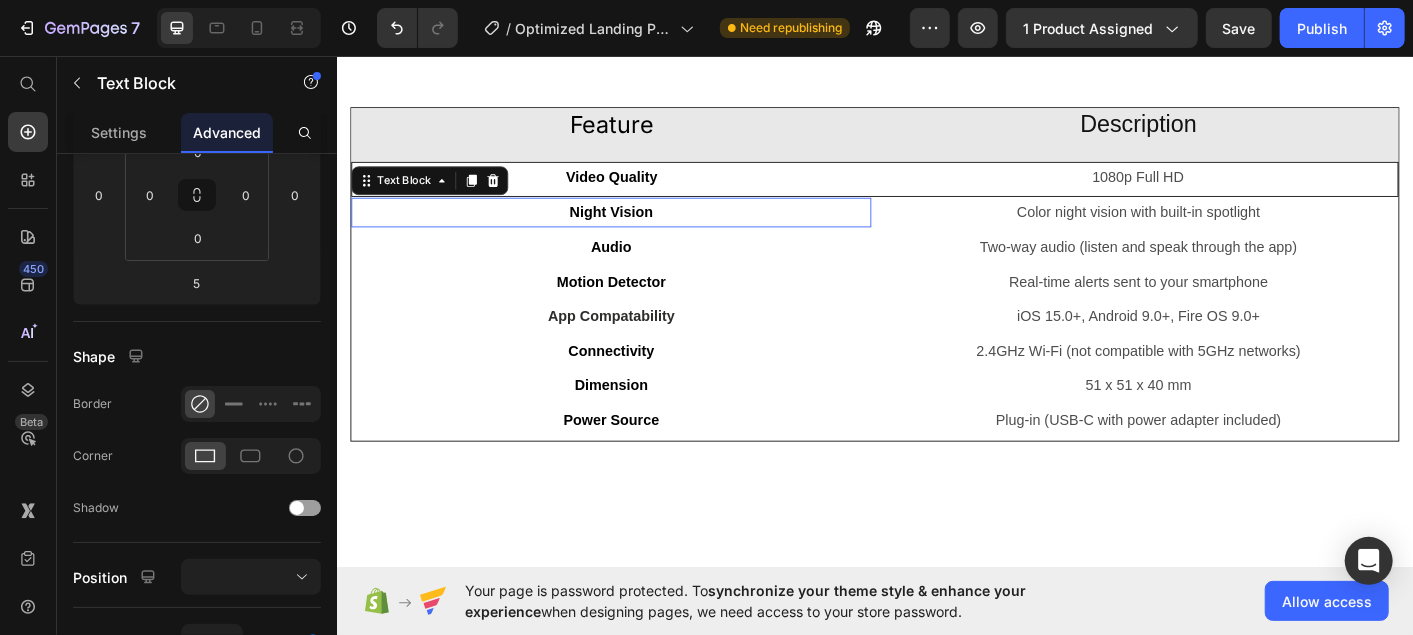 scroll, scrollTop: 0, scrollLeft: 0, axis: both 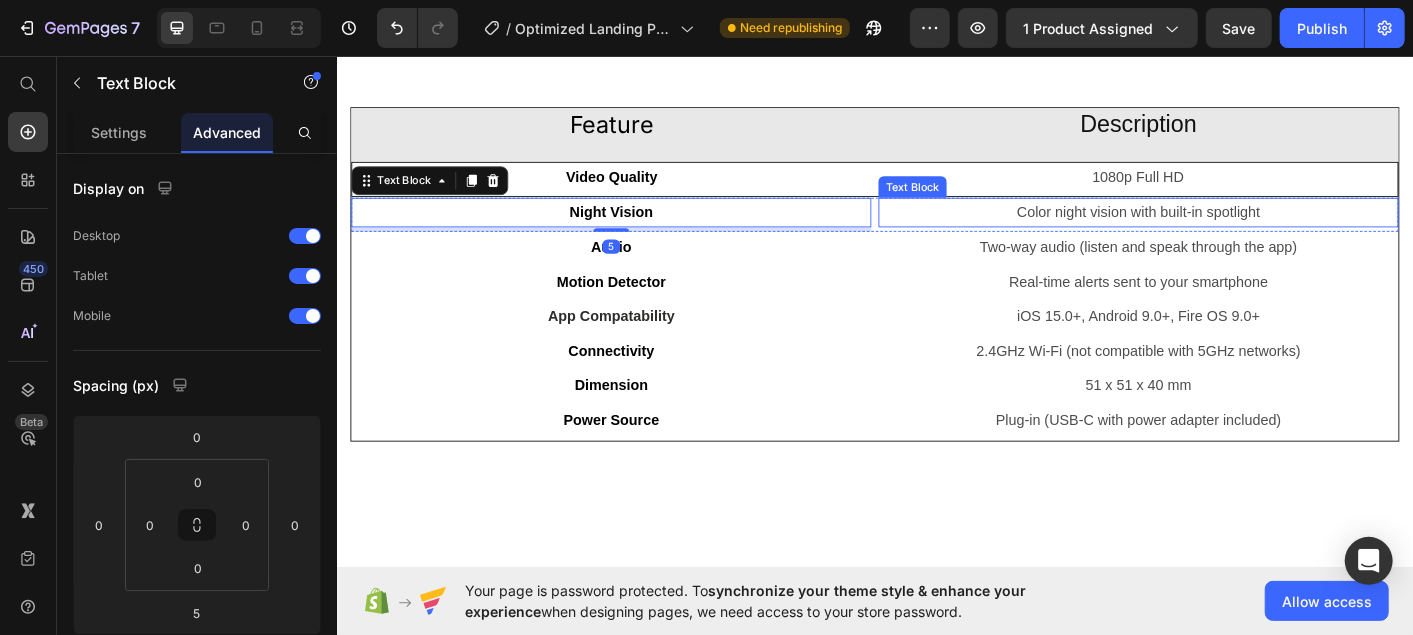 click on "Color night vision with built-in spotlight" at bounding box center (1230, 230) 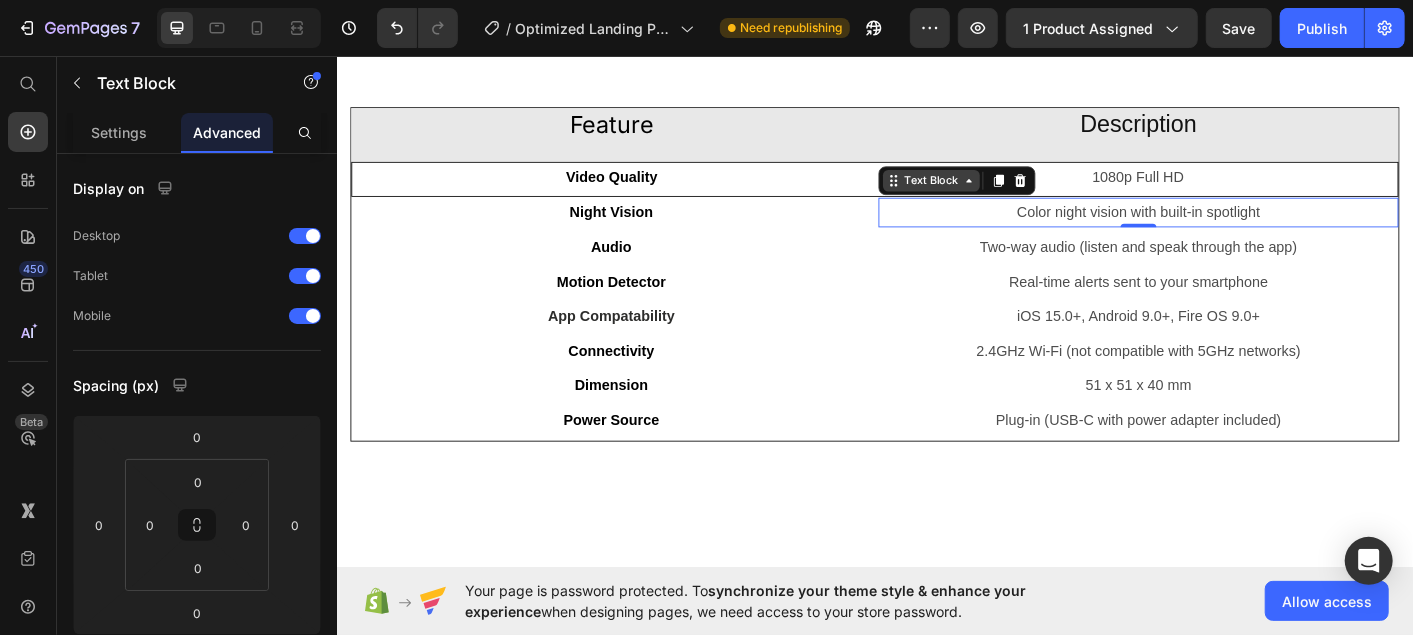 click on "Text Block" at bounding box center (999, 195) 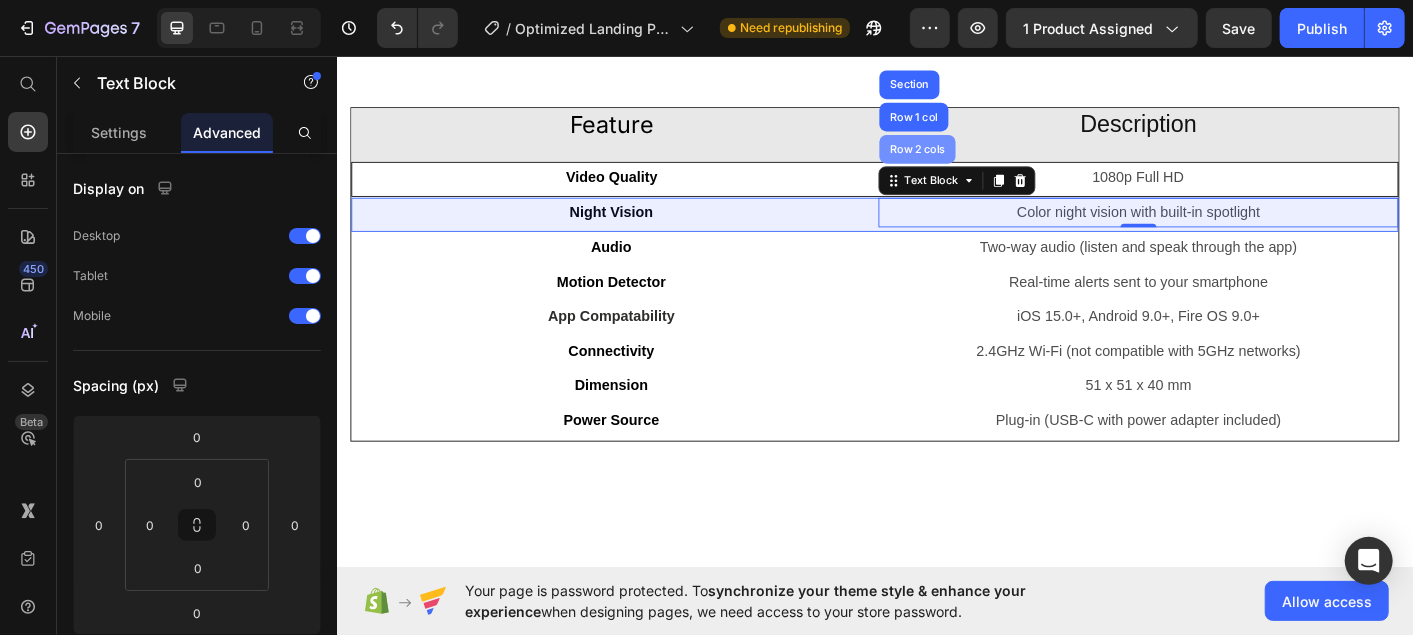click on "Row 2 cols" at bounding box center [983, 160] 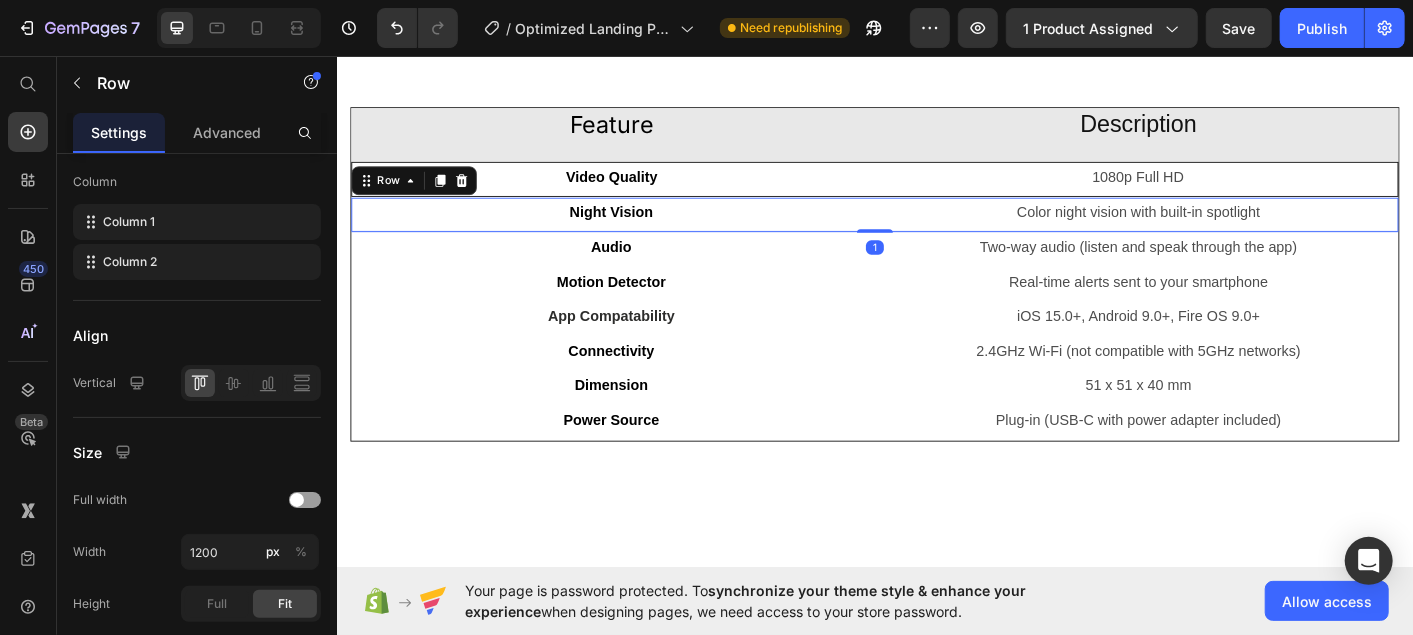 scroll, scrollTop: 580, scrollLeft: 0, axis: vertical 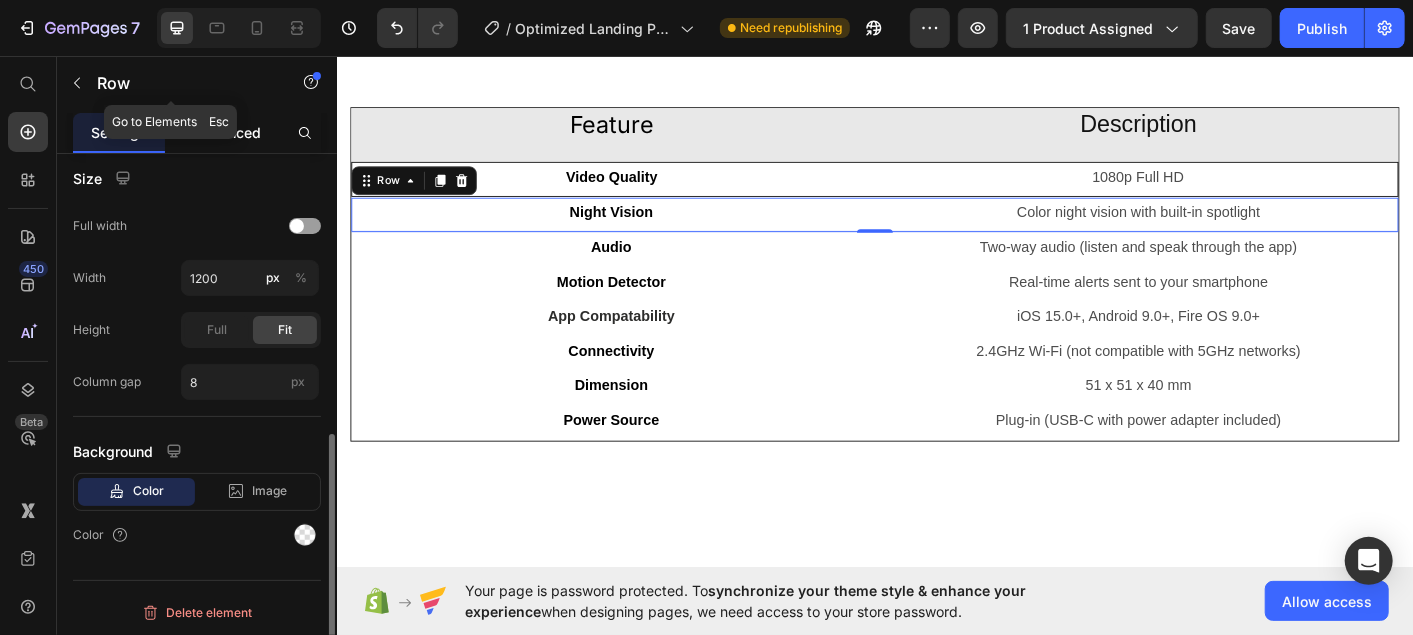 click on "Advanced" 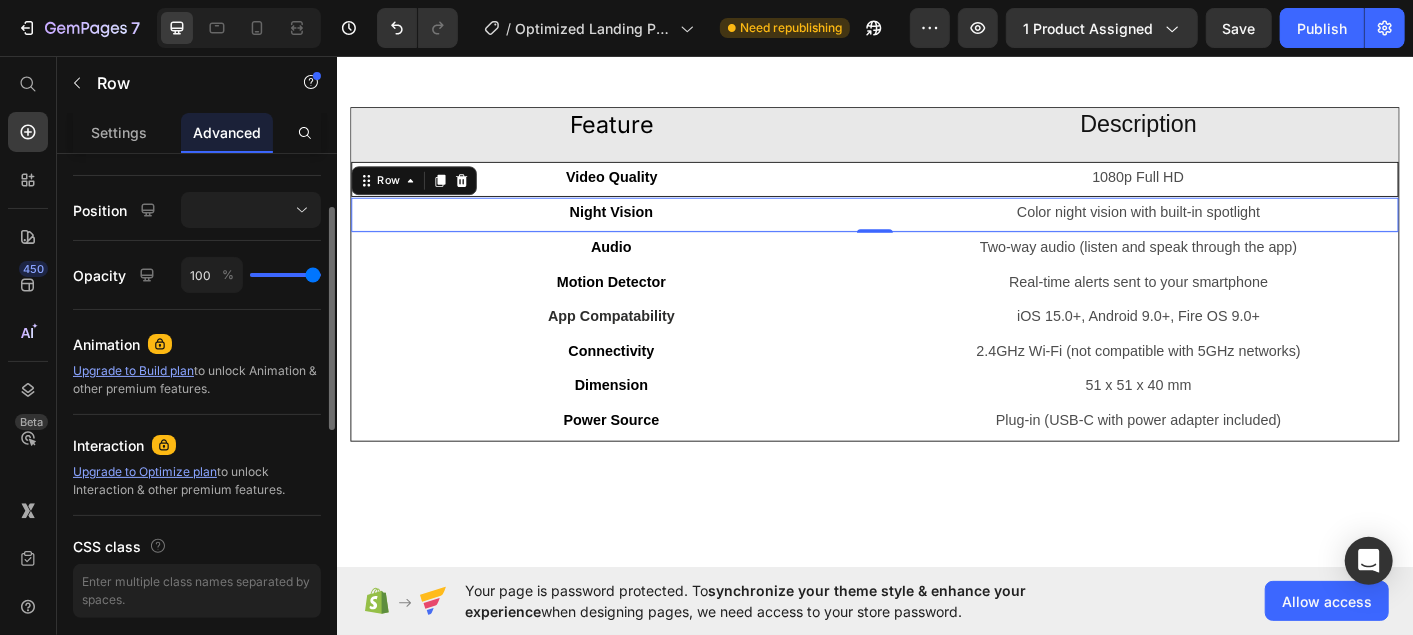 scroll, scrollTop: 531, scrollLeft: 0, axis: vertical 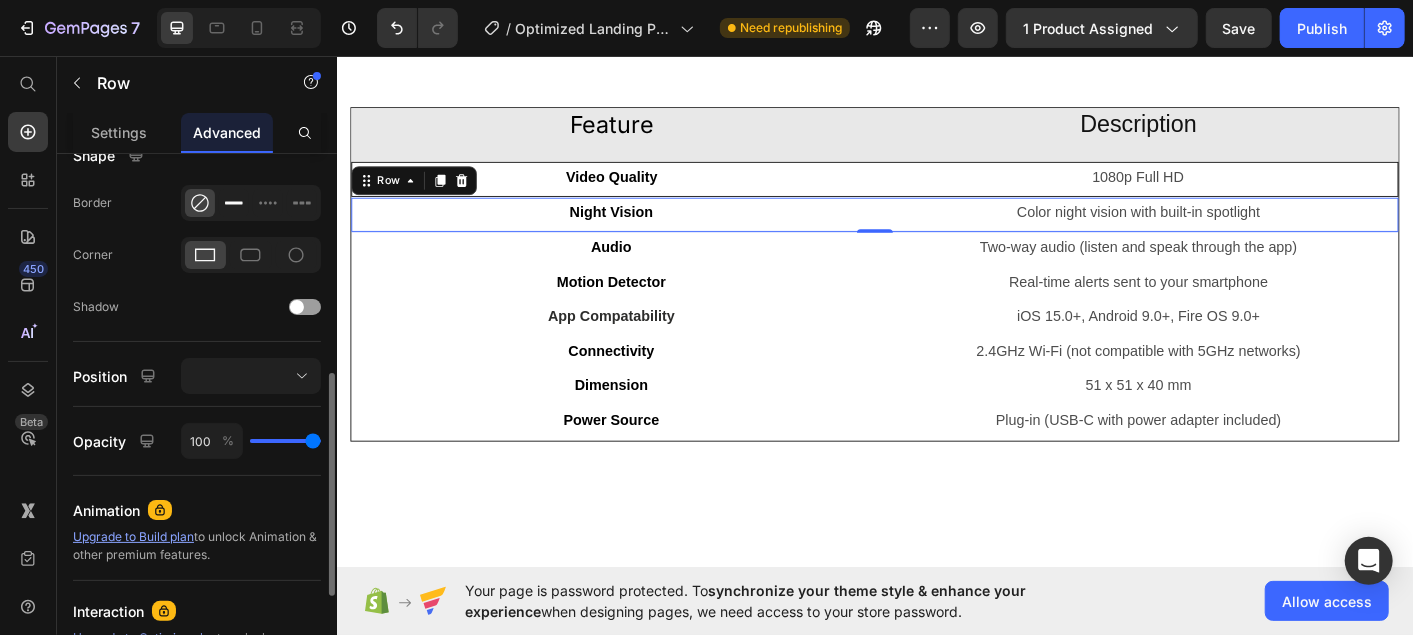 click 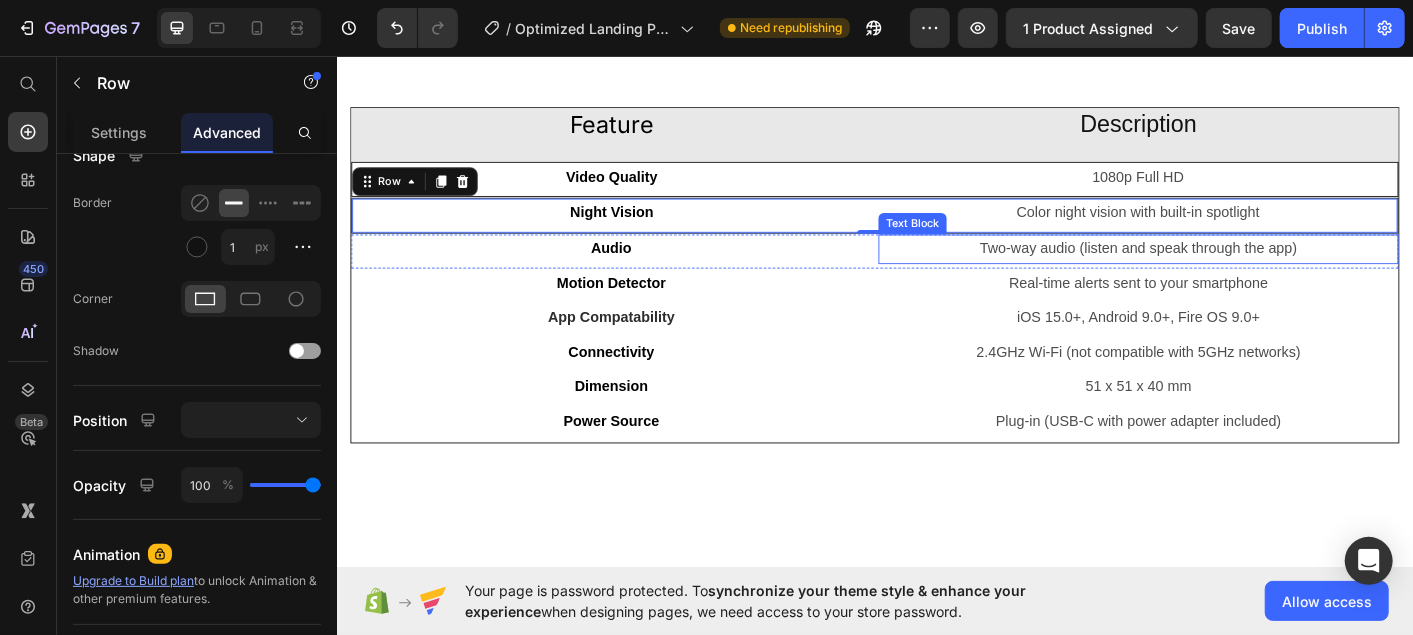 click on "Two-way audio (listen and speak through the app)" at bounding box center [1230, 271] 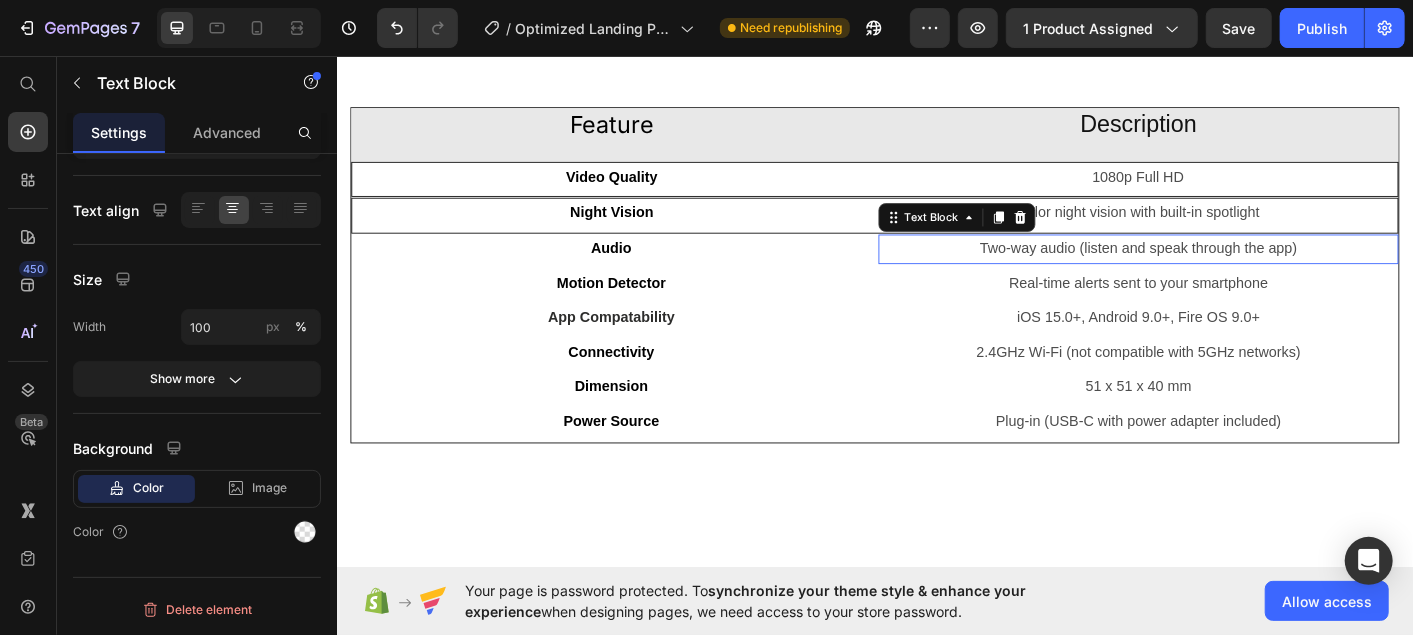 scroll, scrollTop: 0, scrollLeft: 0, axis: both 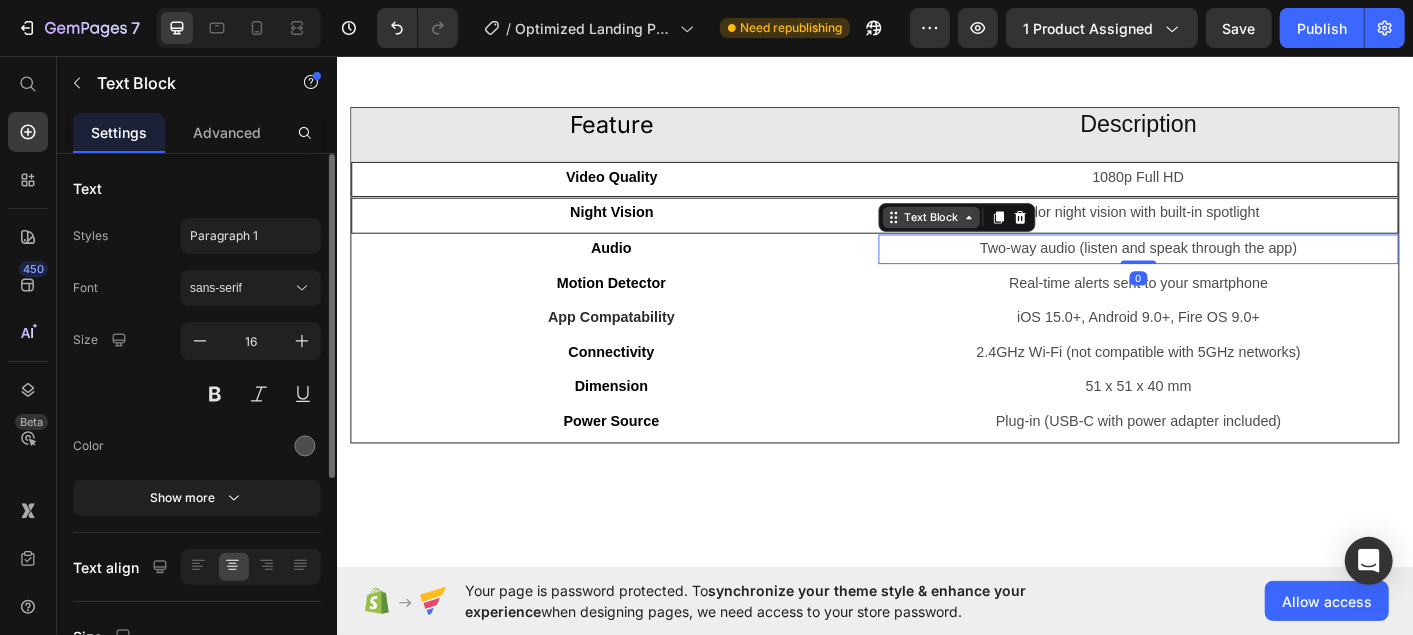 click on "Text Block" at bounding box center (999, 236) 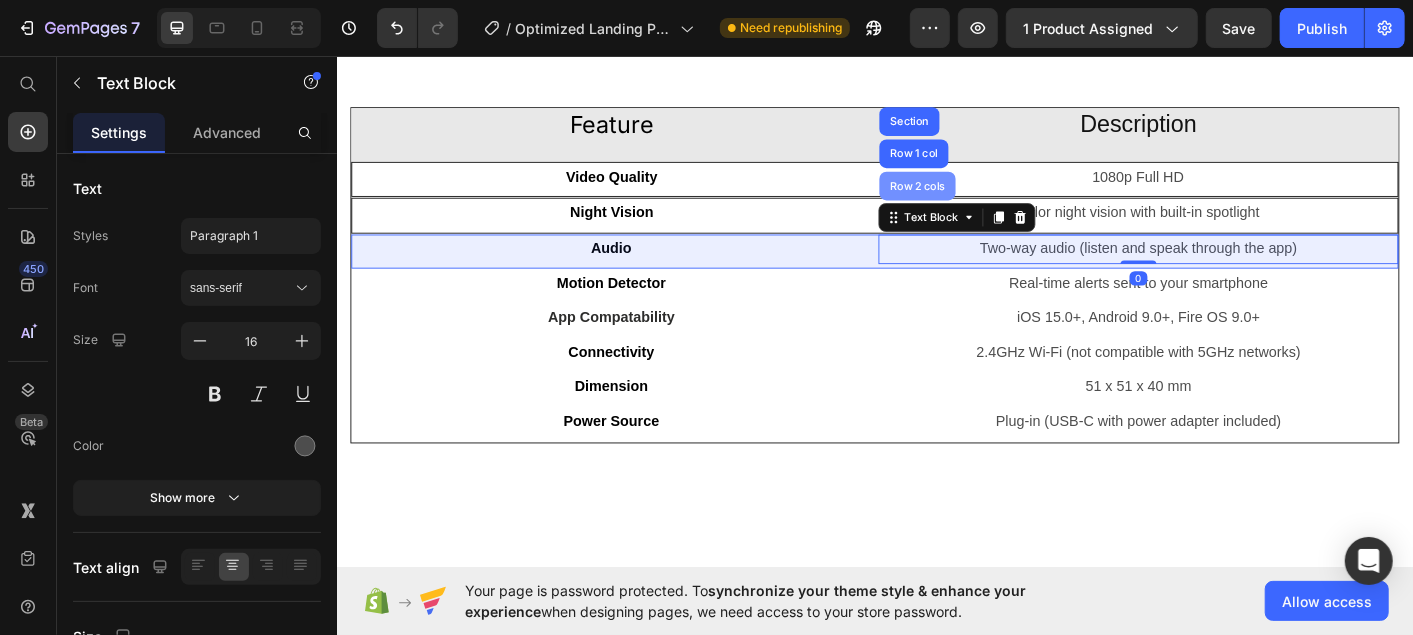 click on "Row 2 cols" at bounding box center [983, 201] 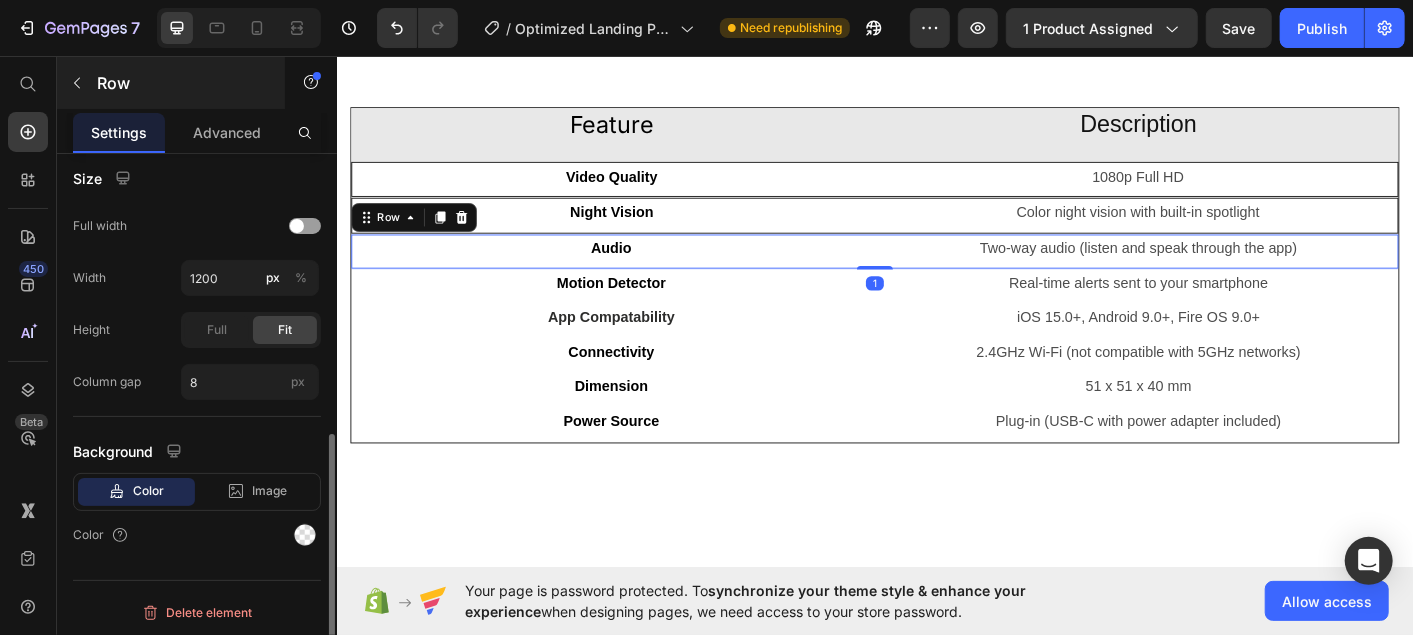 scroll, scrollTop: 580, scrollLeft: 0, axis: vertical 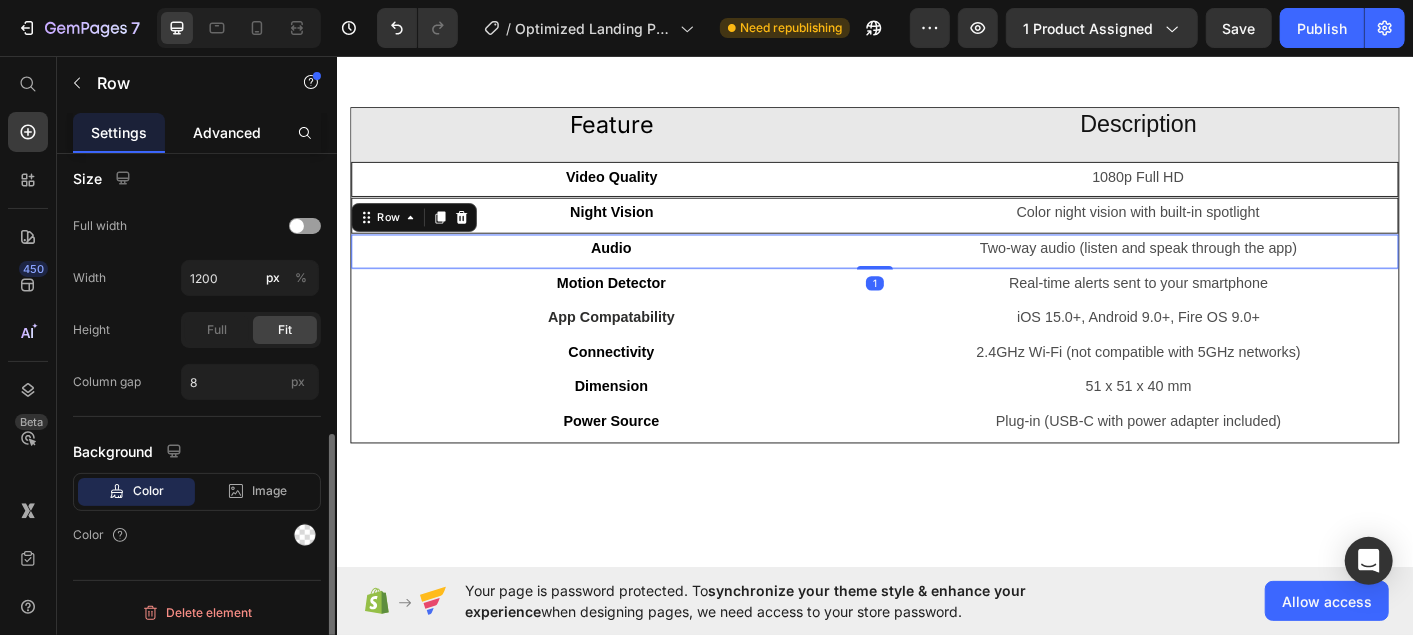 click on "Advanced" at bounding box center (227, 132) 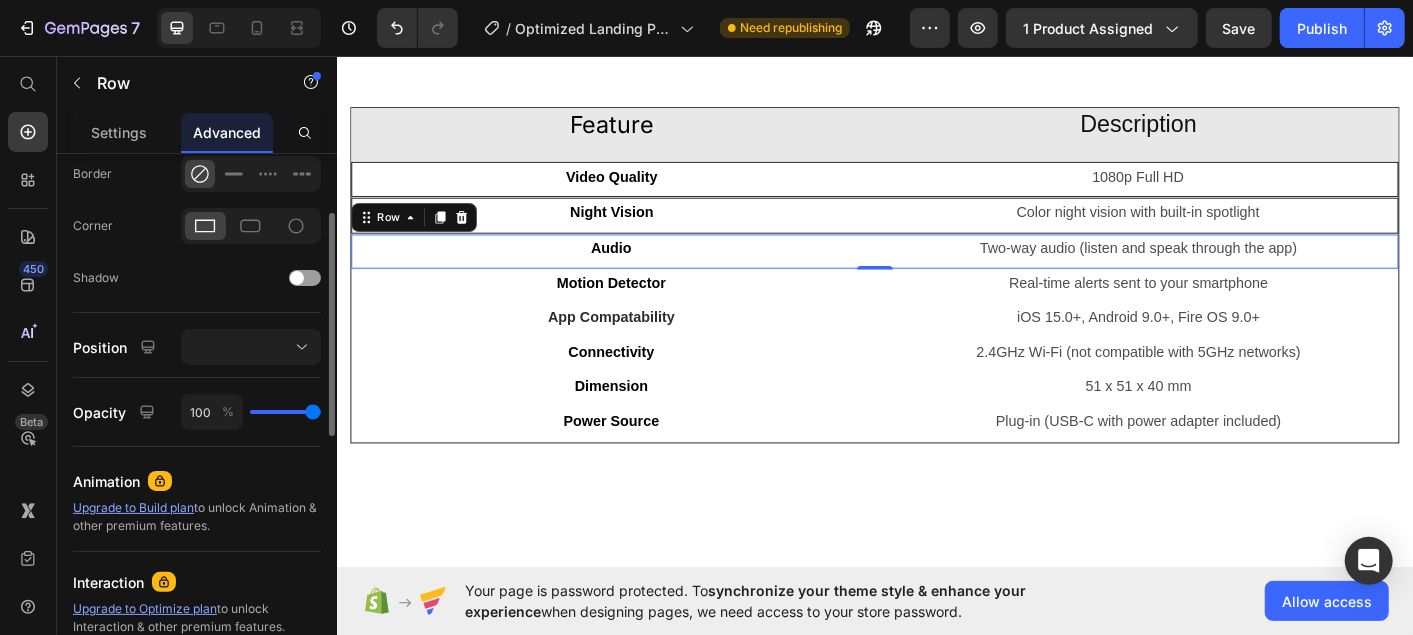 scroll, scrollTop: 437, scrollLeft: 0, axis: vertical 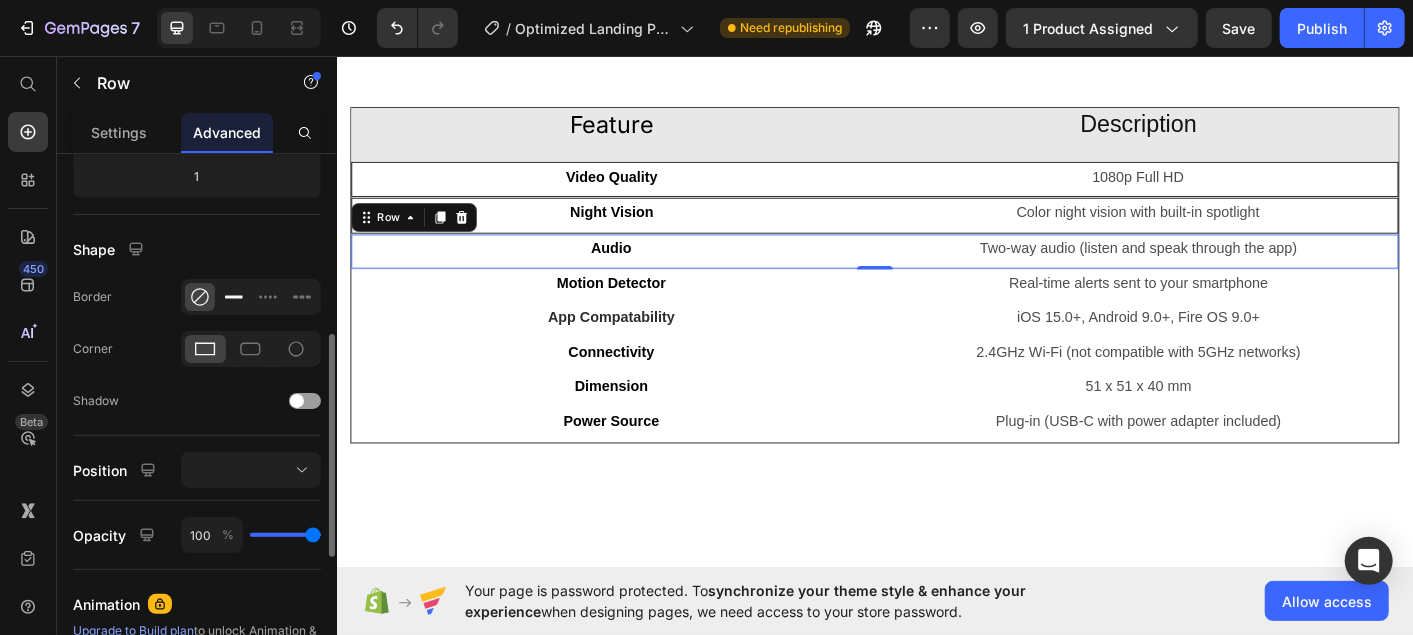 click 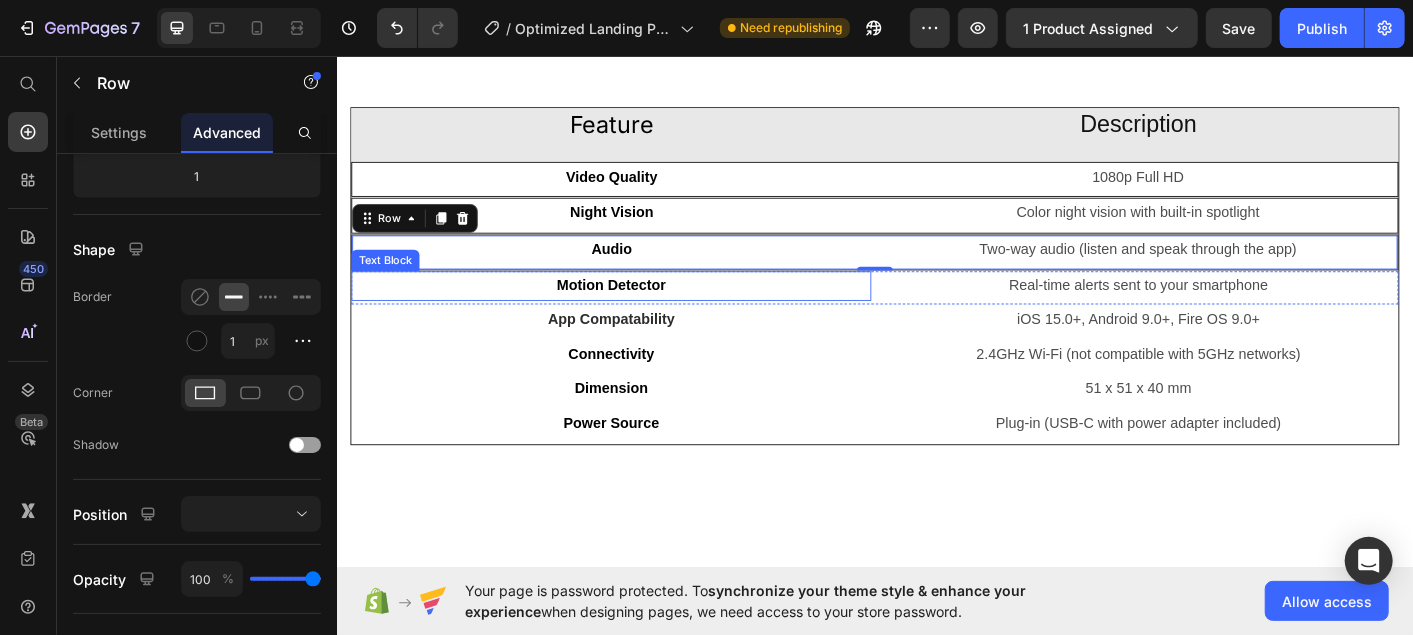 click on "Motion Detector" at bounding box center (642, 312) 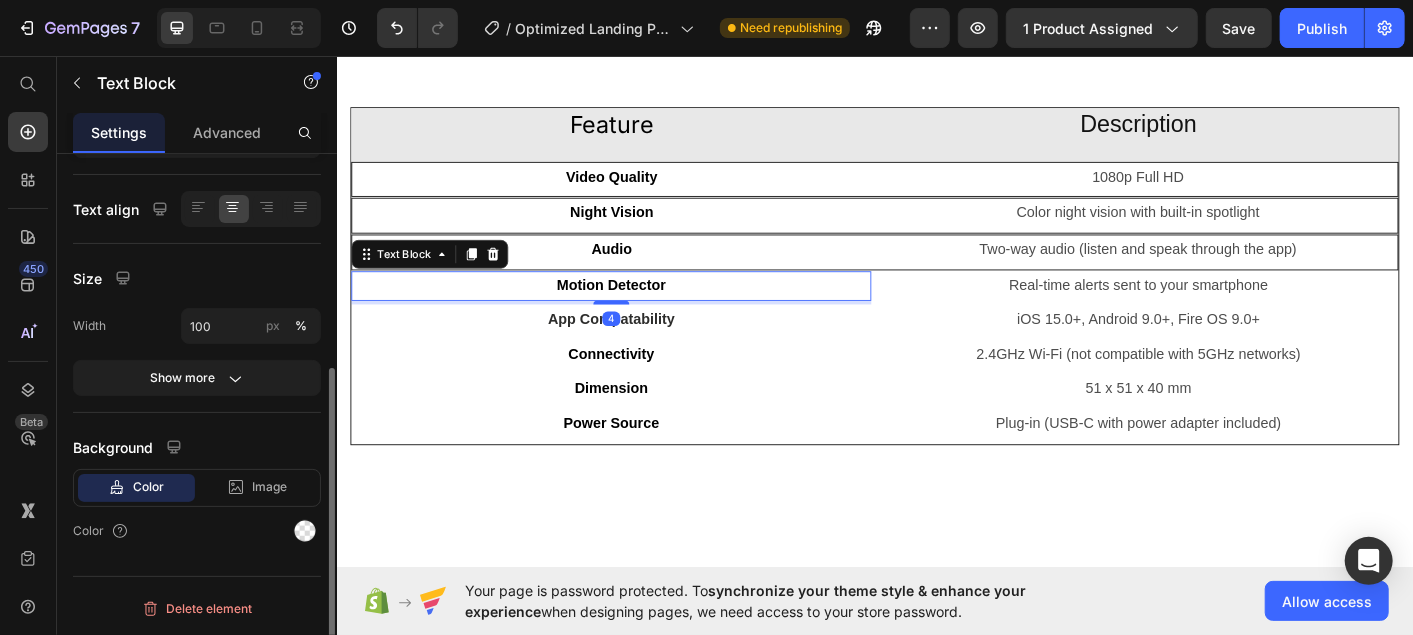 scroll, scrollTop: 0, scrollLeft: 0, axis: both 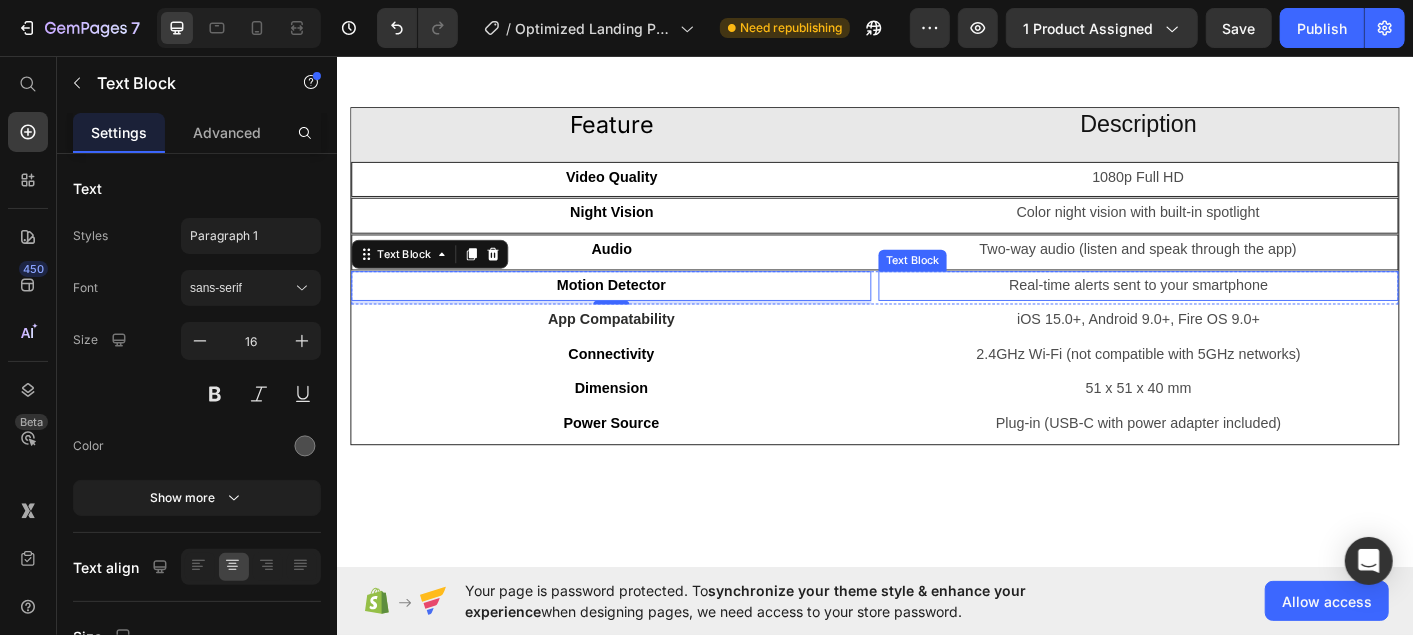 click on "Real-time alerts sent to your smartphone" at bounding box center [1230, 312] 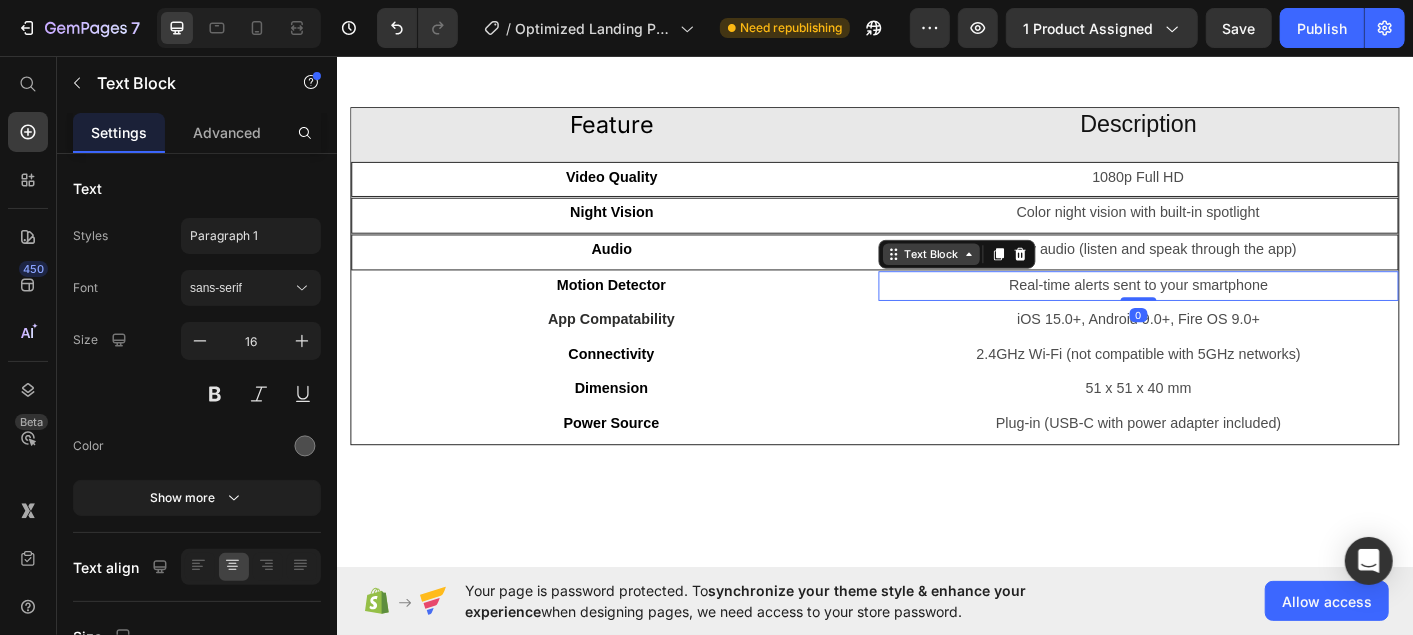 click 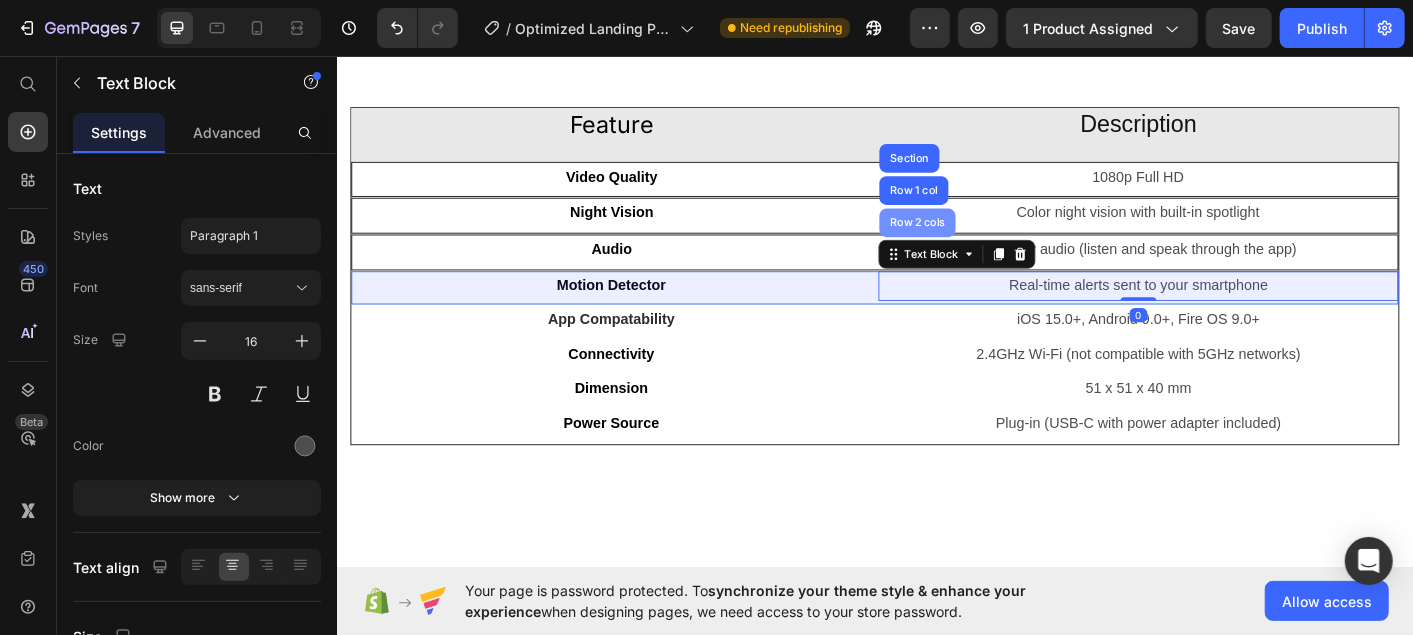 click on "Row 2 cols" at bounding box center (983, 242) 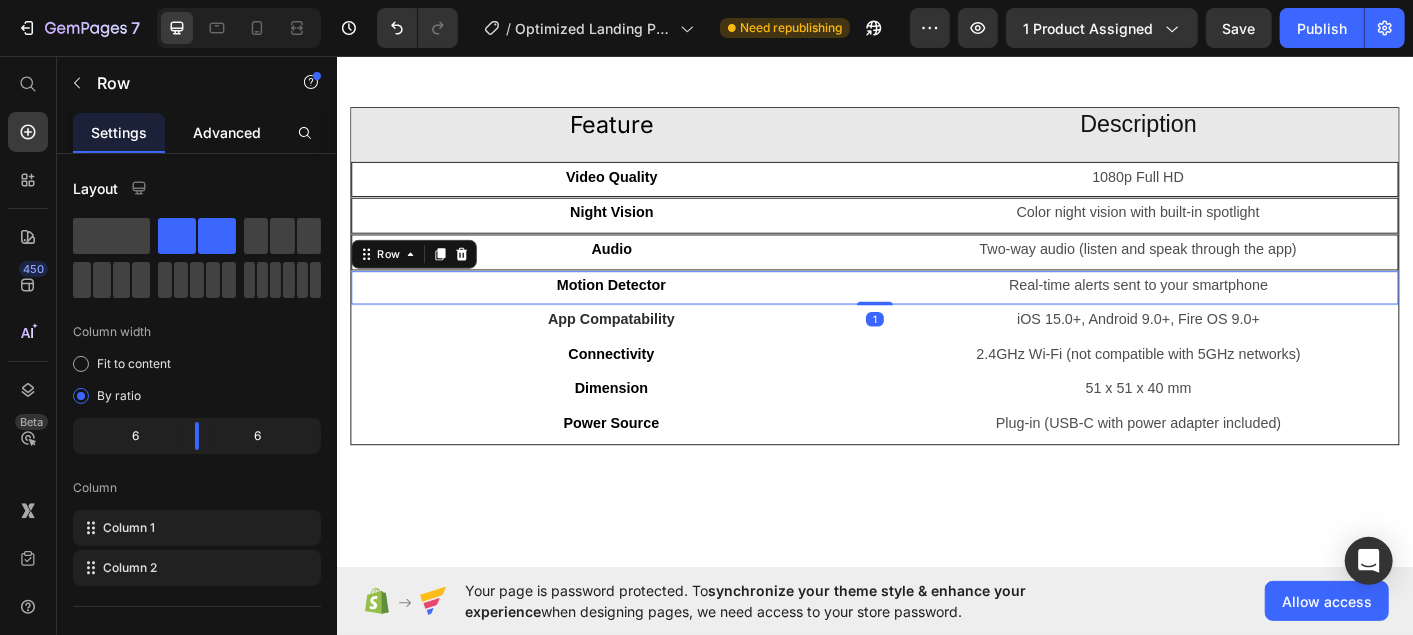 click on "Advanced" at bounding box center (227, 132) 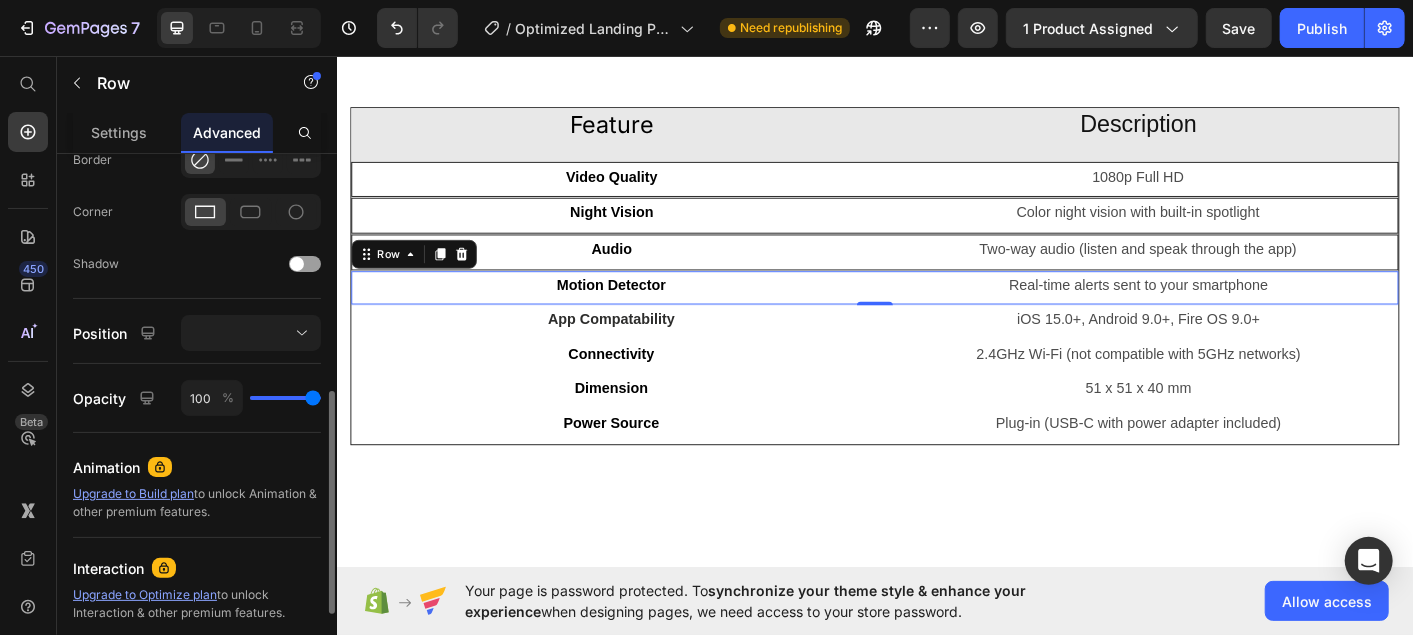 scroll, scrollTop: 574, scrollLeft: 0, axis: vertical 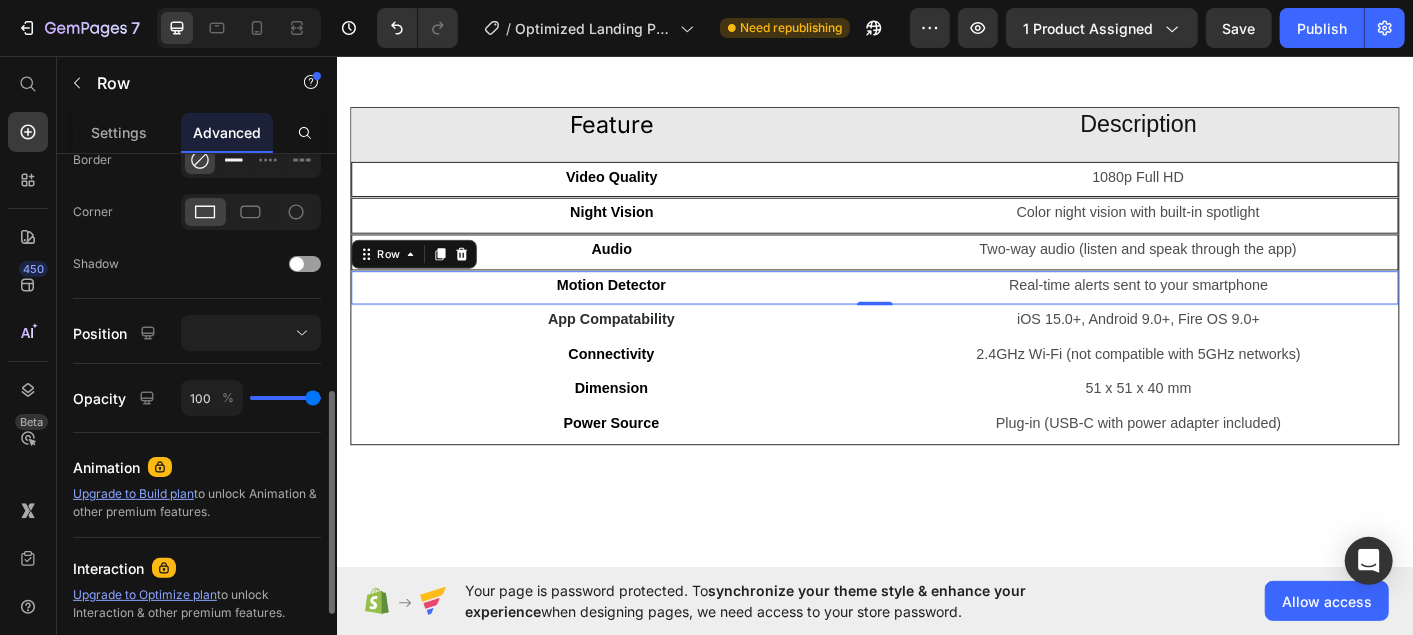 click 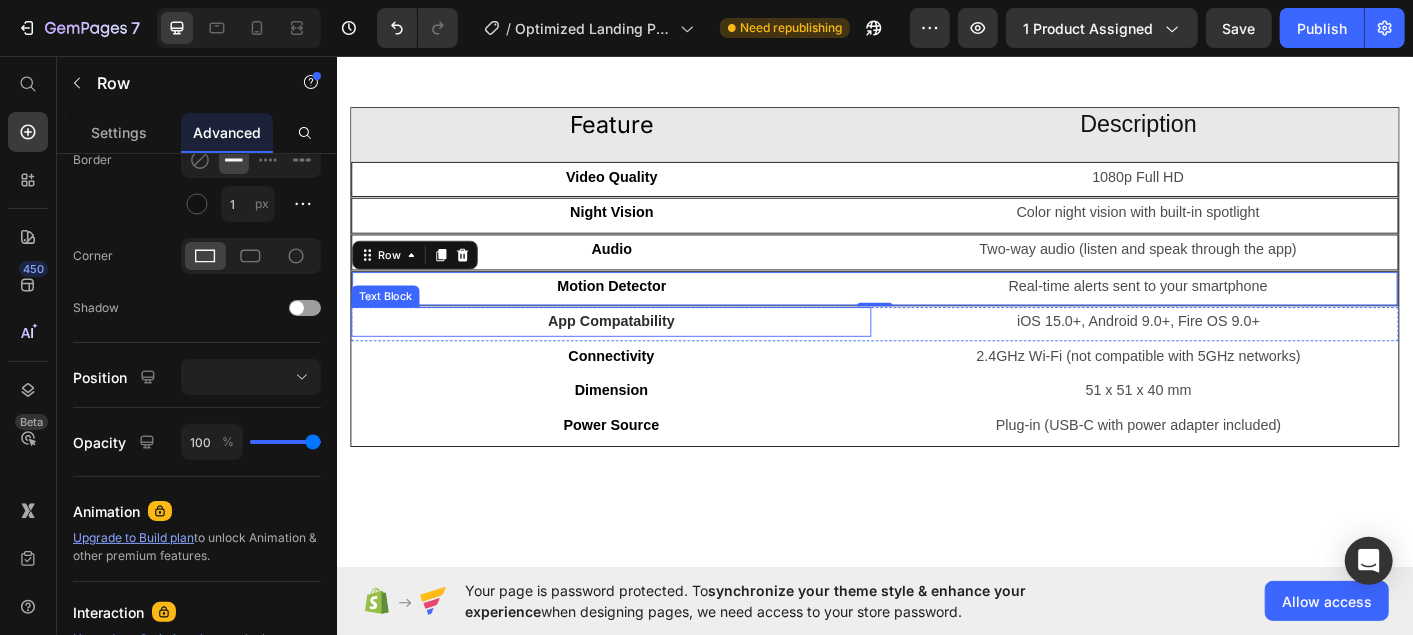 click on "App Compatability" at bounding box center [642, 352] 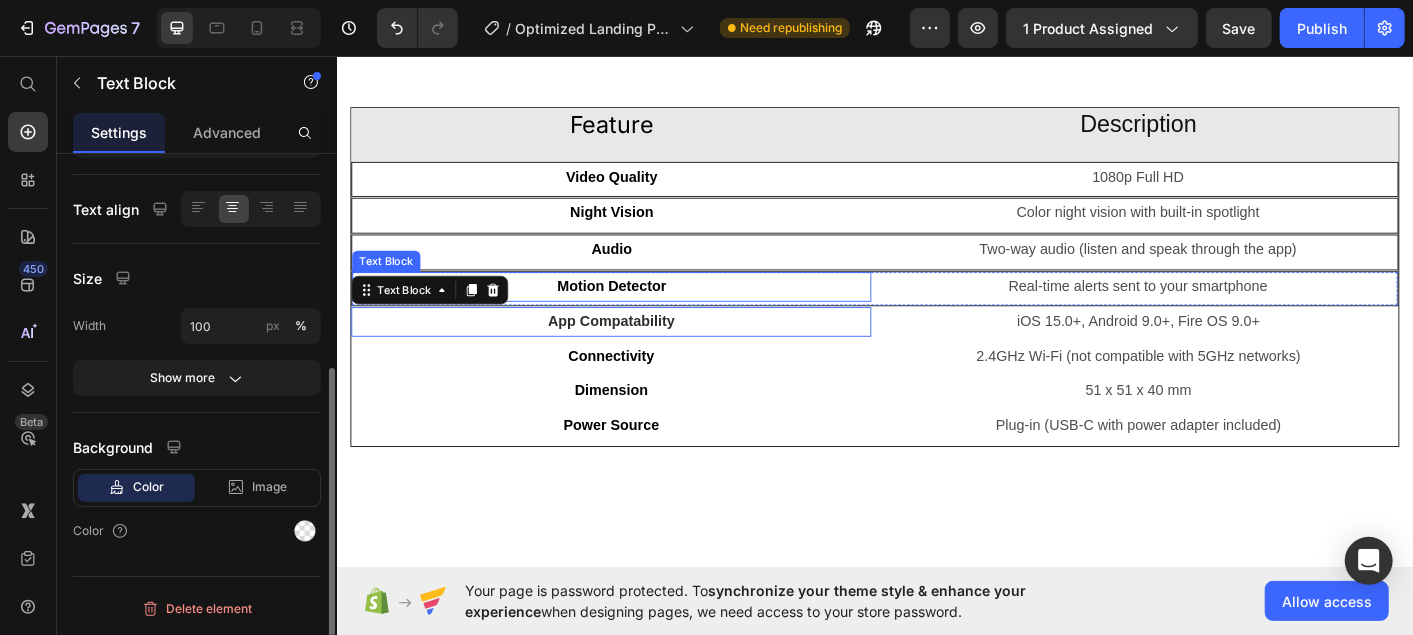 scroll, scrollTop: 0, scrollLeft: 0, axis: both 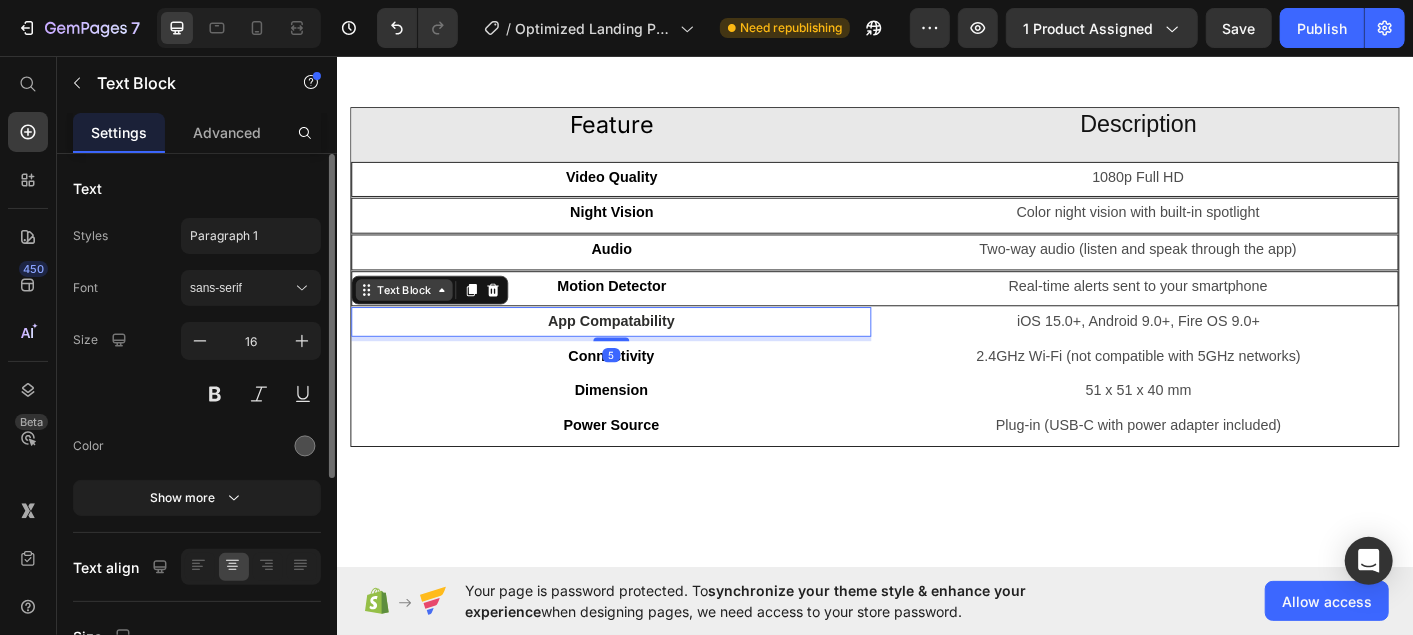 click on "Text Block" at bounding box center [411, 317] 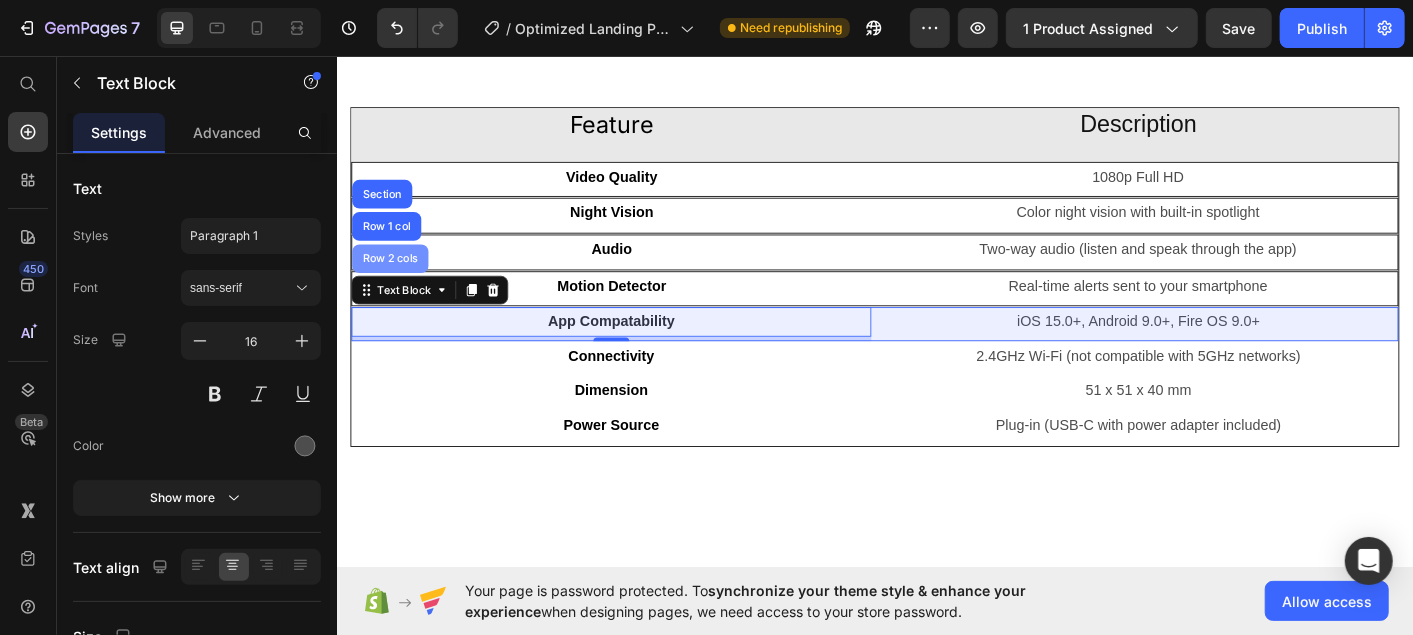 click on "Row 2 cols" at bounding box center (395, 282) 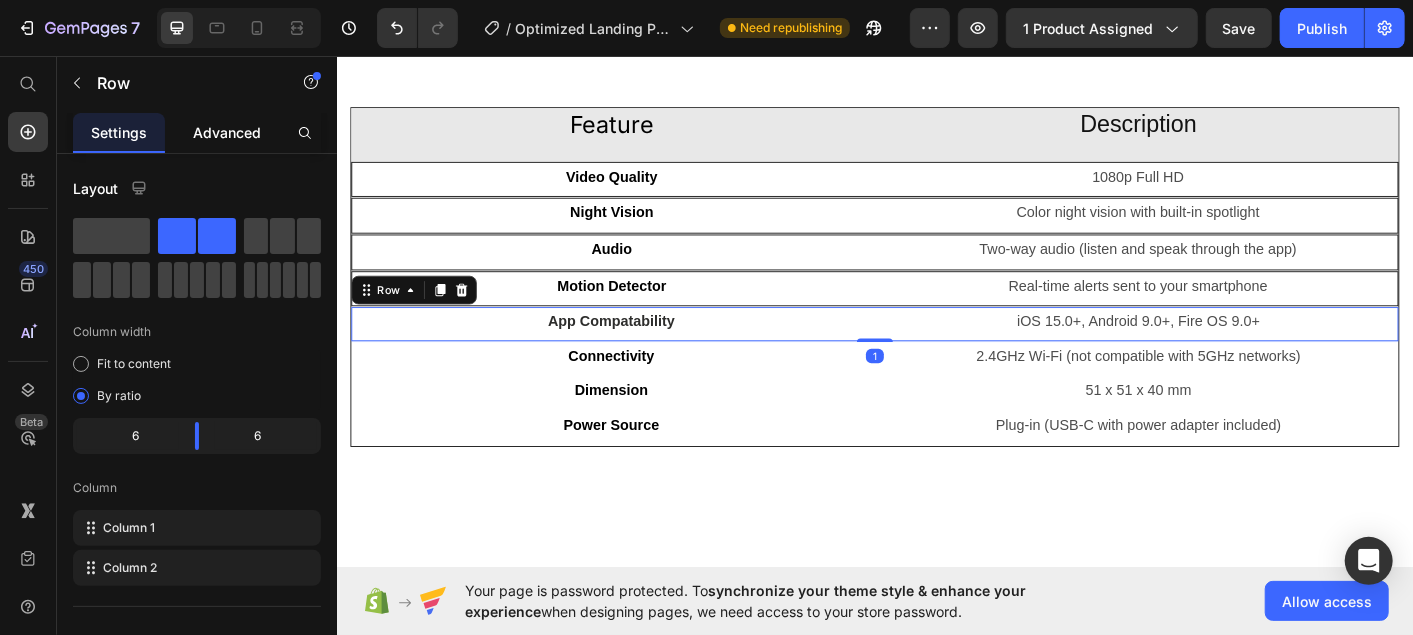 click on "Advanced" 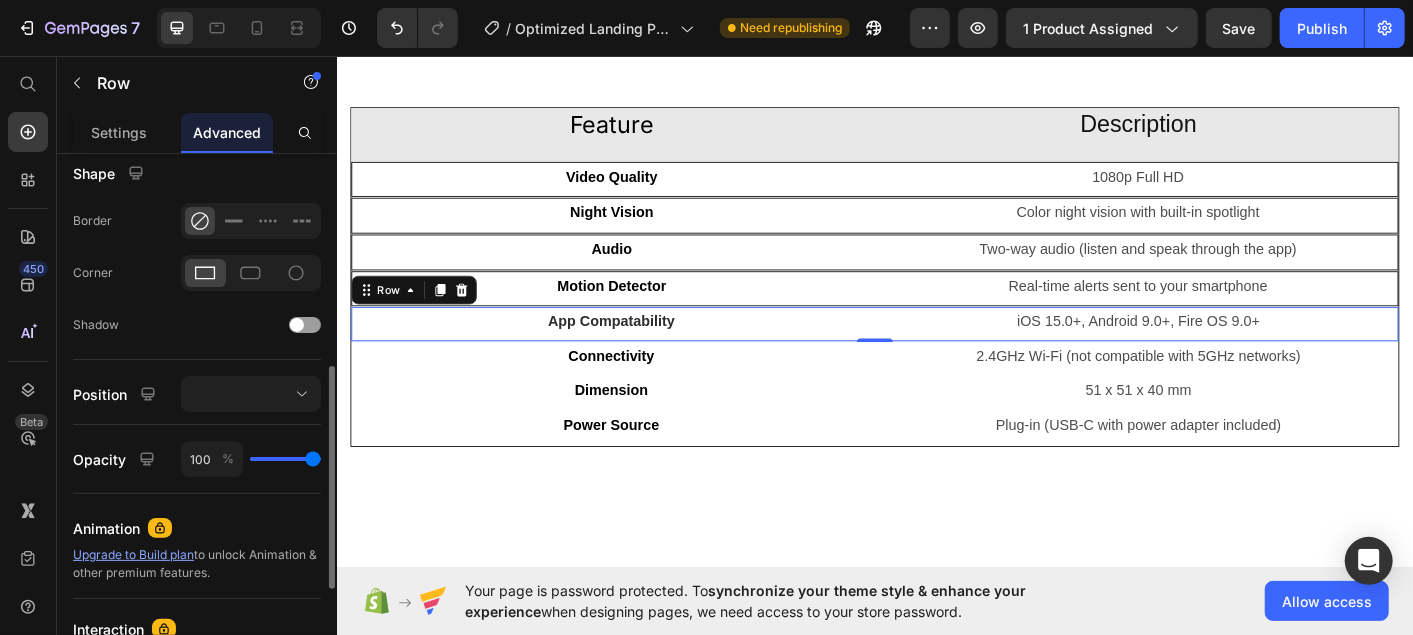 scroll, scrollTop: 514, scrollLeft: 0, axis: vertical 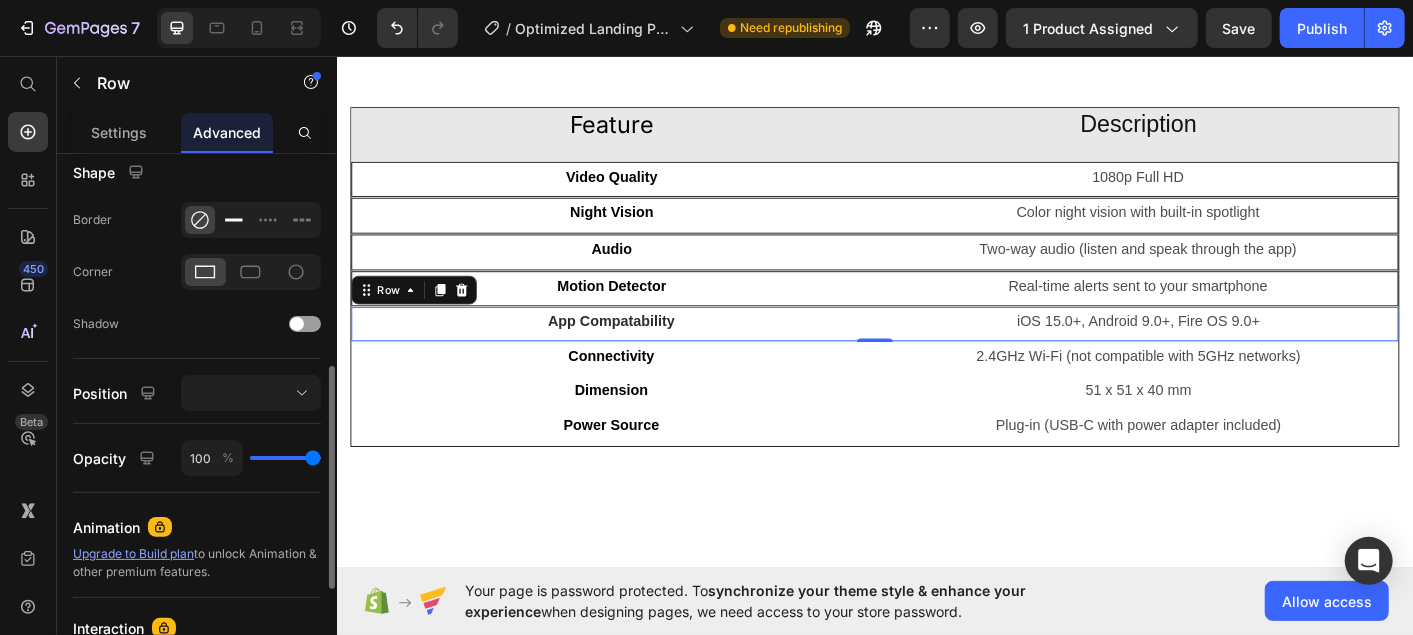 click 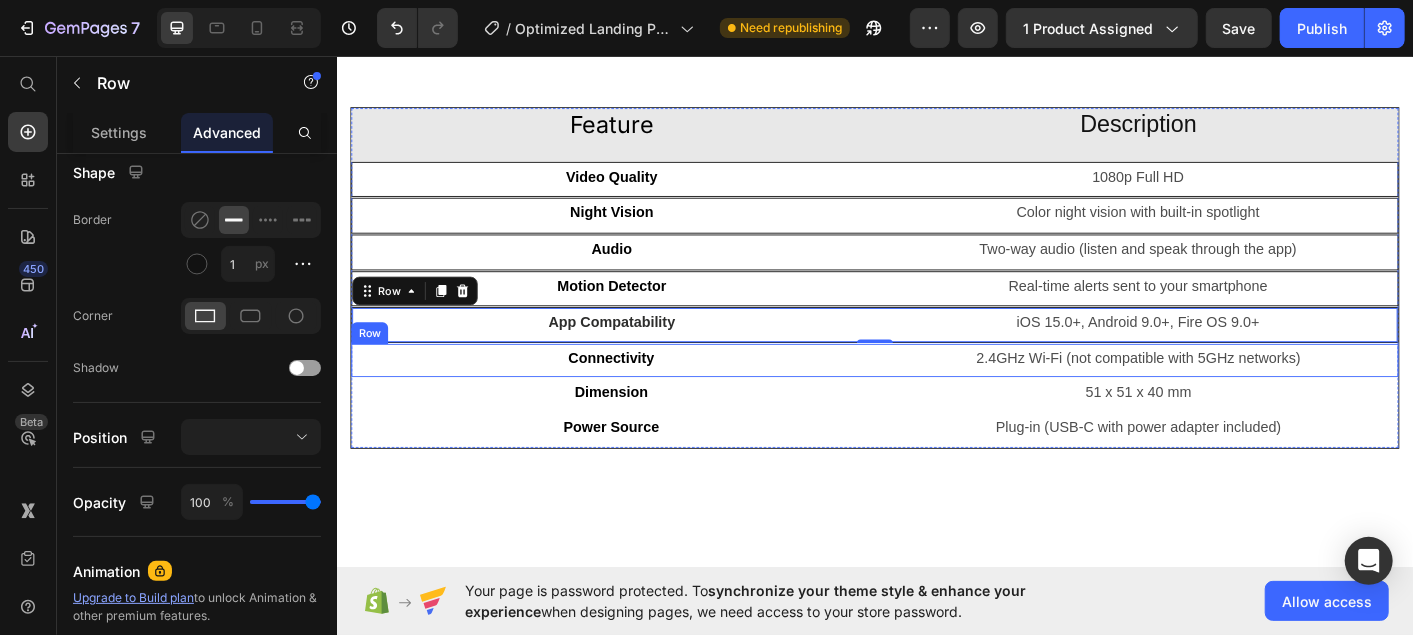 click on "Connectivity  Text Block" at bounding box center [642, 396] 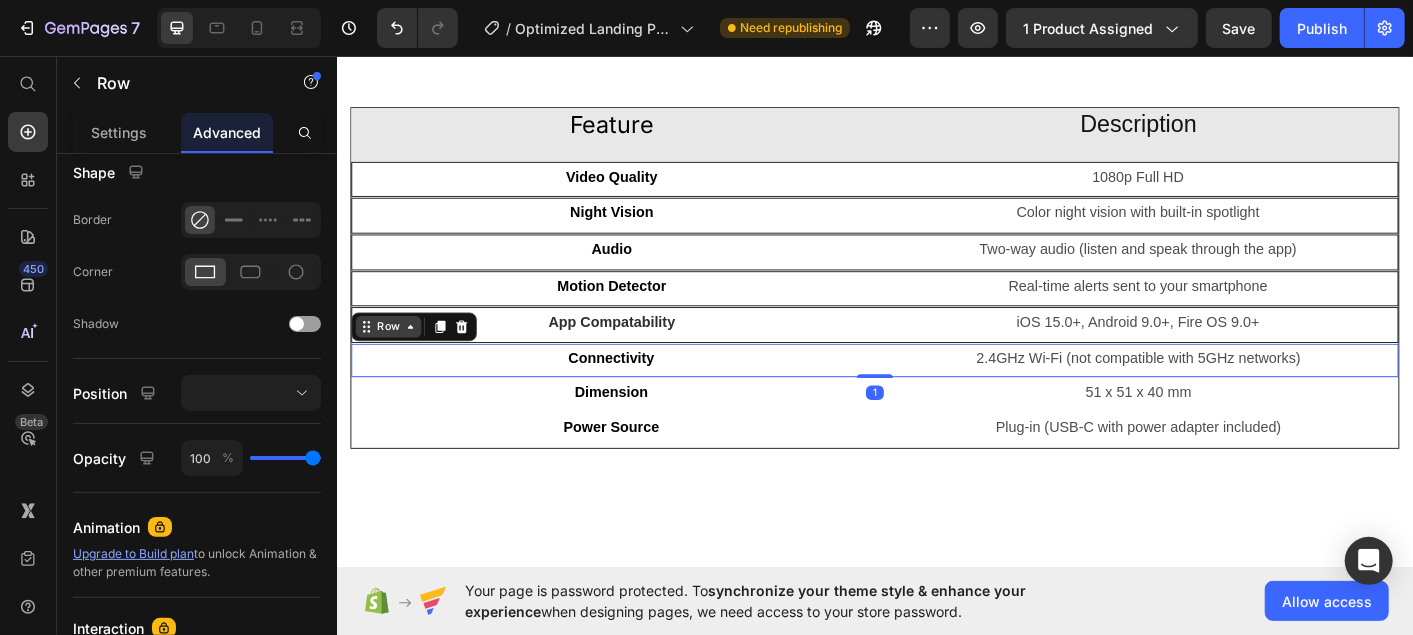 click 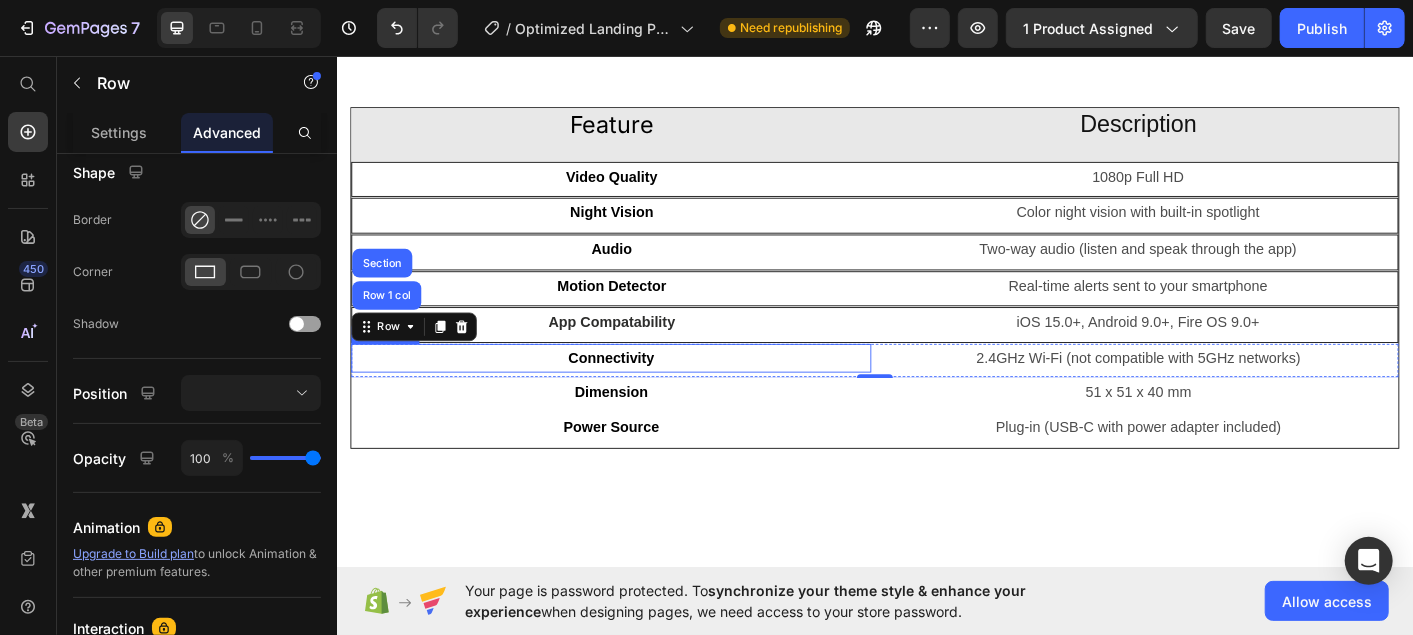 click on "Connectivity" at bounding box center [642, 393] 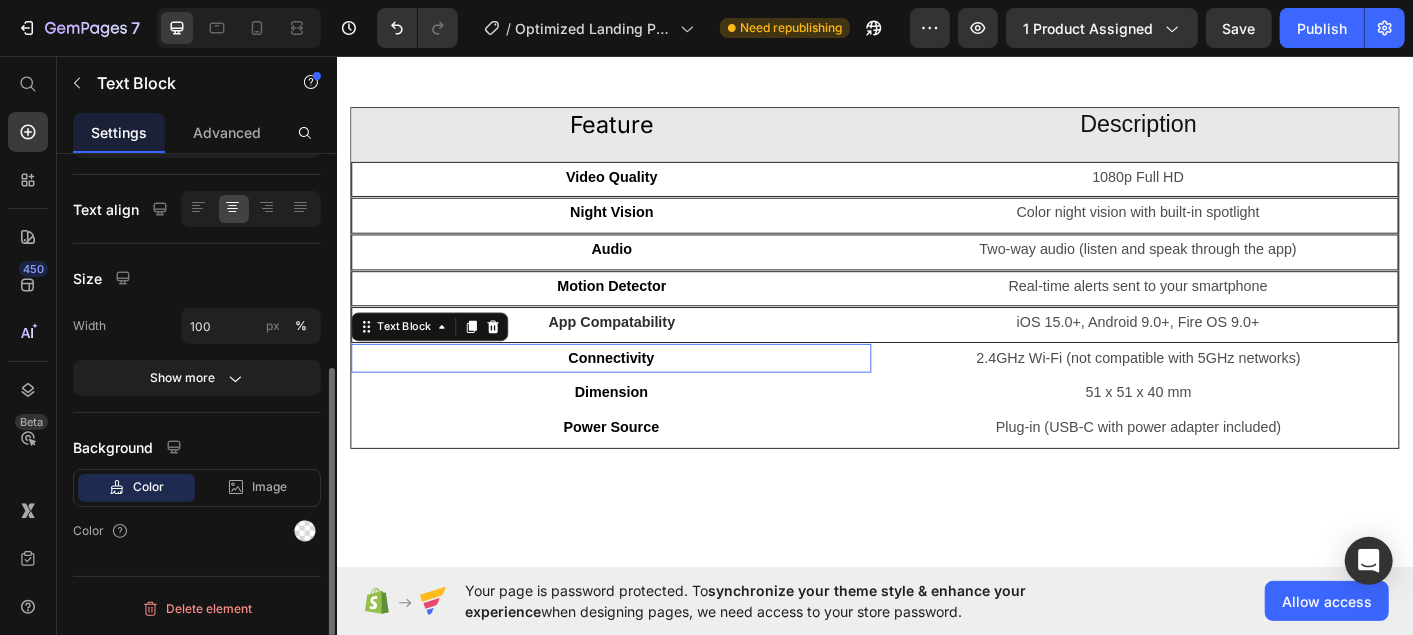 scroll, scrollTop: 0, scrollLeft: 0, axis: both 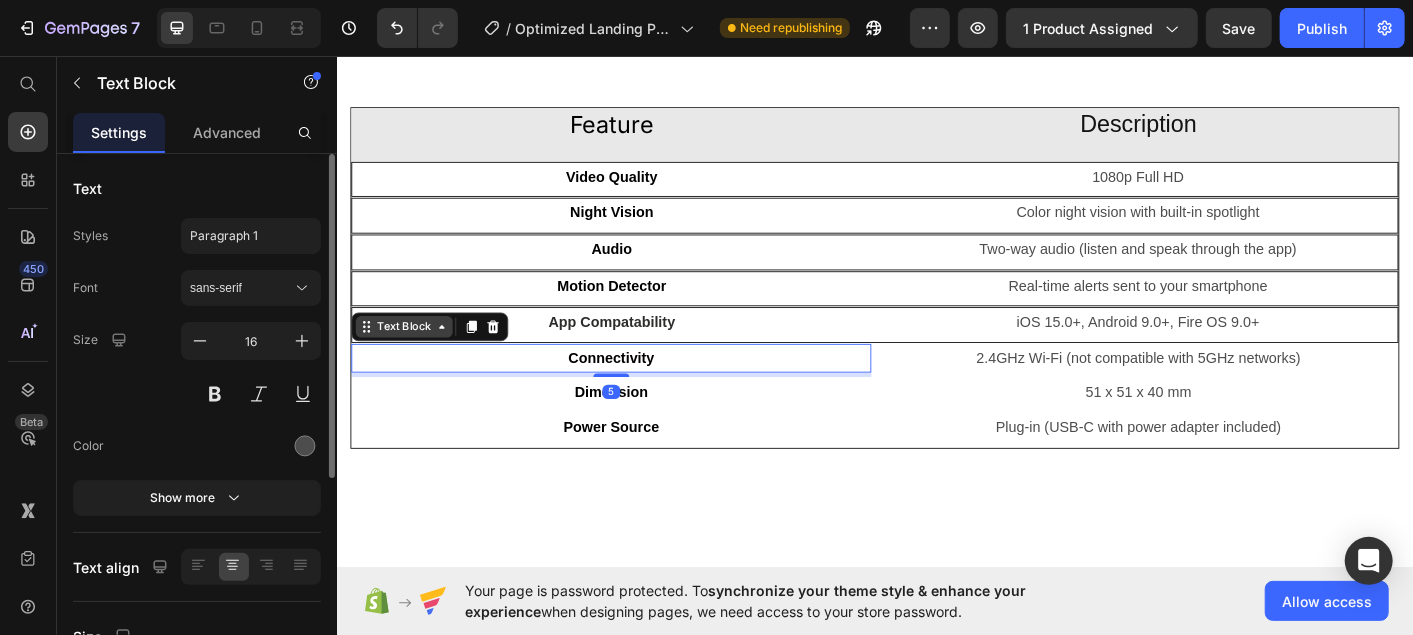 click on "Text Block" at bounding box center [411, 358] 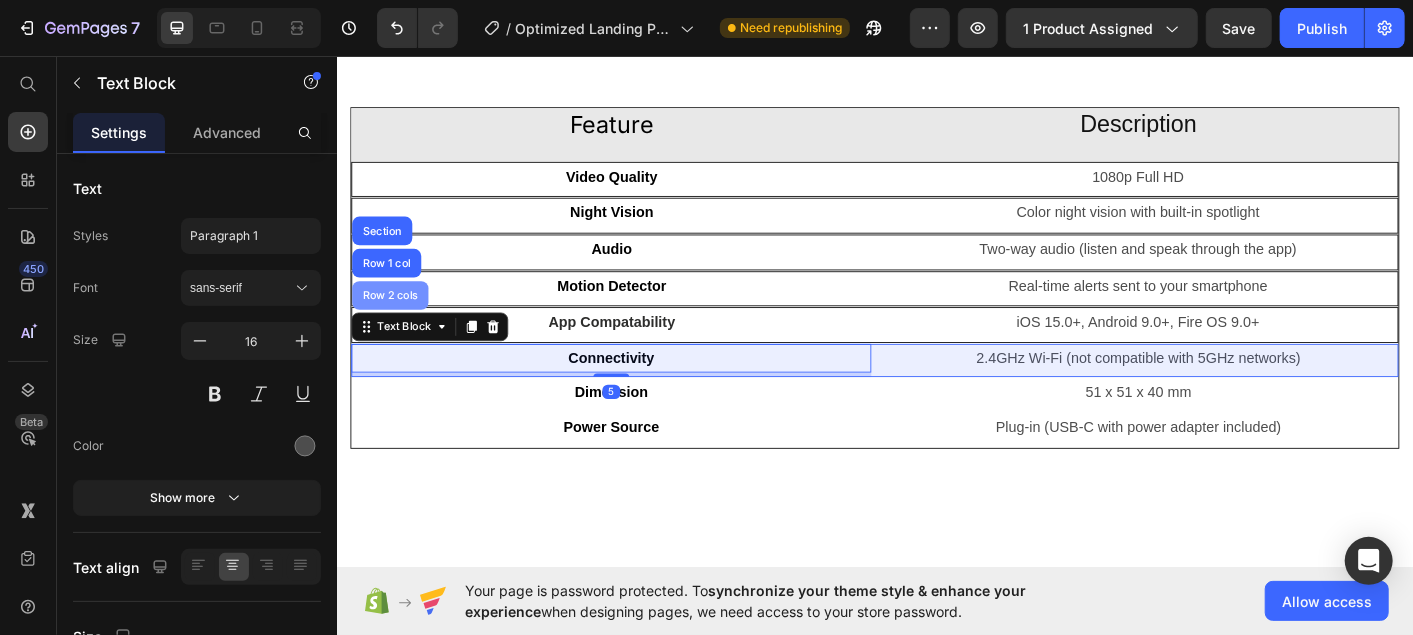 click on "Row 2 cols" at bounding box center (395, 323) 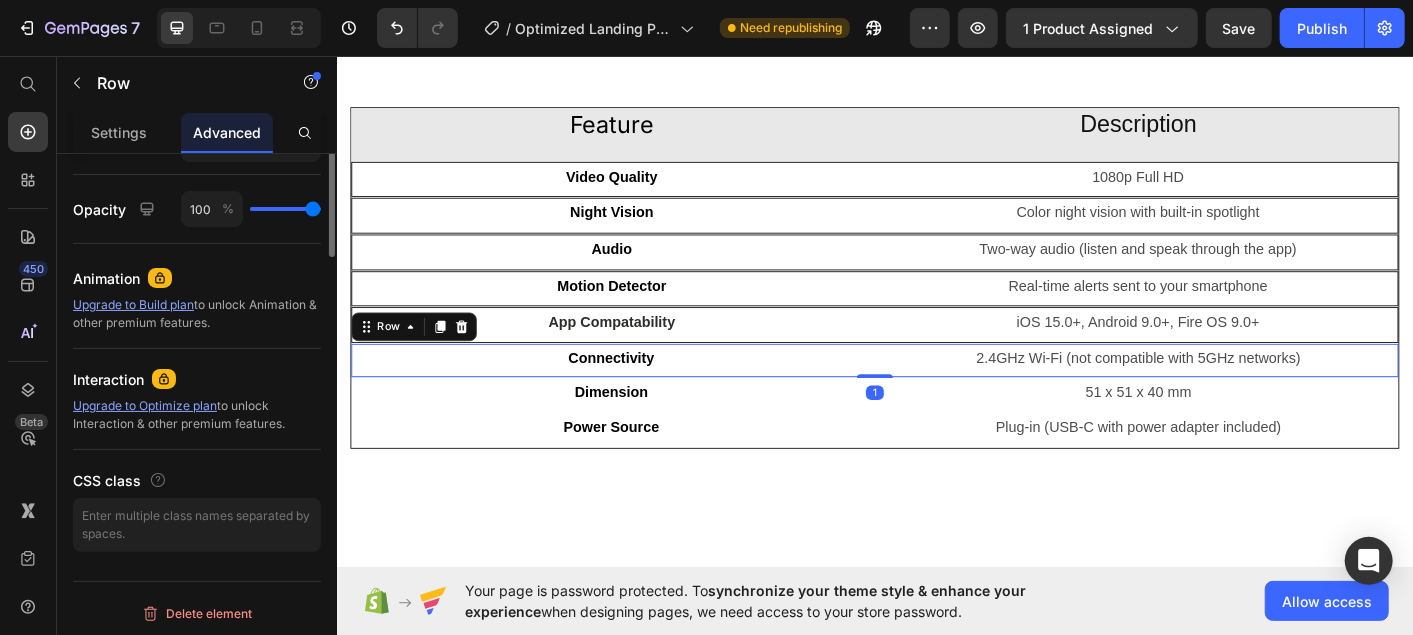 scroll, scrollTop: 455, scrollLeft: 0, axis: vertical 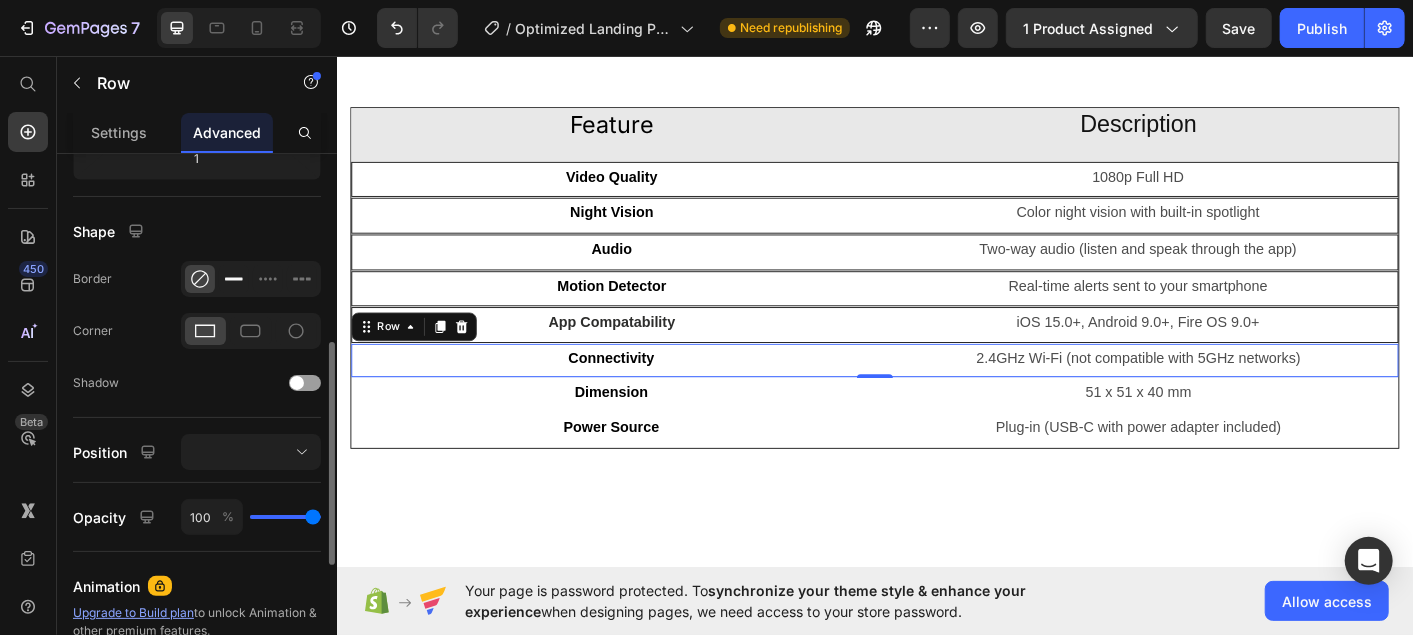 click 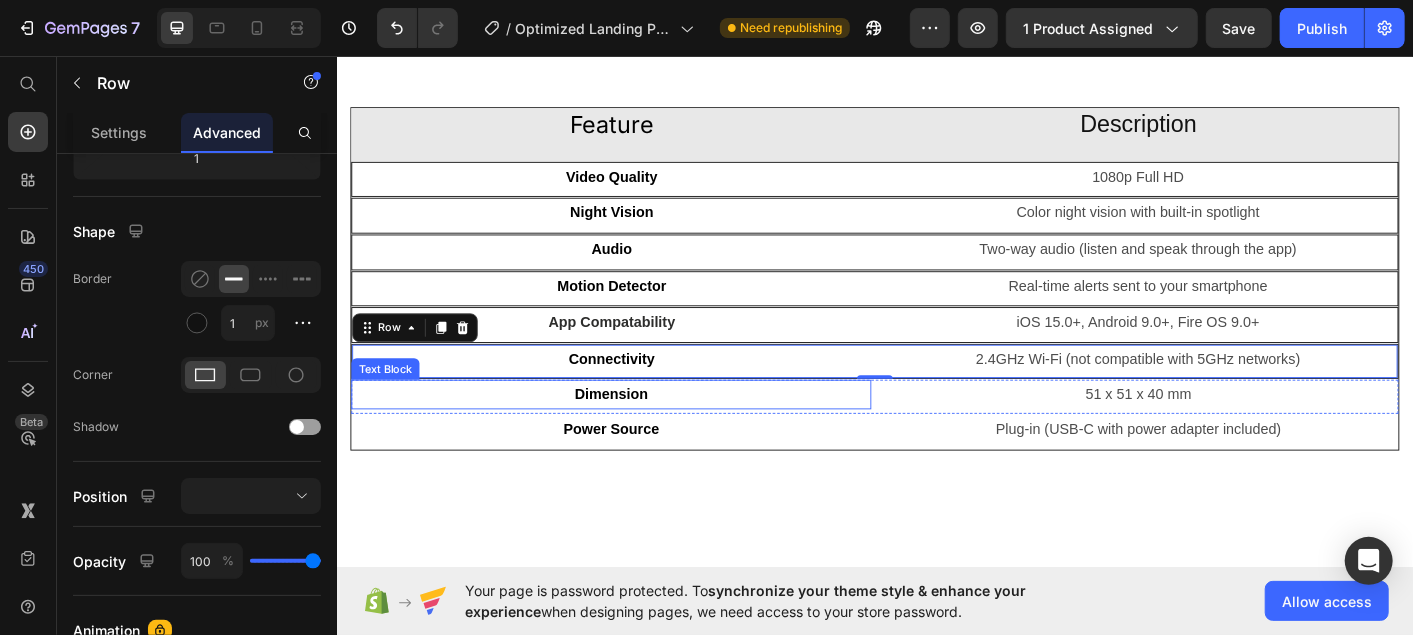 click on "Dimension" at bounding box center [642, 433] 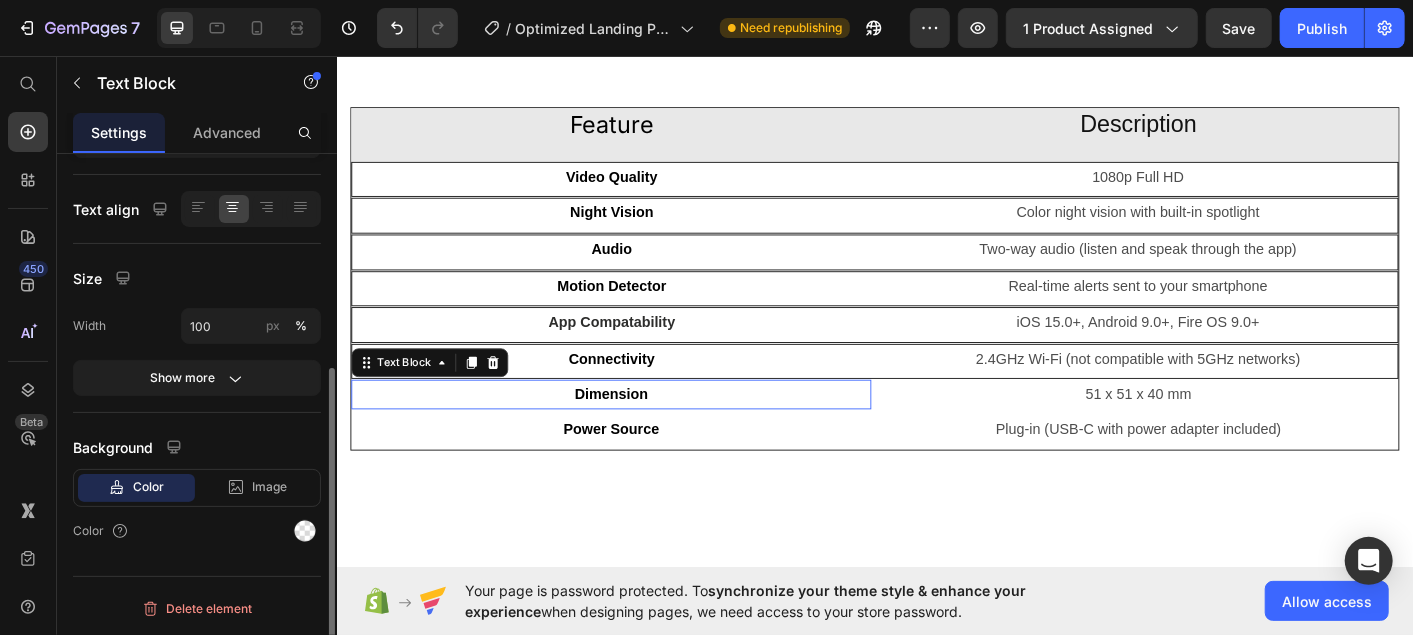 scroll, scrollTop: 0, scrollLeft: 0, axis: both 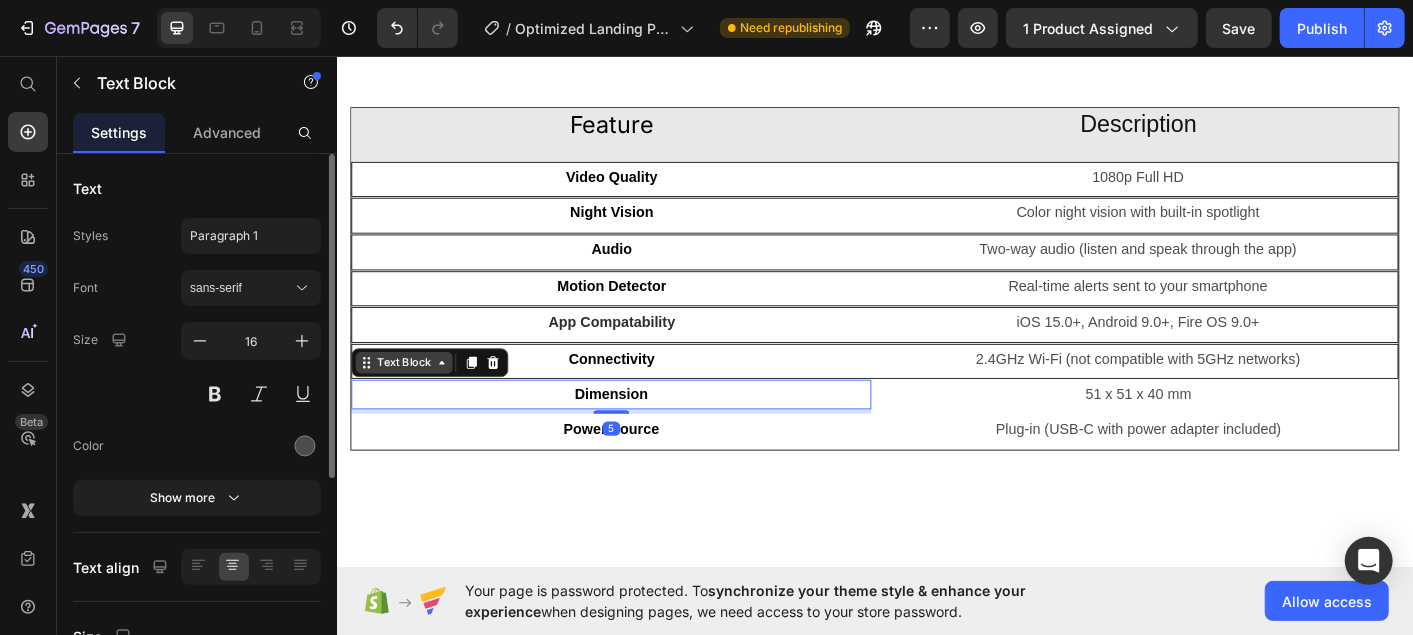 click on "Text Block" at bounding box center [411, 398] 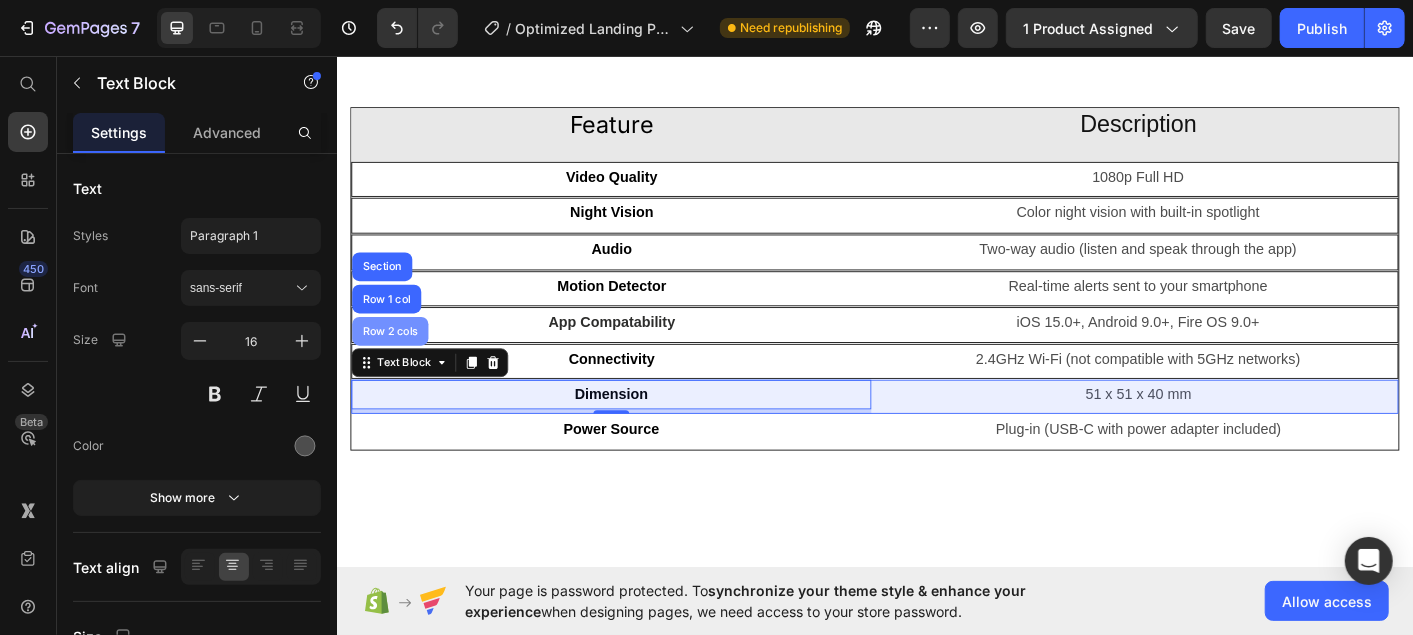 click on "Row 2 cols" at bounding box center [395, 363] 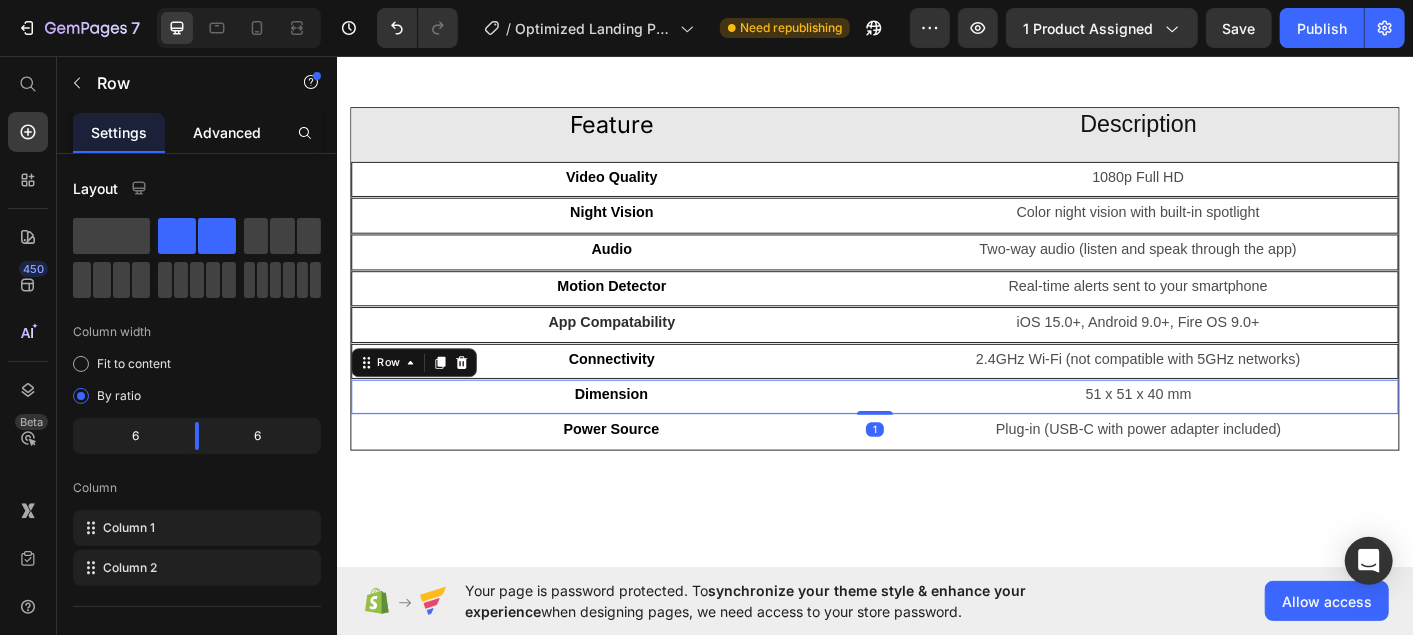 click on "Advanced" 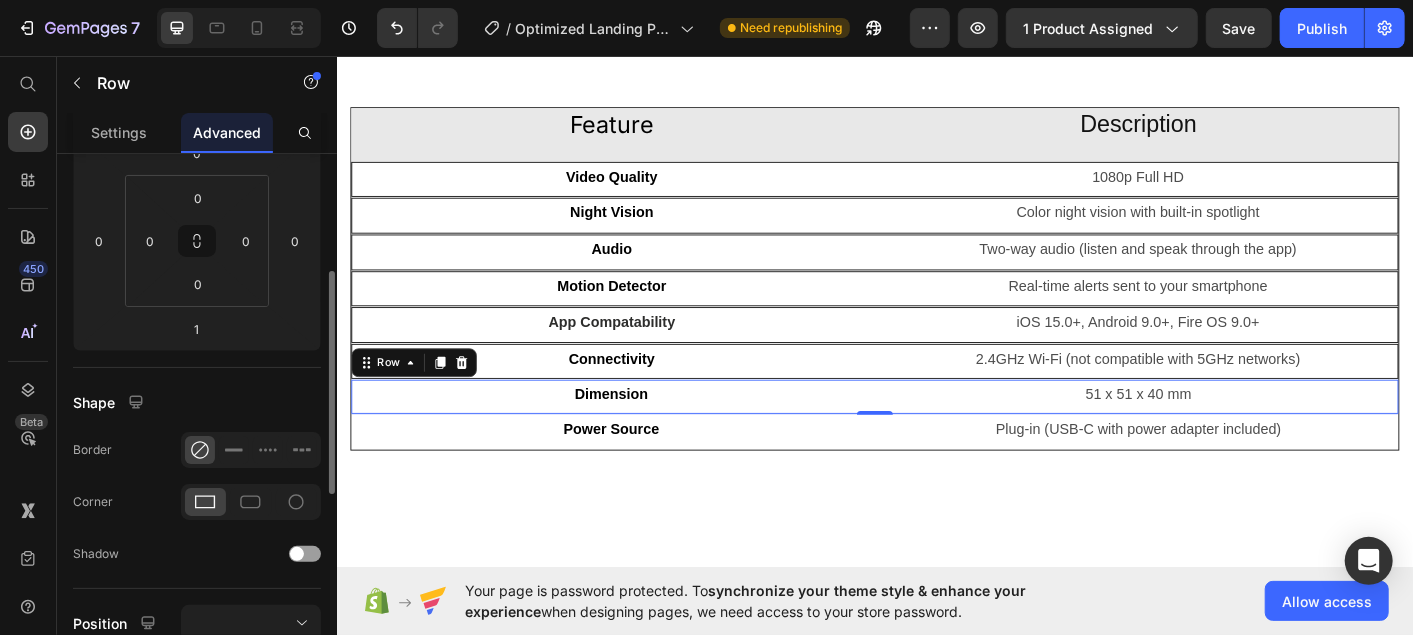 scroll, scrollTop: 499, scrollLeft: 0, axis: vertical 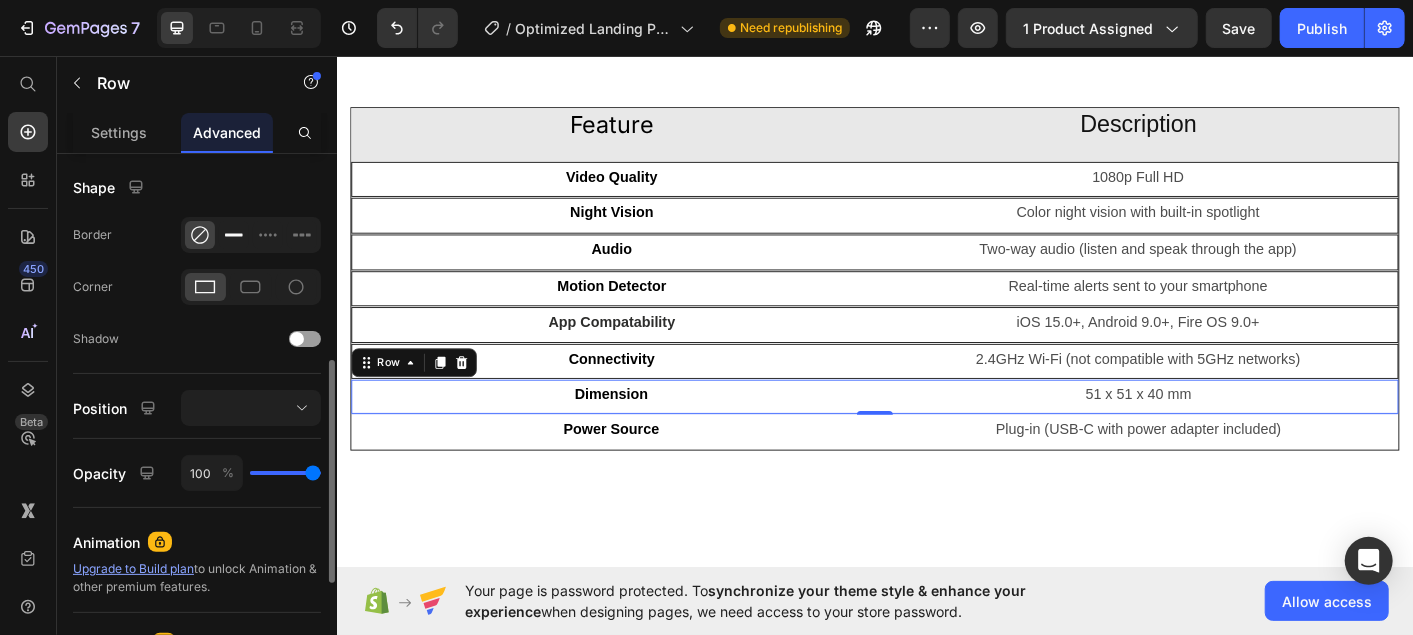 drag, startPoint x: 237, startPoint y: 227, endPoint x: 793, endPoint y: 424, distance: 589.86865 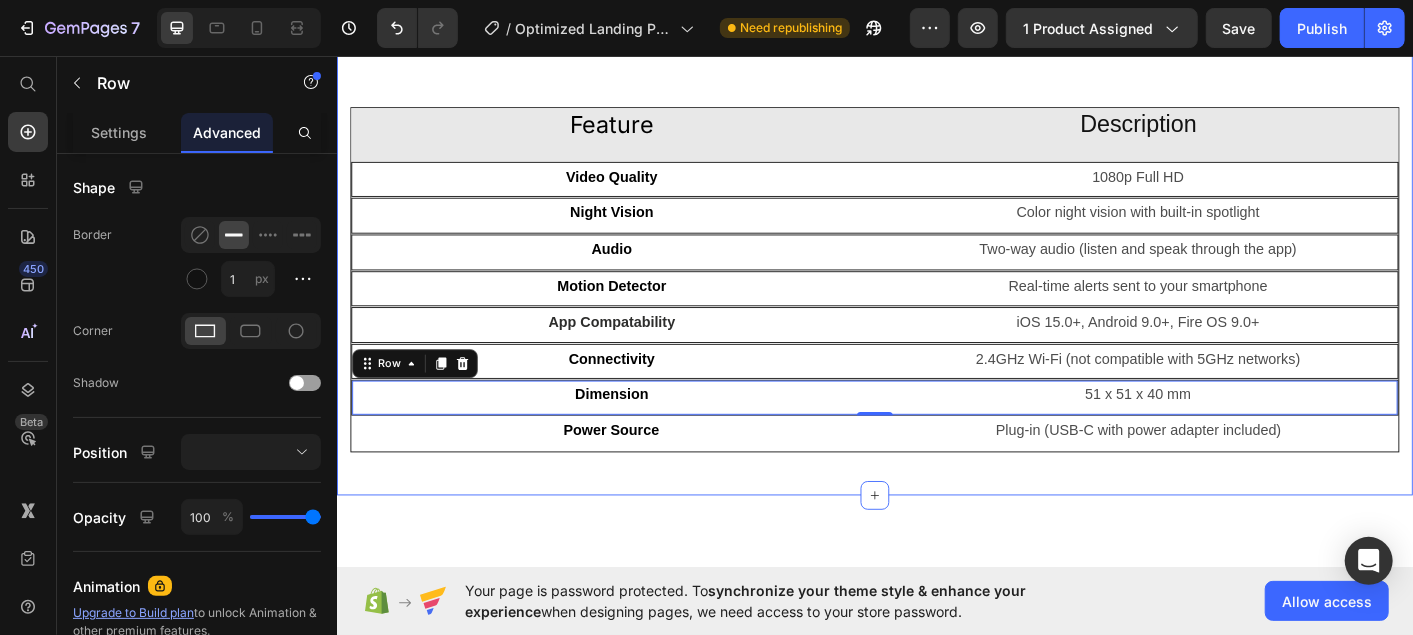 click on "Product Details Heading Stay connected to your pet no matter where you are with the  Pawvio MiniCam 2  — a compact smart camera designed to help you keep an eye on what matters most. Enjoy  crisp 1080p HD live video ,  clear two-way audio , and  color night vision  with a built-in spotlight — all from the intuitive Pawvio app on your smartphone. Whether you’re checking in during the workday or saying goodnight from afar, MiniCam 2 keeps you in the loop with every tail wag and purr. Smart motion detection sends instant alerts to your phone, so you’ll always know when your pet is moving, playing, or getting into a little mischief. Text Block                Title Line Row Feature Heading Description Heading Row Video Quality Text Block 1080p Full HD Text Block Row Night Vision Text Block Color night vision with built-in spotlight Text Block Row Audio Text Block Two-way audio (listen and speak through the app) Text Block Row Motion Detector  Text Block Real-time alerts sent to your smartphone Text Block" at bounding box center [936, 118] 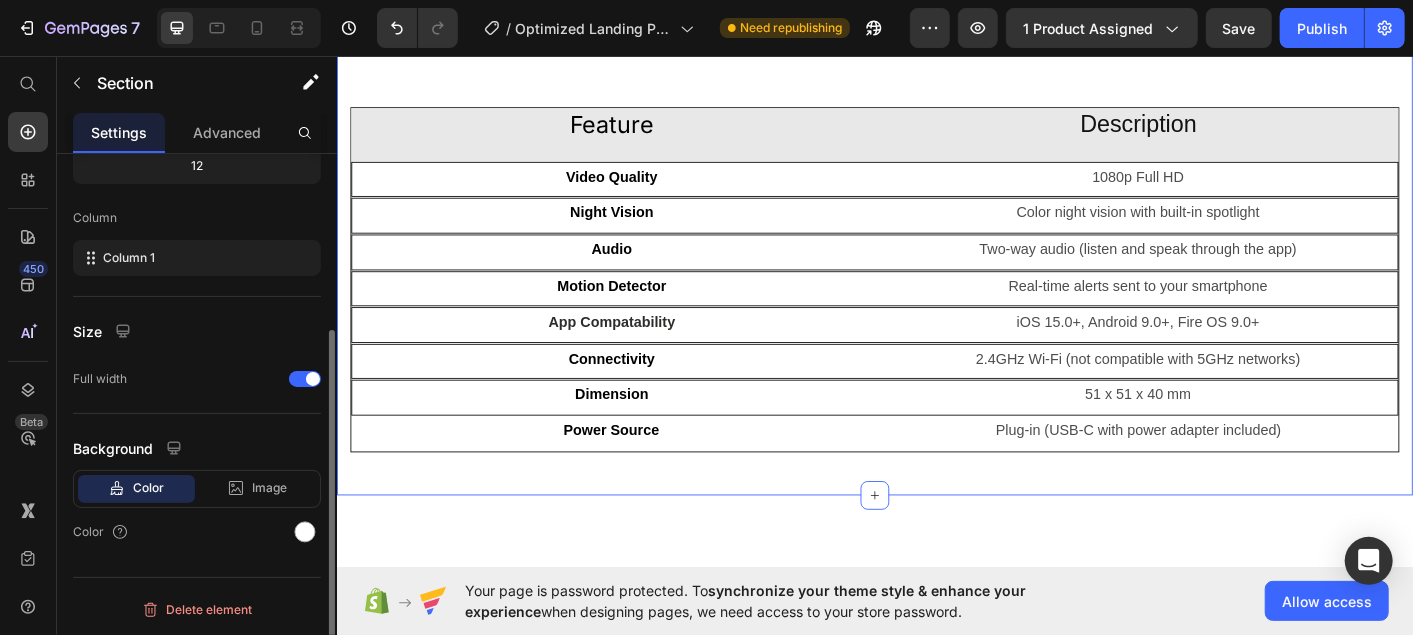 scroll, scrollTop: 0, scrollLeft: 0, axis: both 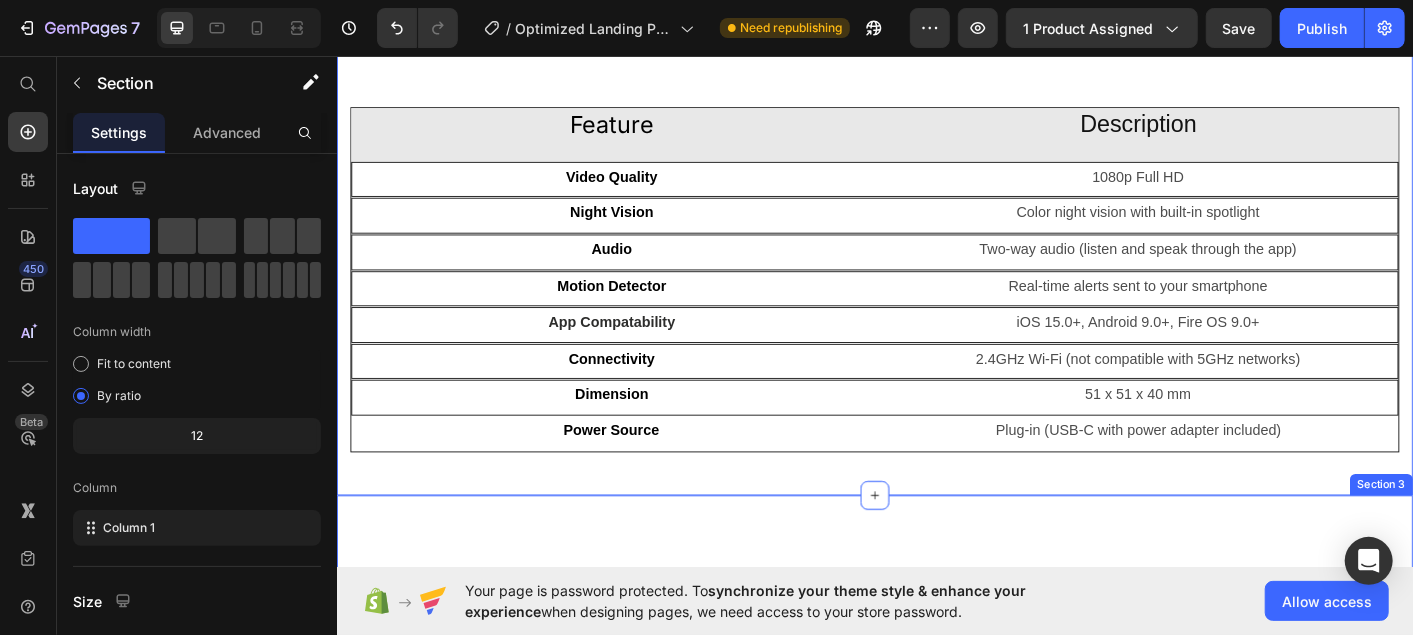 click on "Why Pet Owners Love Pawvio Heading Why Pet Owners Love Pawvio Heading Effortless setup — works right out of the box in minutes Text Block Text Block Row Feels like you're home even when you're not Text Block Text Block Row Wish they'd found it sooner — now a must-have for daily routines Text Block Text Block Row Row Image Row Section 3" at bounding box center (936, 928) 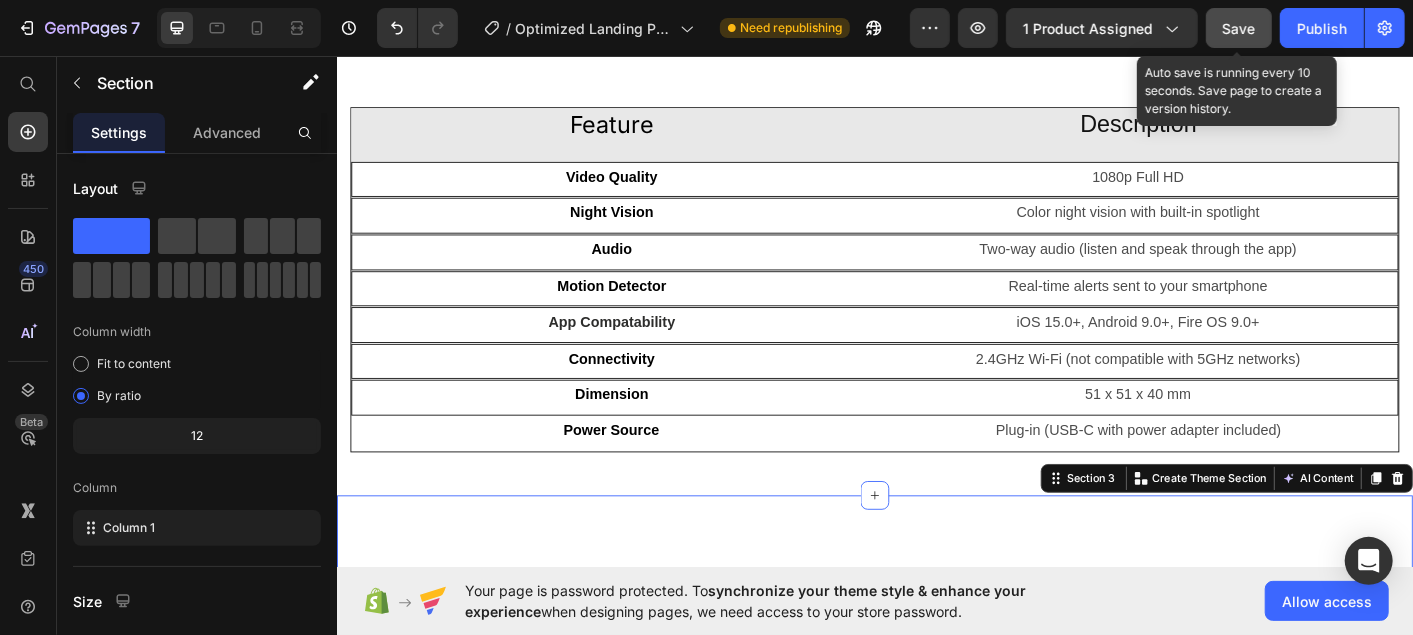 click on "Save" 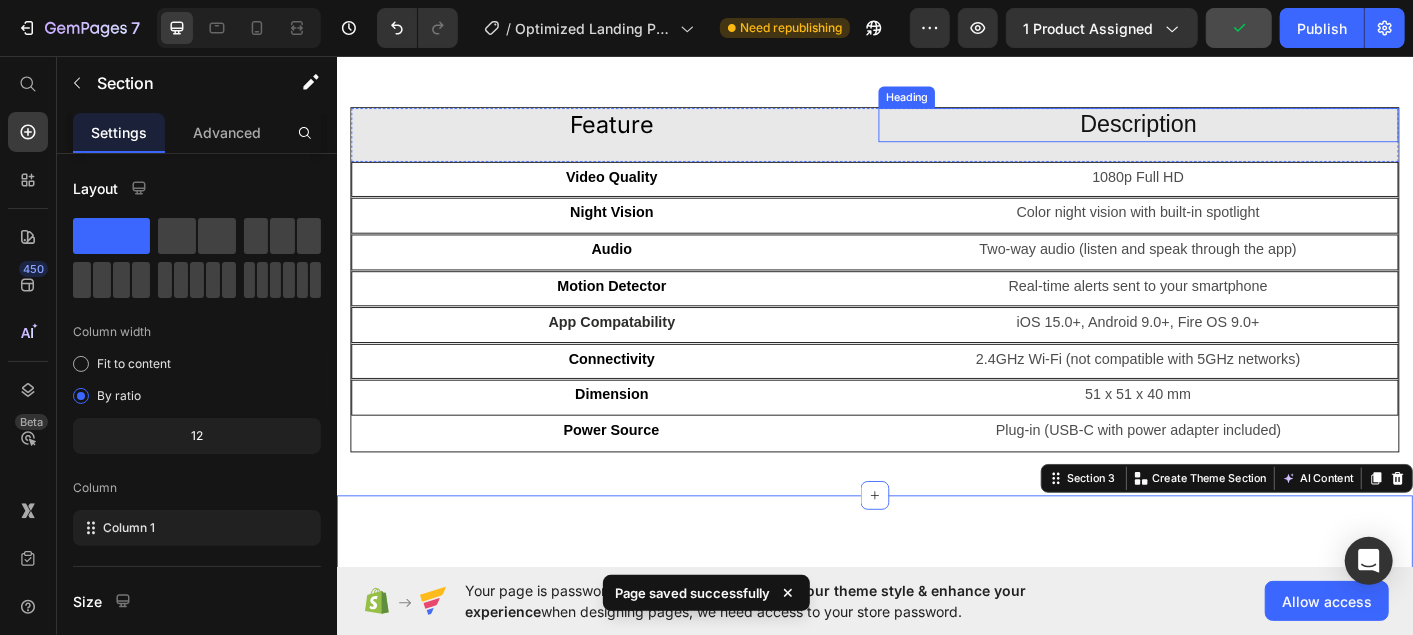 scroll, scrollTop: 1506, scrollLeft: 0, axis: vertical 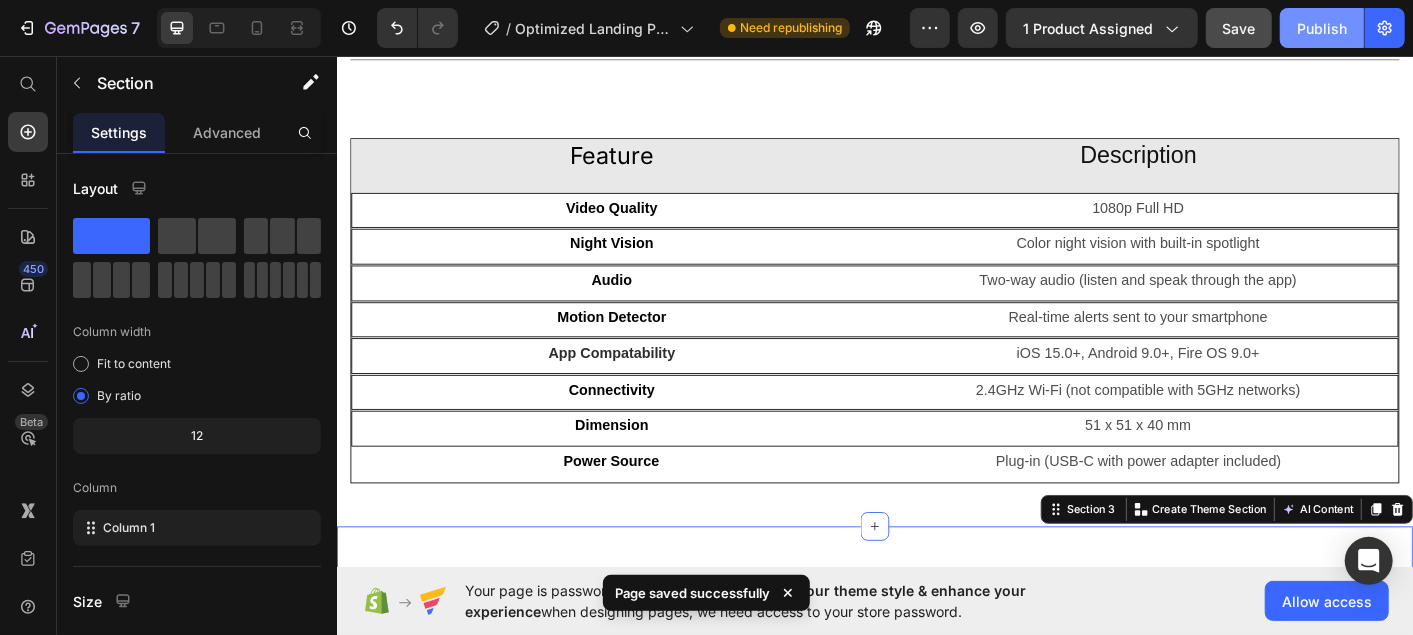 click on "Publish" at bounding box center (1322, 28) 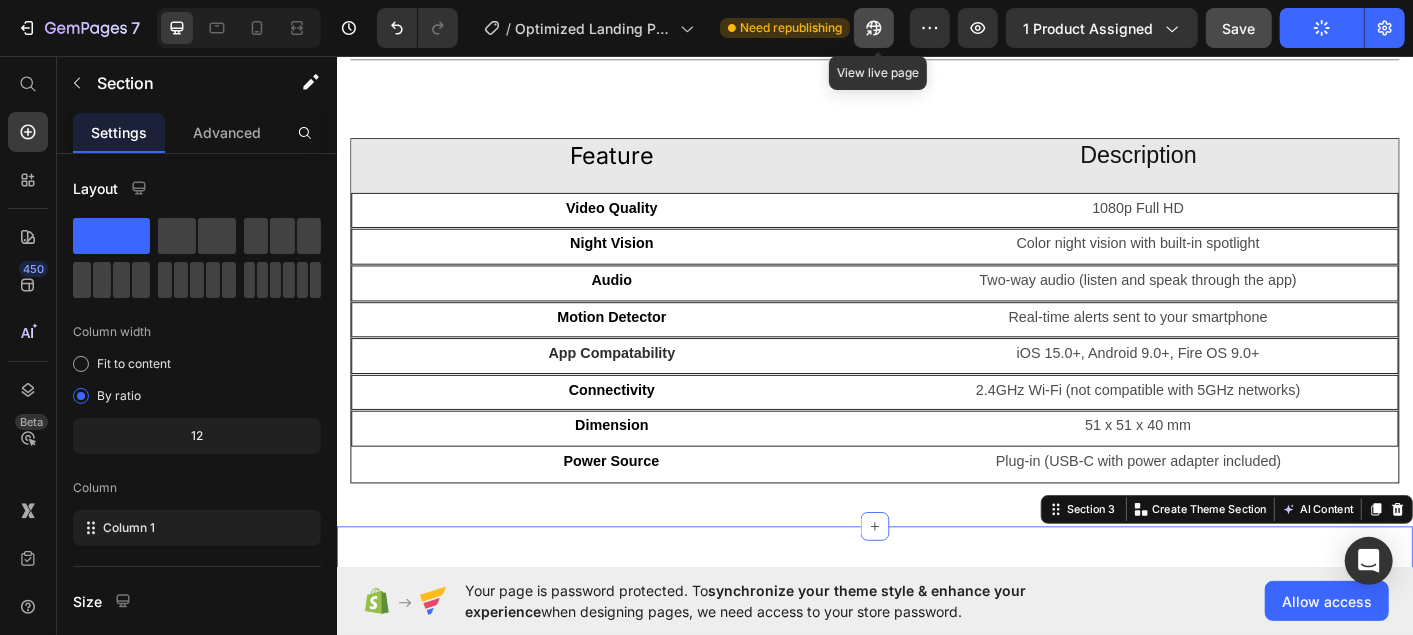 click 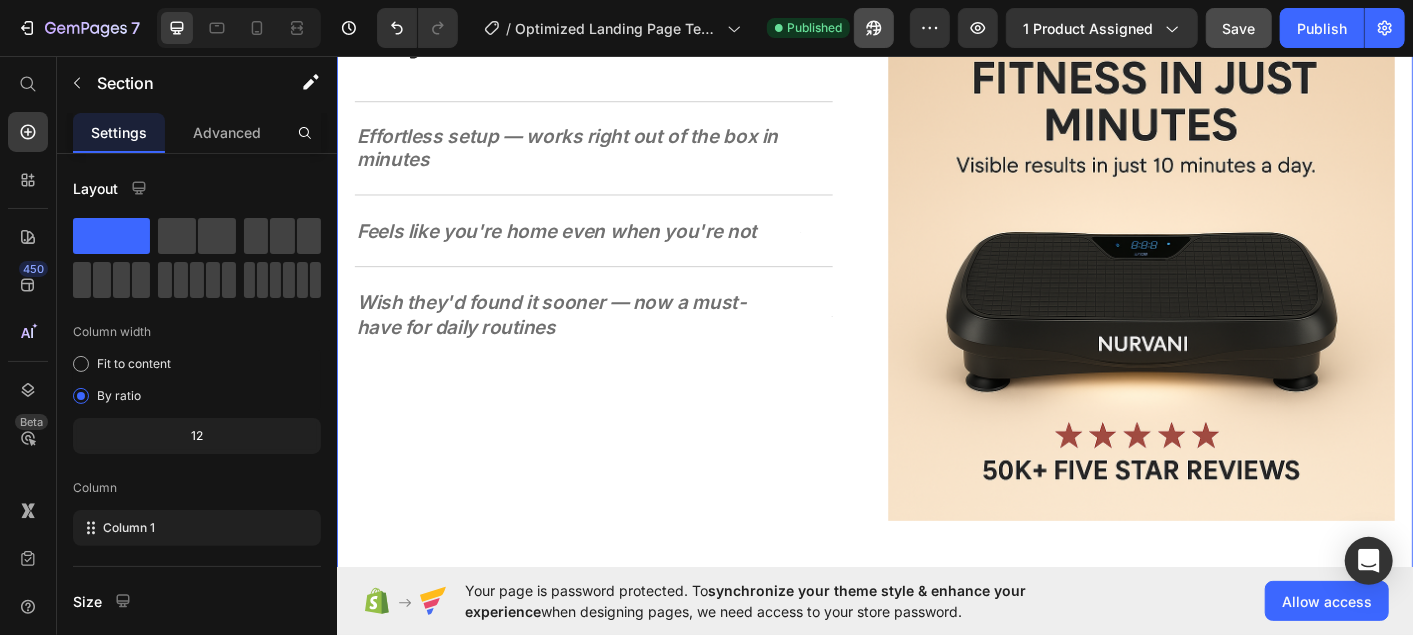 scroll, scrollTop: 2085, scrollLeft: 0, axis: vertical 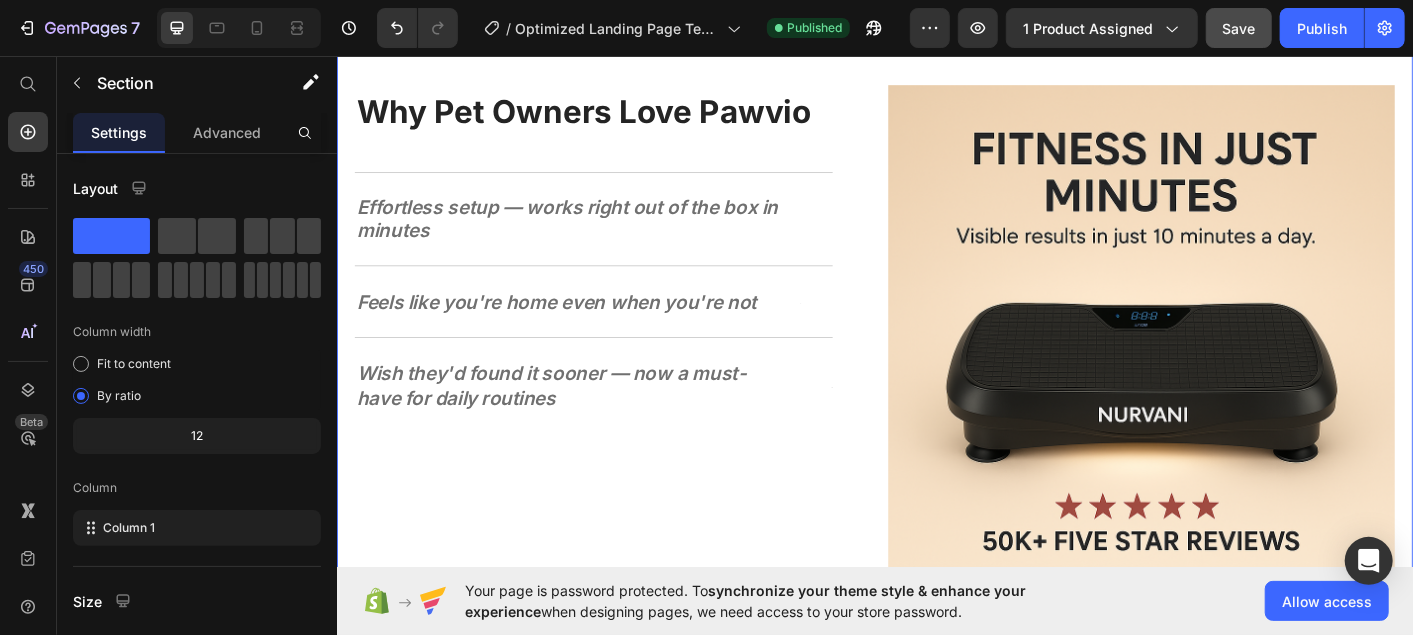 click on "Effortless setup — works right out of the box in minutes Text Block Text Block Row" at bounding box center [622, 236] 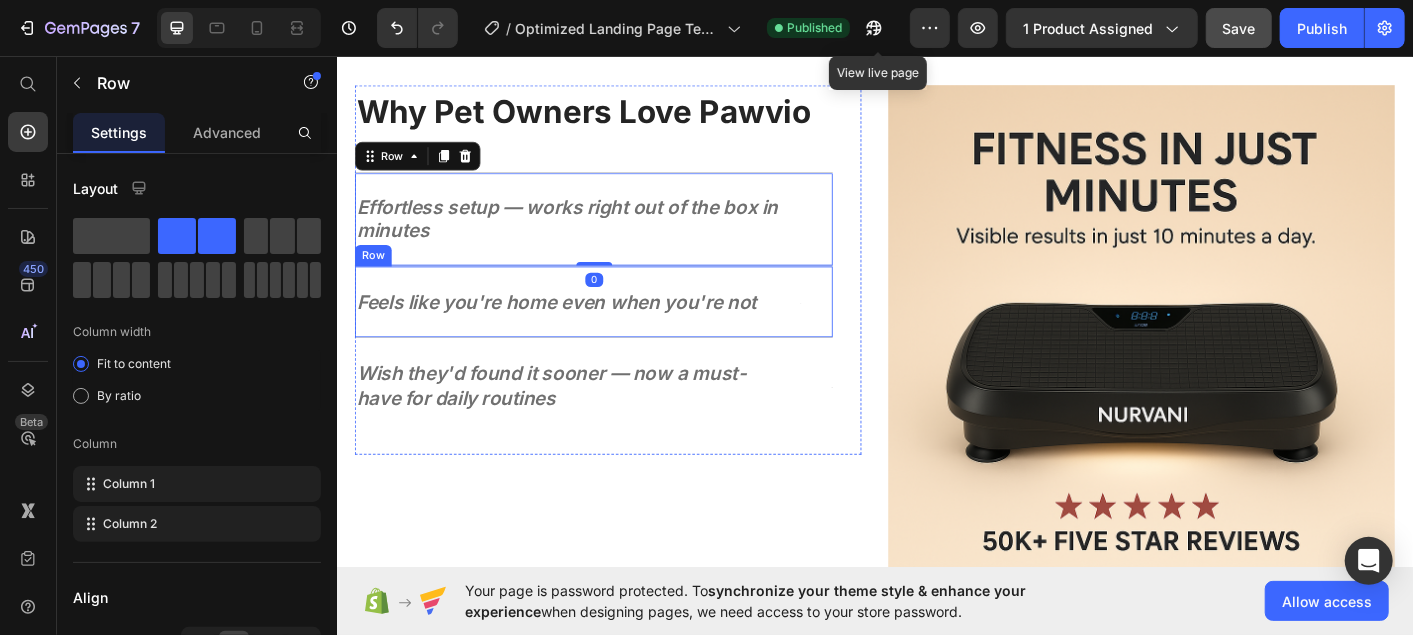scroll, scrollTop: 2208, scrollLeft: 0, axis: vertical 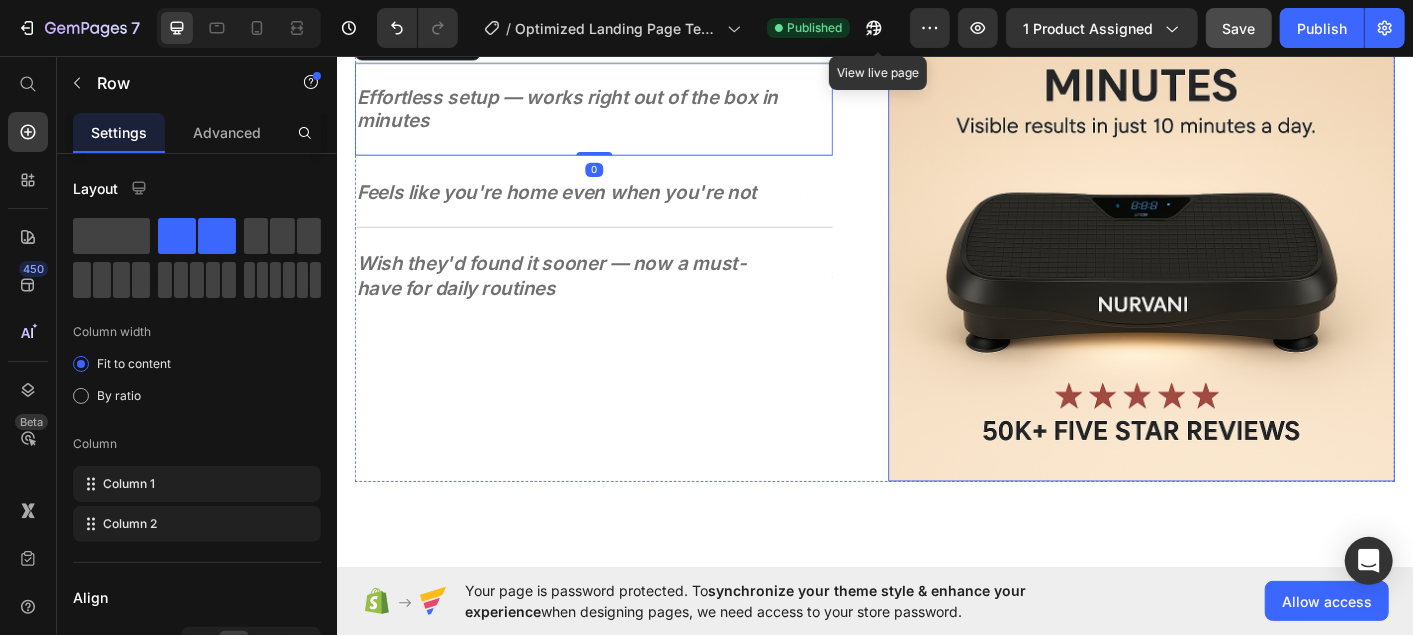 click at bounding box center [1233, 247] 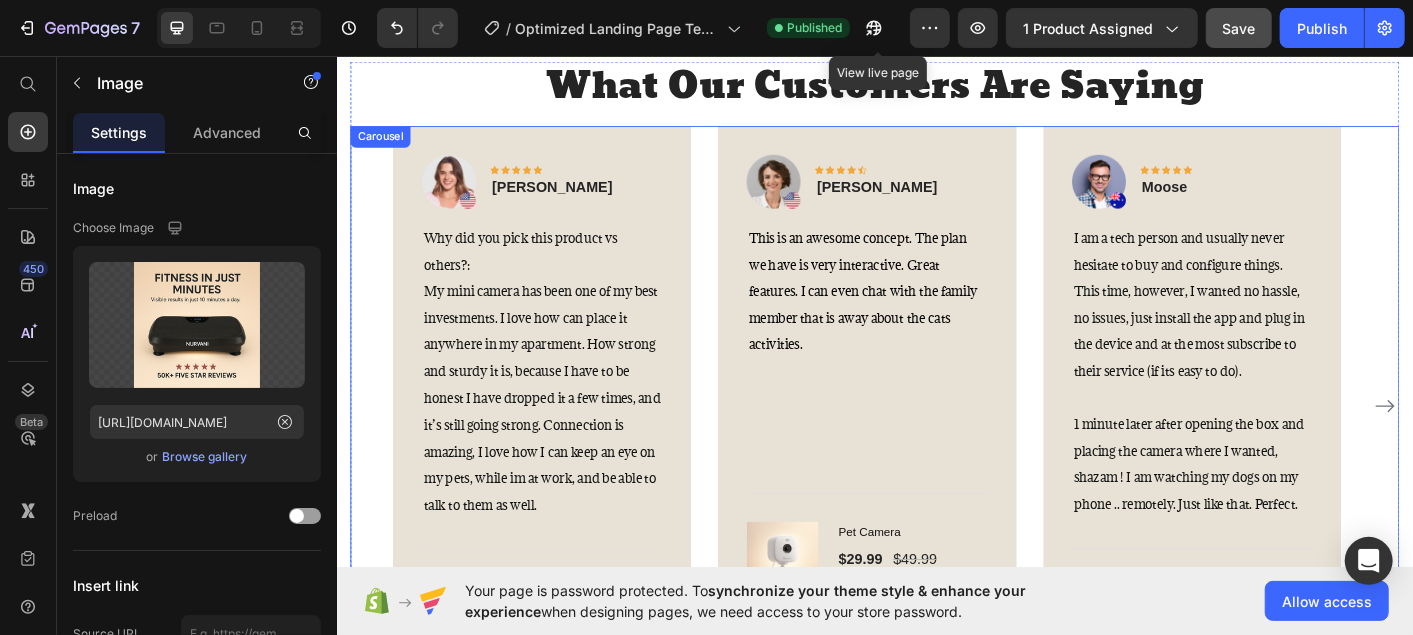 scroll, scrollTop: 3033, scrollLeft: 0, axis: vertical 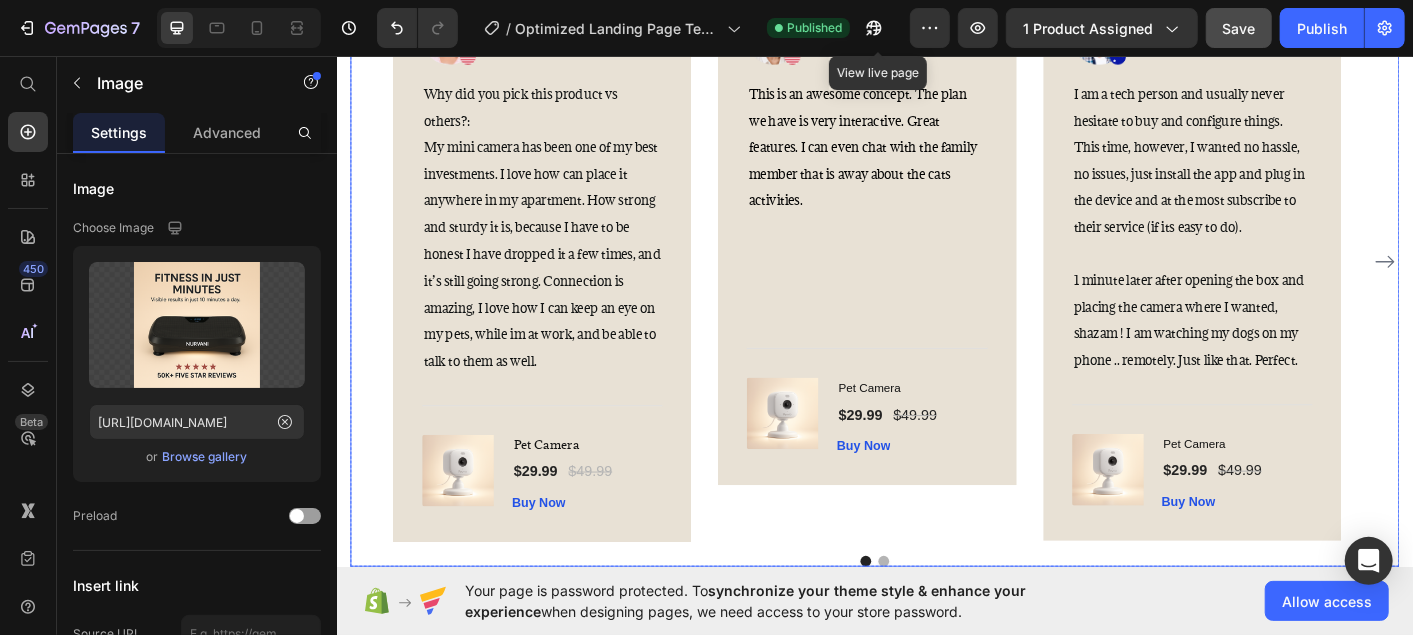 click 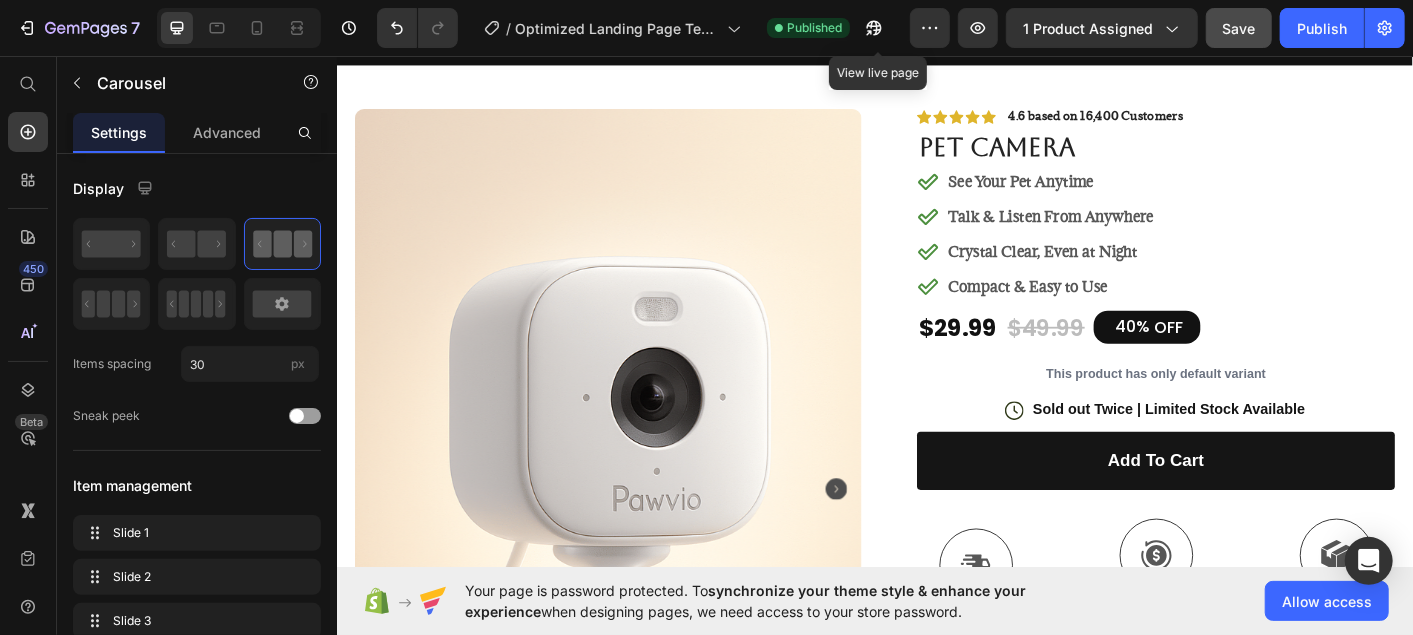 scroll, scrollTop: 339, scrollLeft: 0, axis: vertical 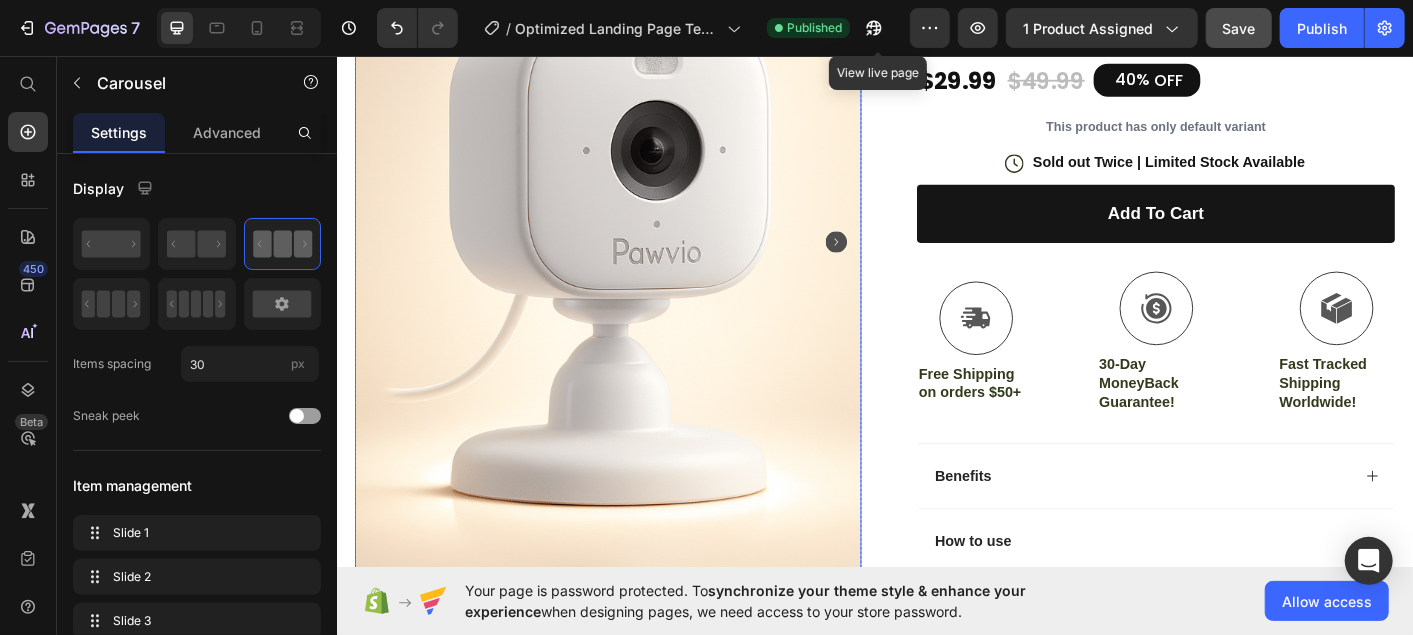 click 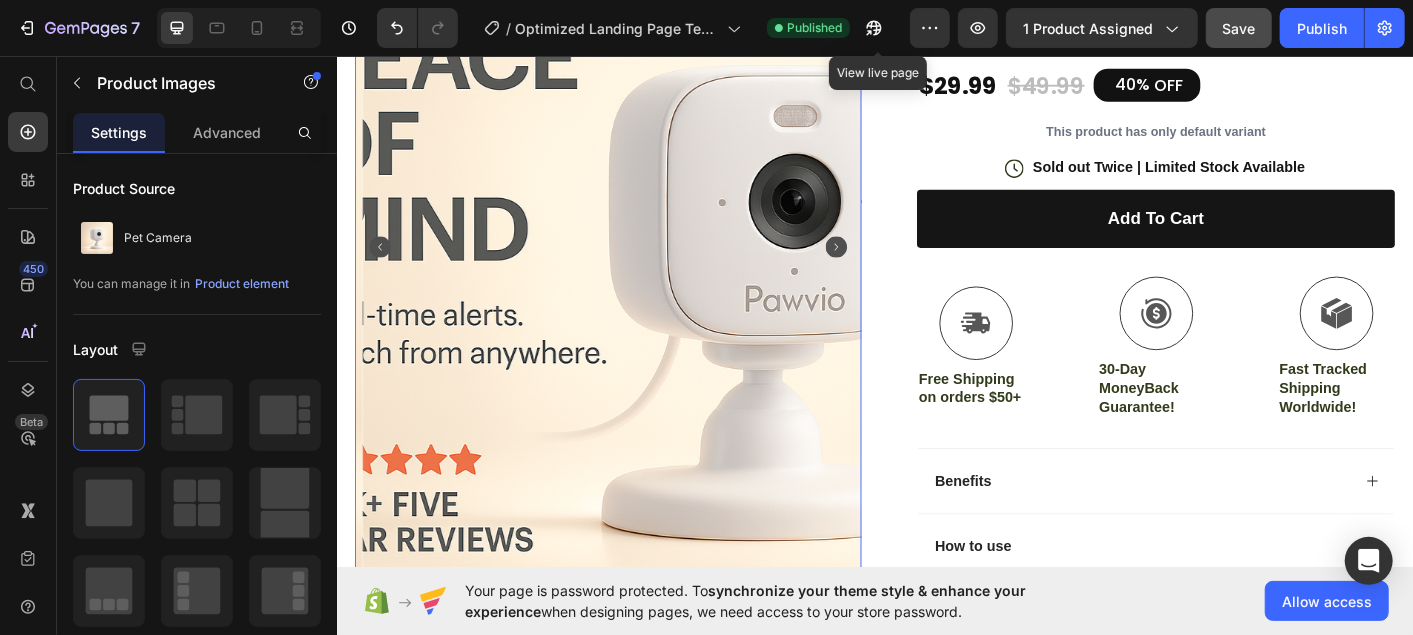 scroll, scrollTop: 374, scrollLeft: 0, axis: vertical 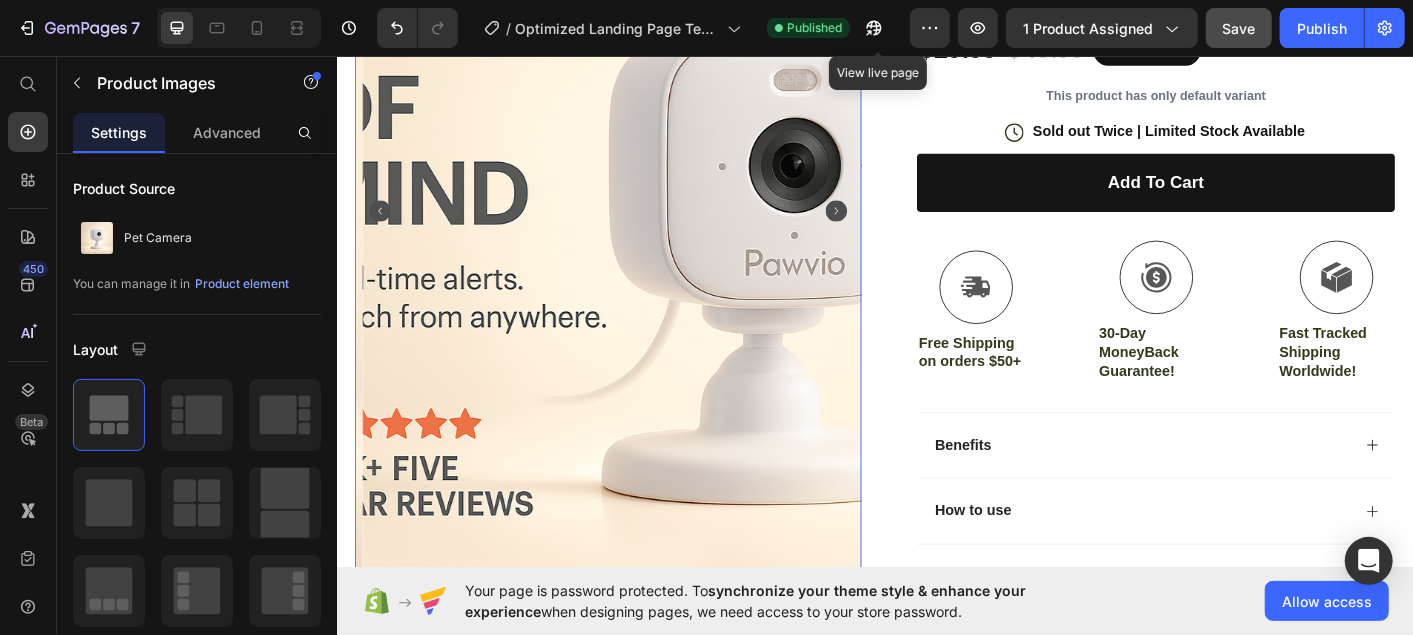 click at bounding box center (647, 228) 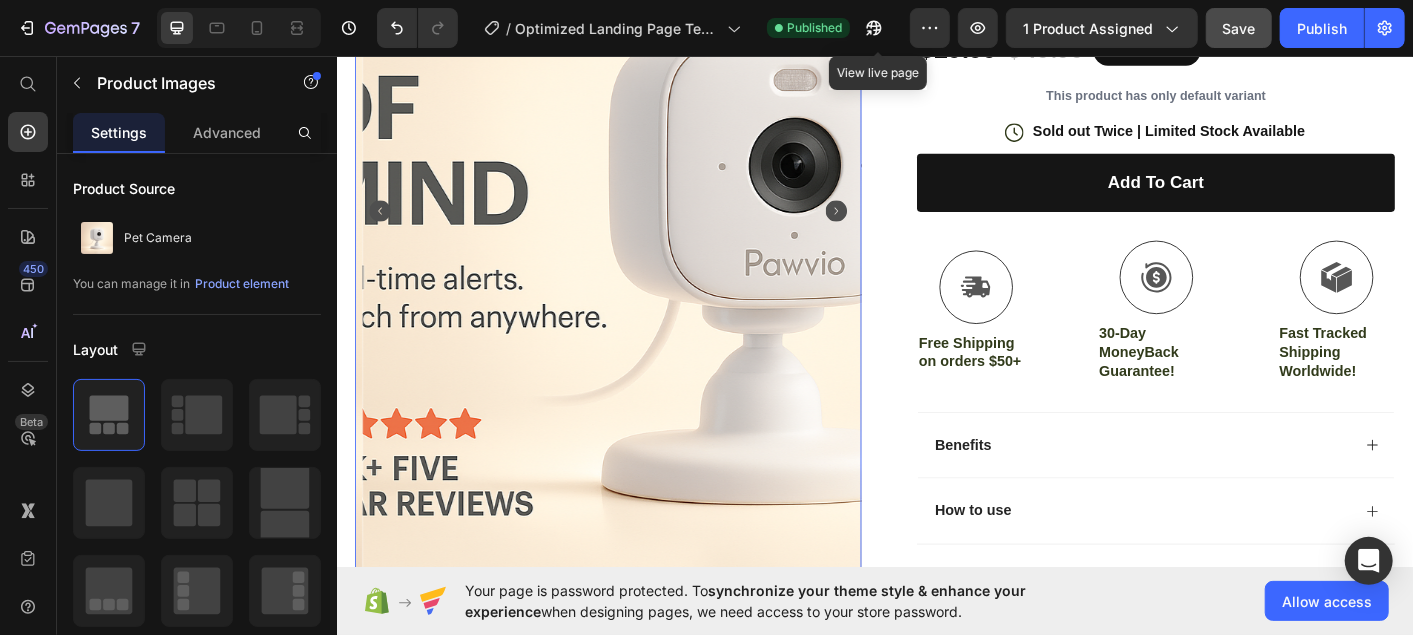 scroll, scrollTop: 642, scrollLeft: 0, axis: vertical 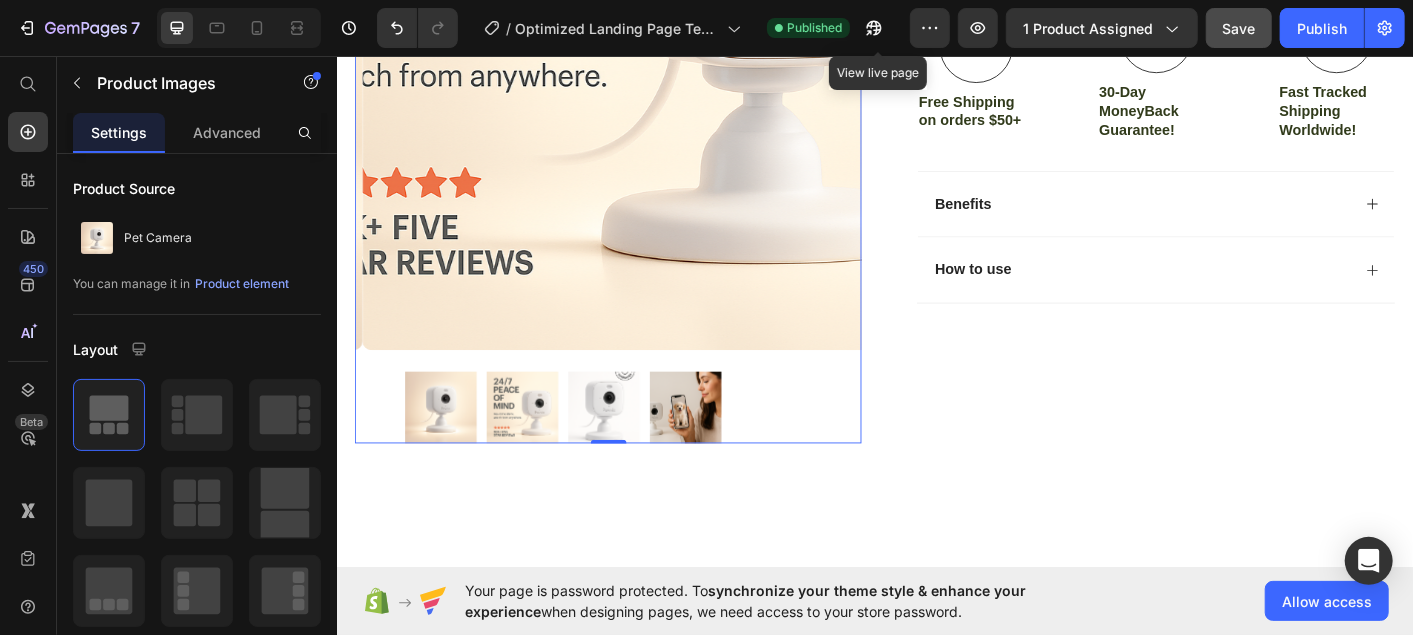 click 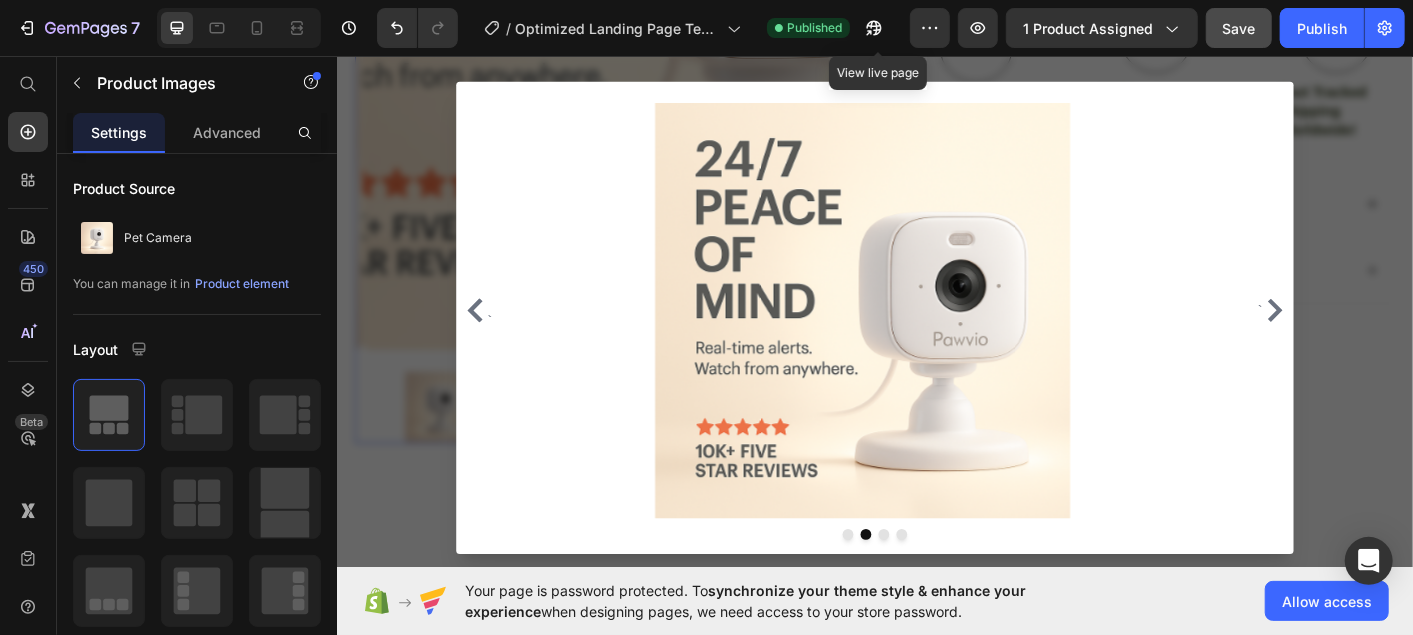 click at bounding box center (936, 341) 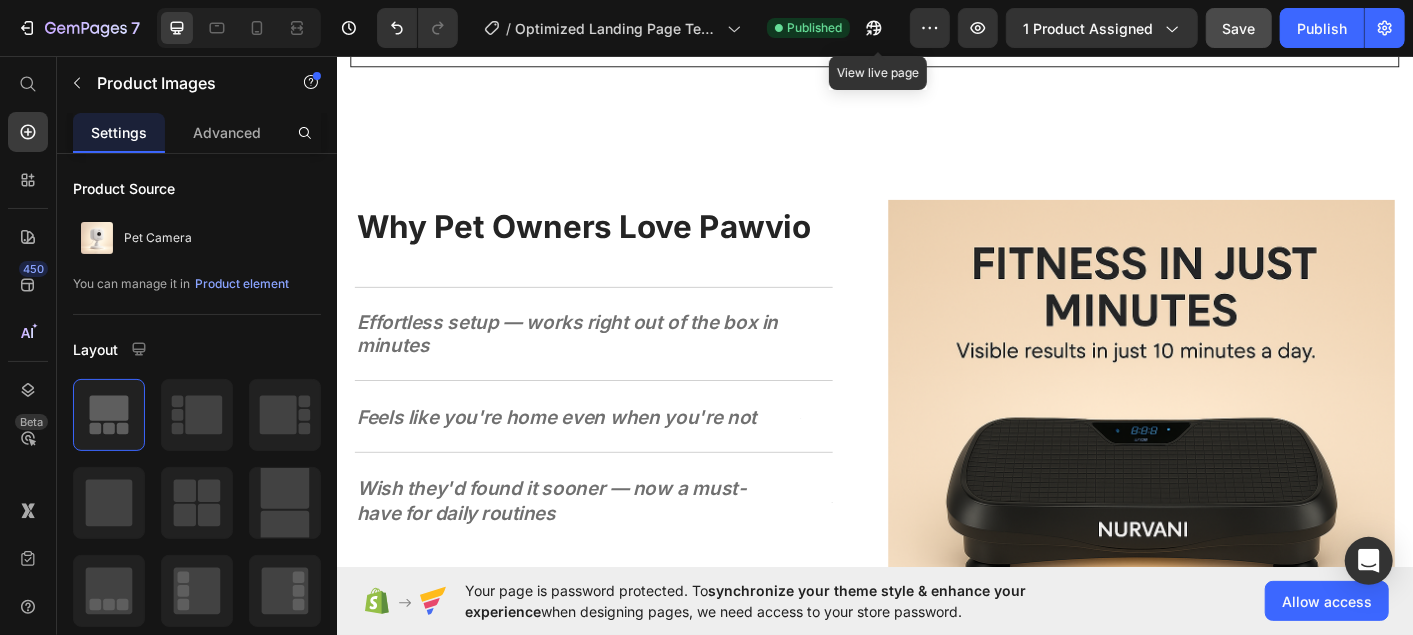 scroll, scrollTop: 2159, scrollLeft: 0, axis: vertical 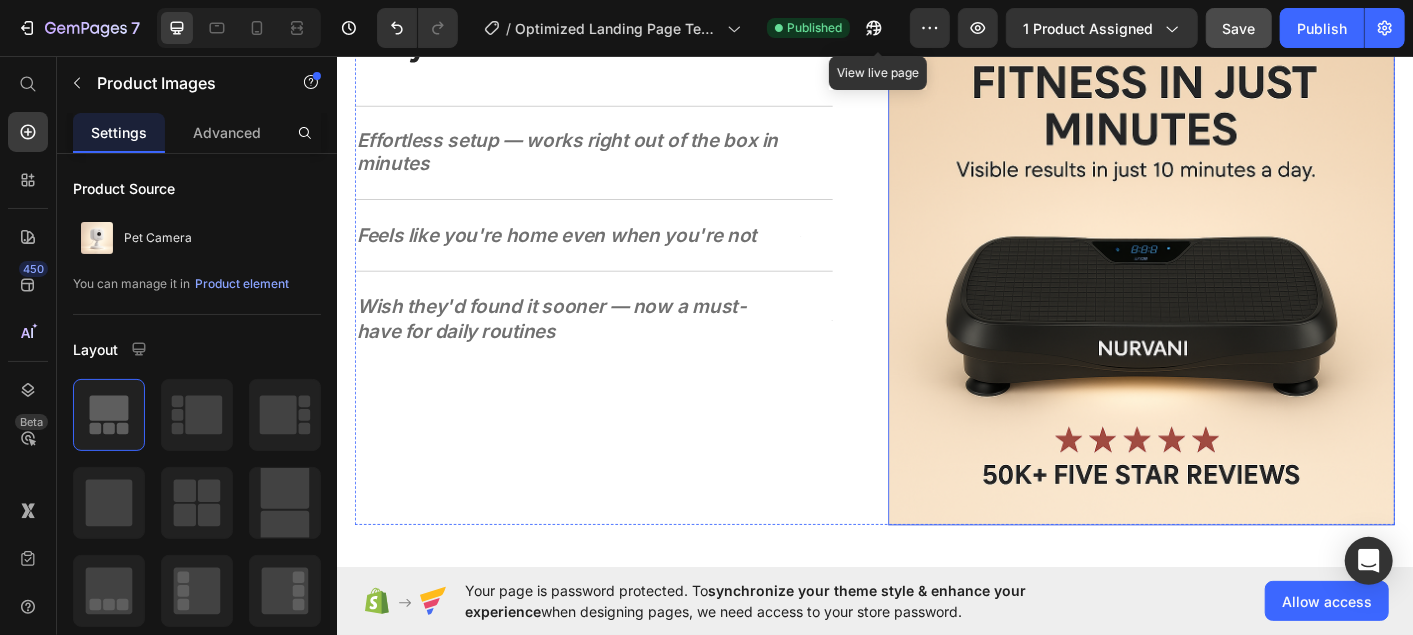 click at bounding box center (1233, 296) 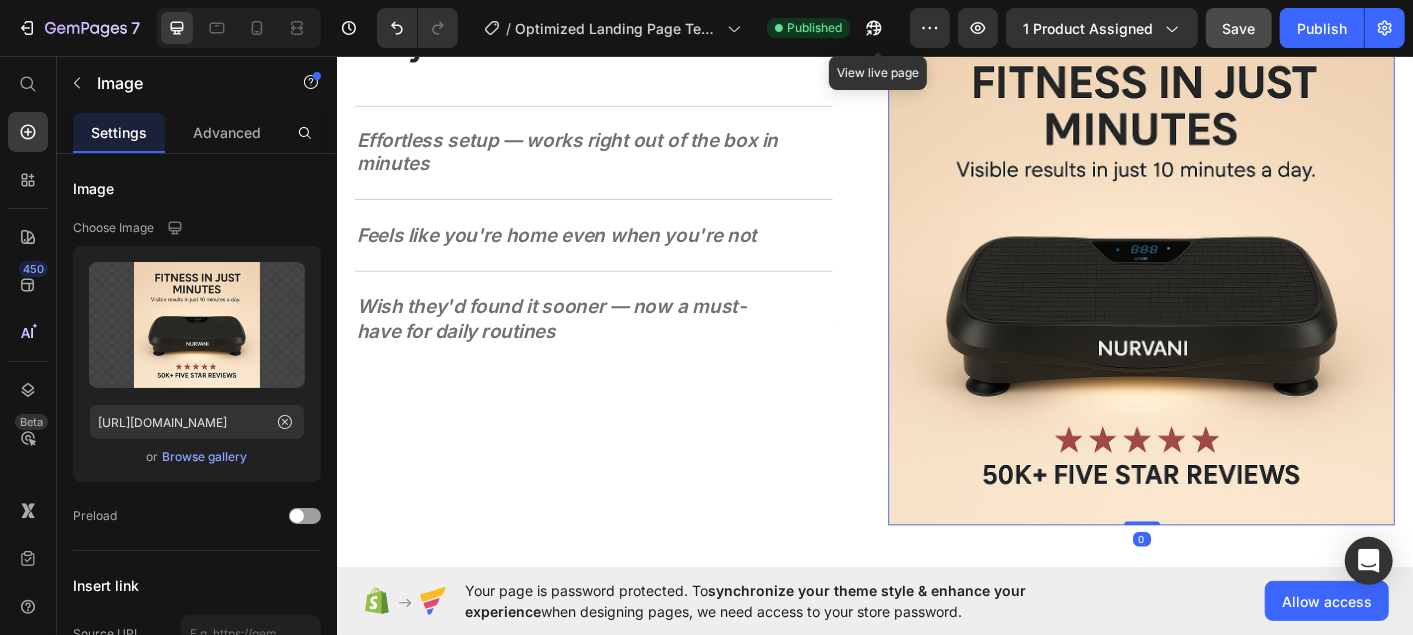 scroll, scrollTop: 2105, scrollLeft: 0, axis: vertical 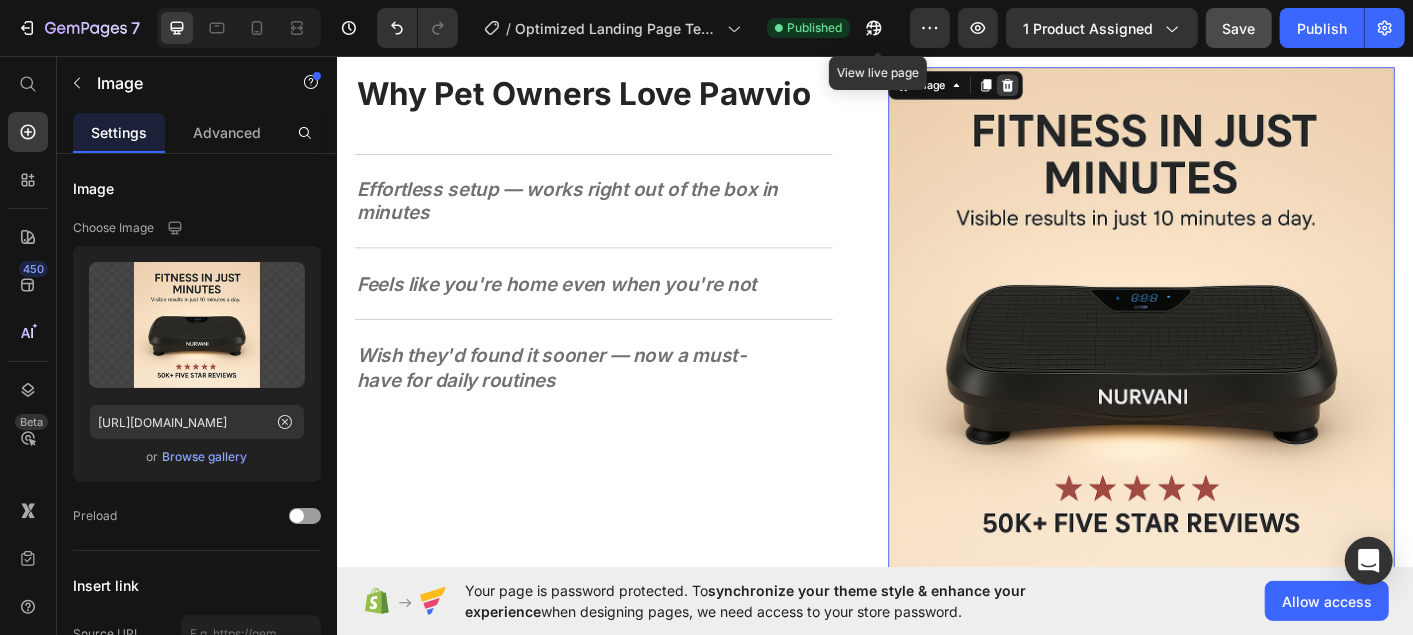 click 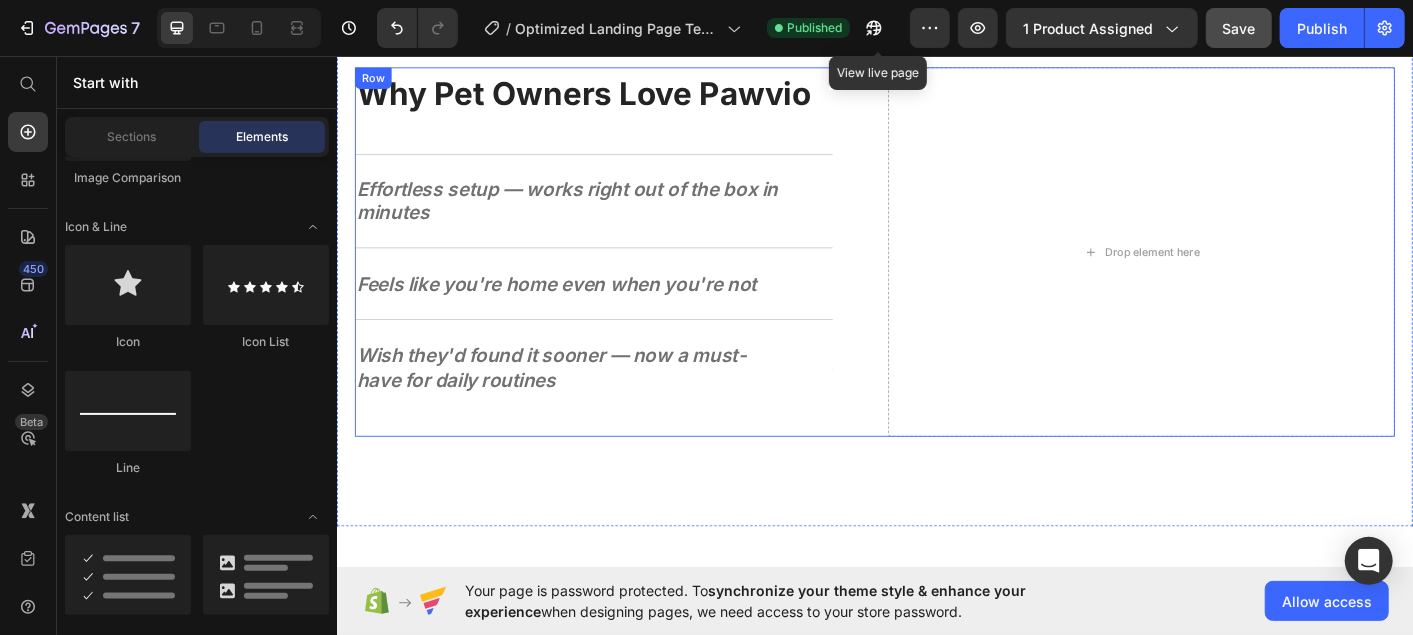 click on "Why Pet Owners Love Pawvio Heading Effortless setup — works right out of the box in minutes Text Block Text Block Row Feels like you're home even when you're not Text Block Text Block Row Wish they'd found it sooner — now a must-have for daily routines Text Block Text Block Row Row
Drop element here Row" at bounding box center [936, 274] 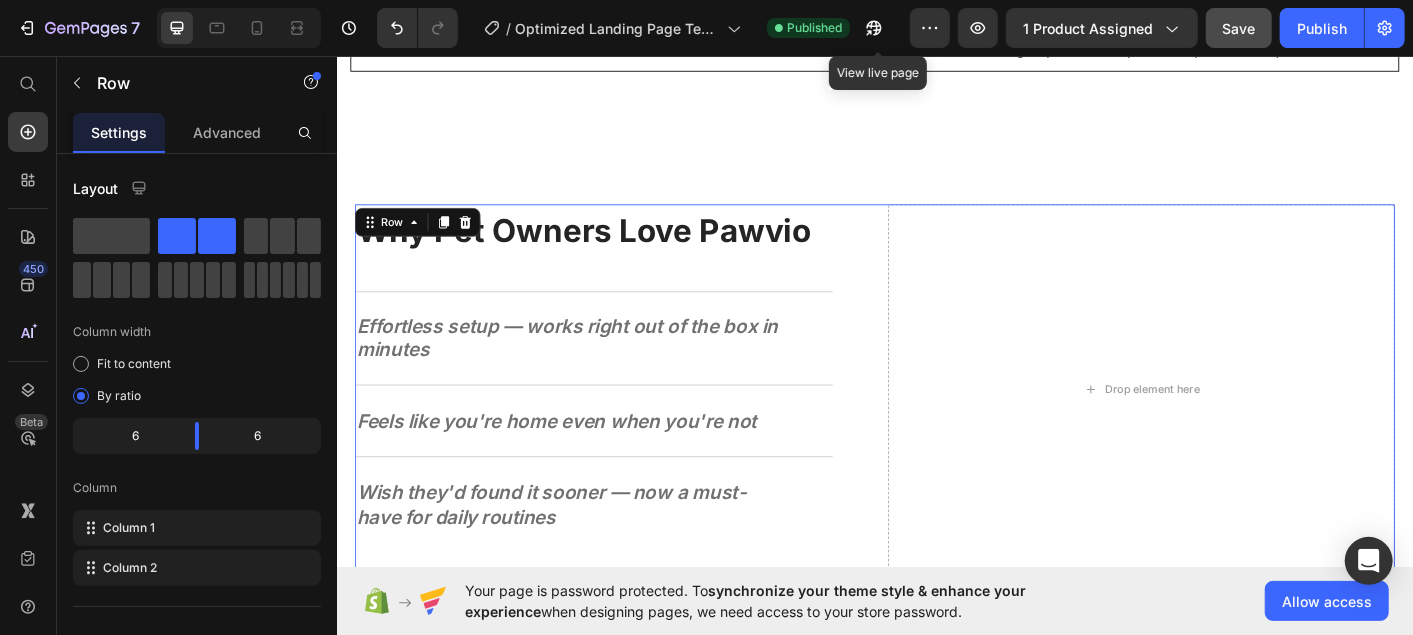 scroll, scrollTop: 2048, scrollLeft: 0, axis: vertical 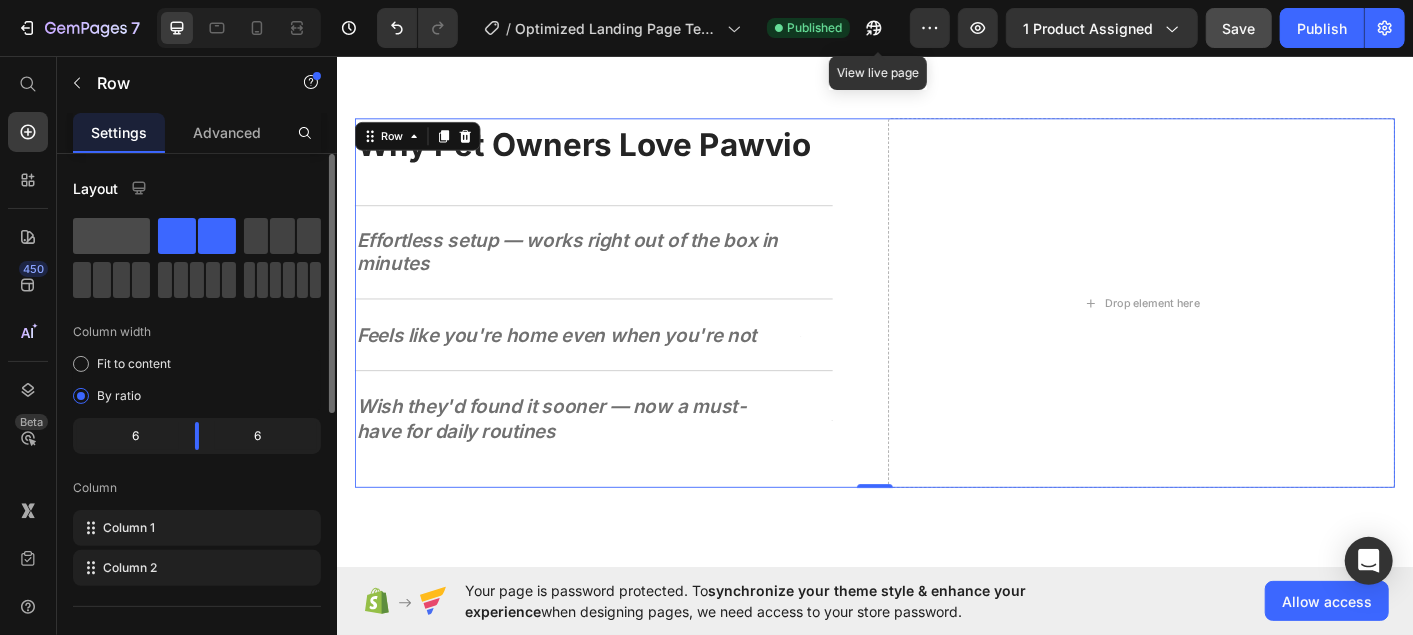 click 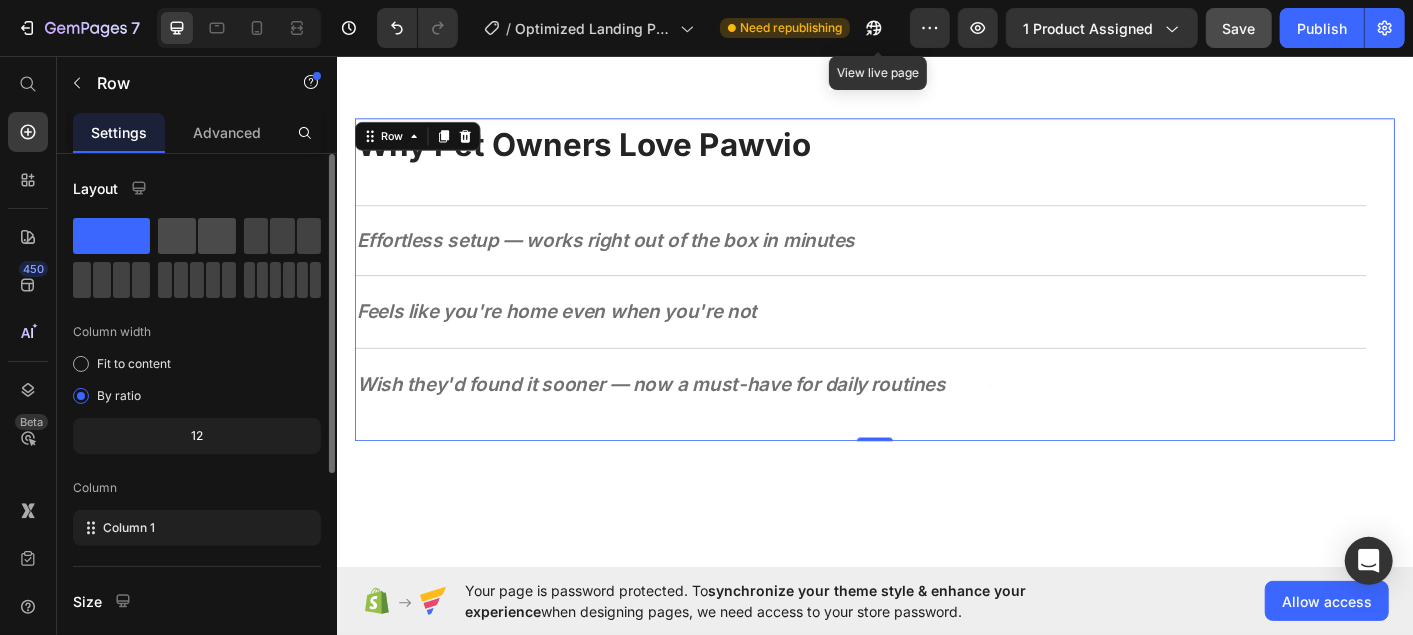 click 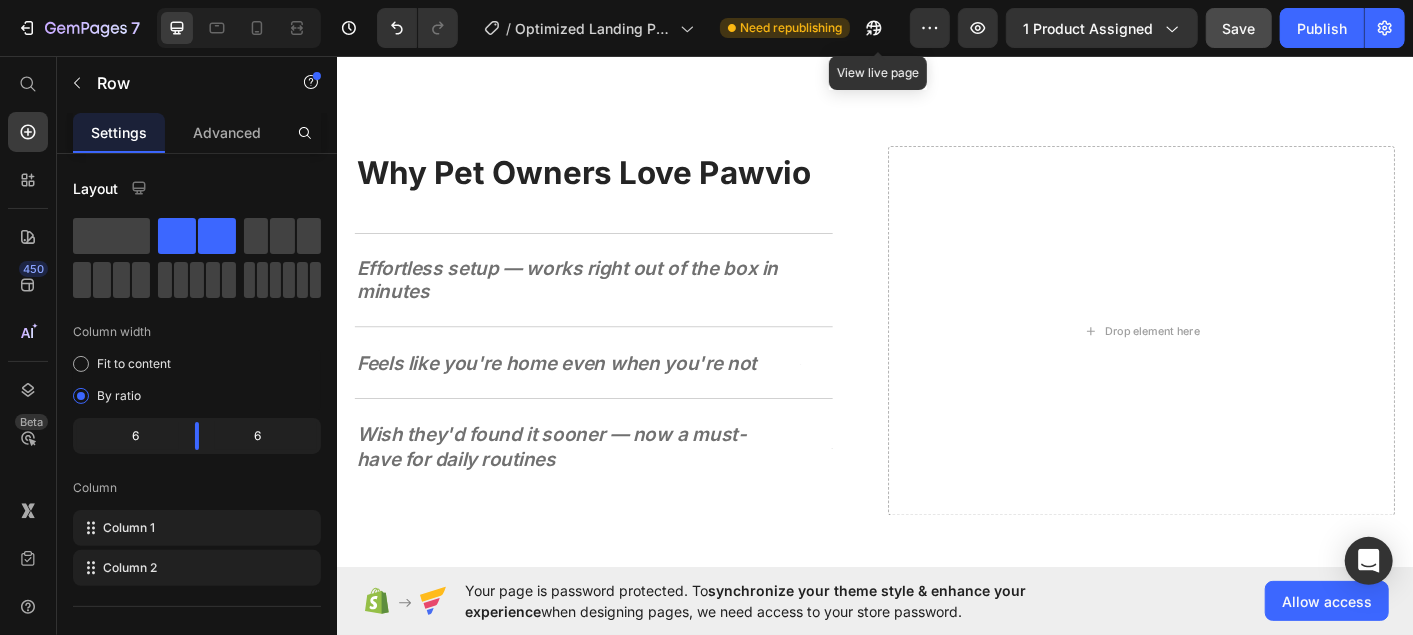 scroll, scrollTop: 1948, scrollLeft: 0, axis: vertical 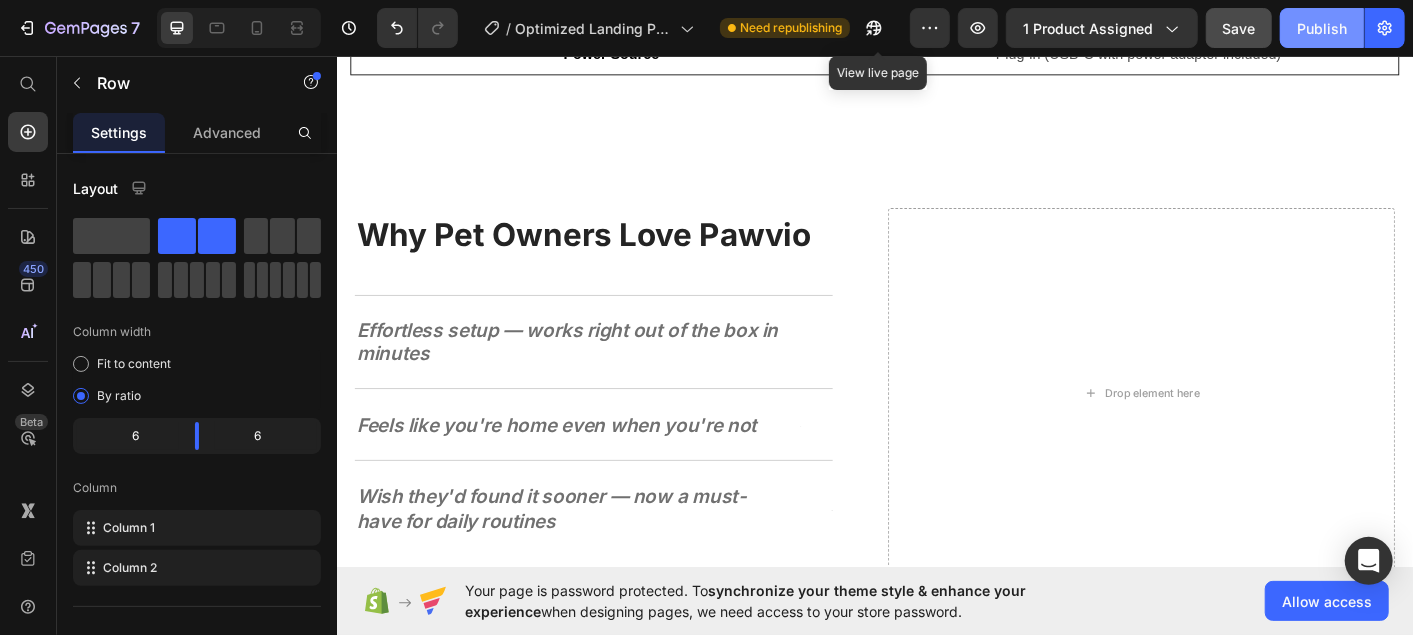 click on "Publish" 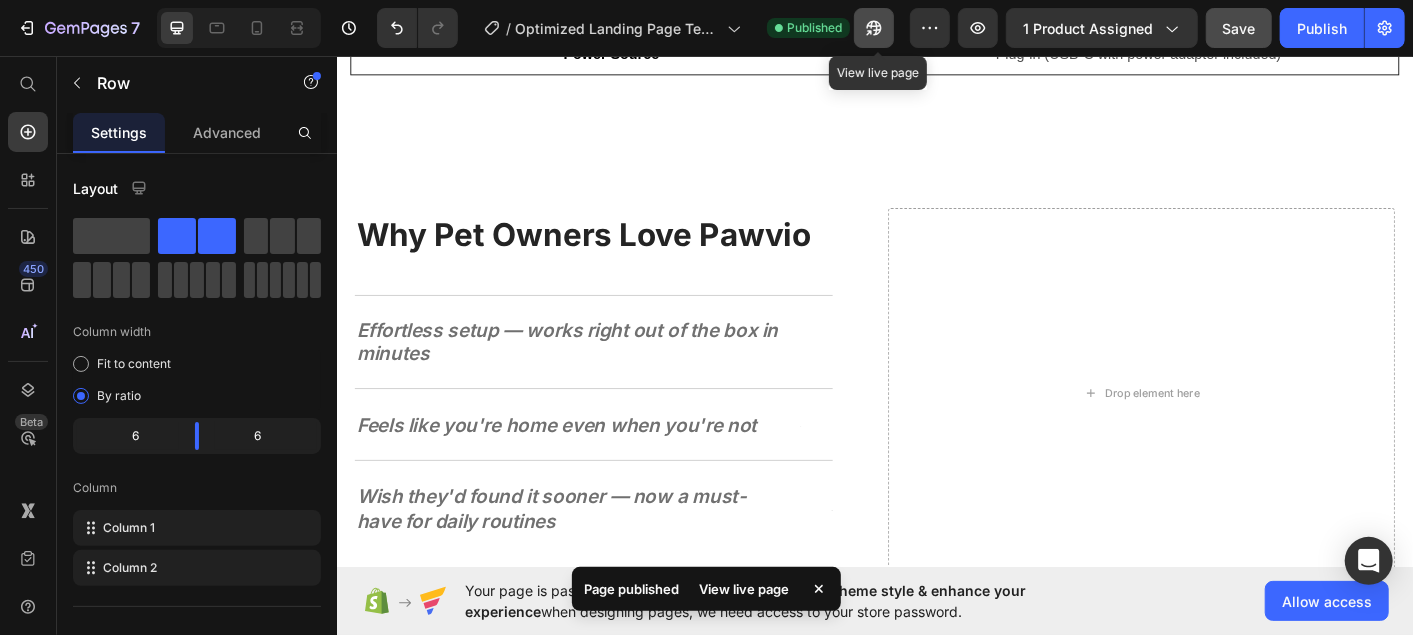 click 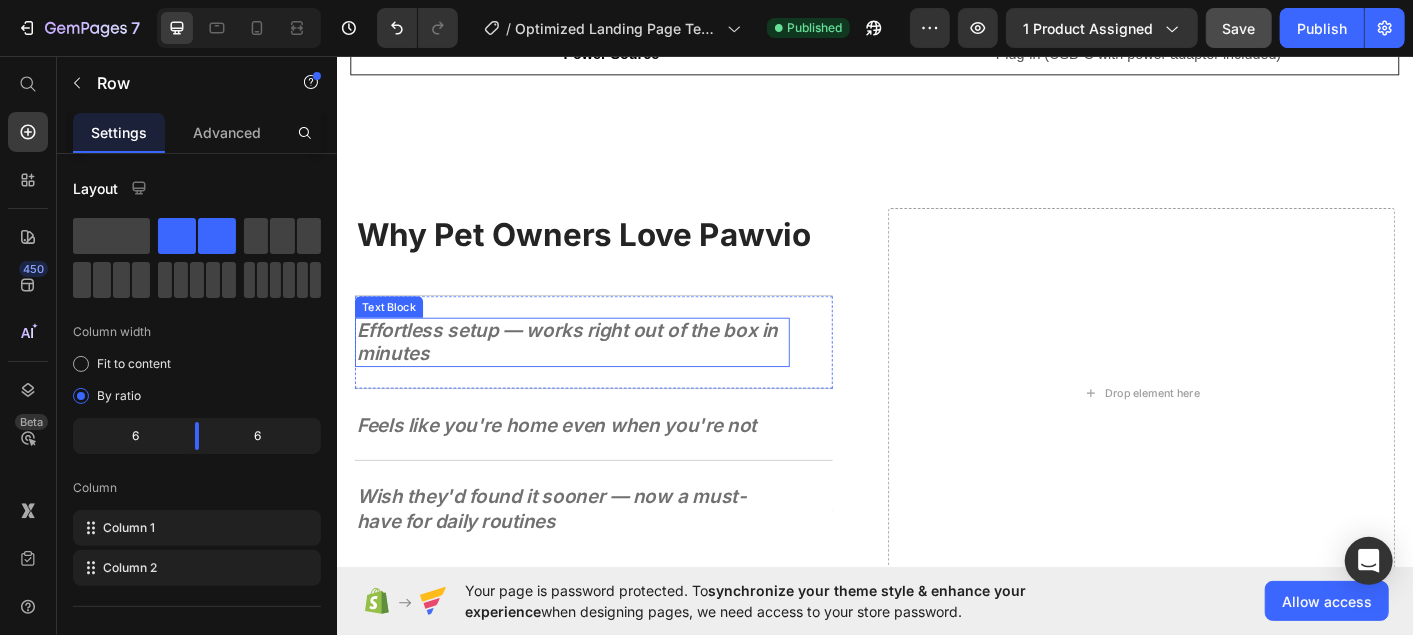 scroll, scrollTop: 2110, scrollLeft: 0, axis: vertical 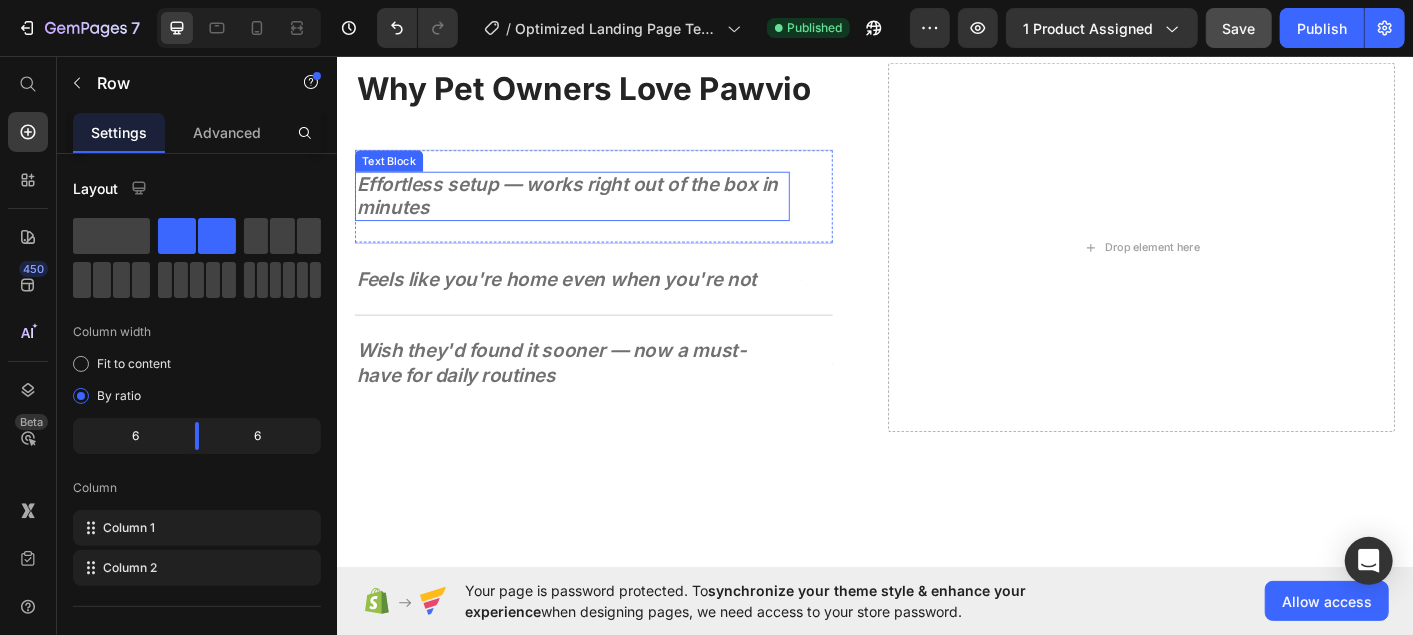click on "Effortless setup — works right out of the box in minutes" at bounding box center [598, 212] 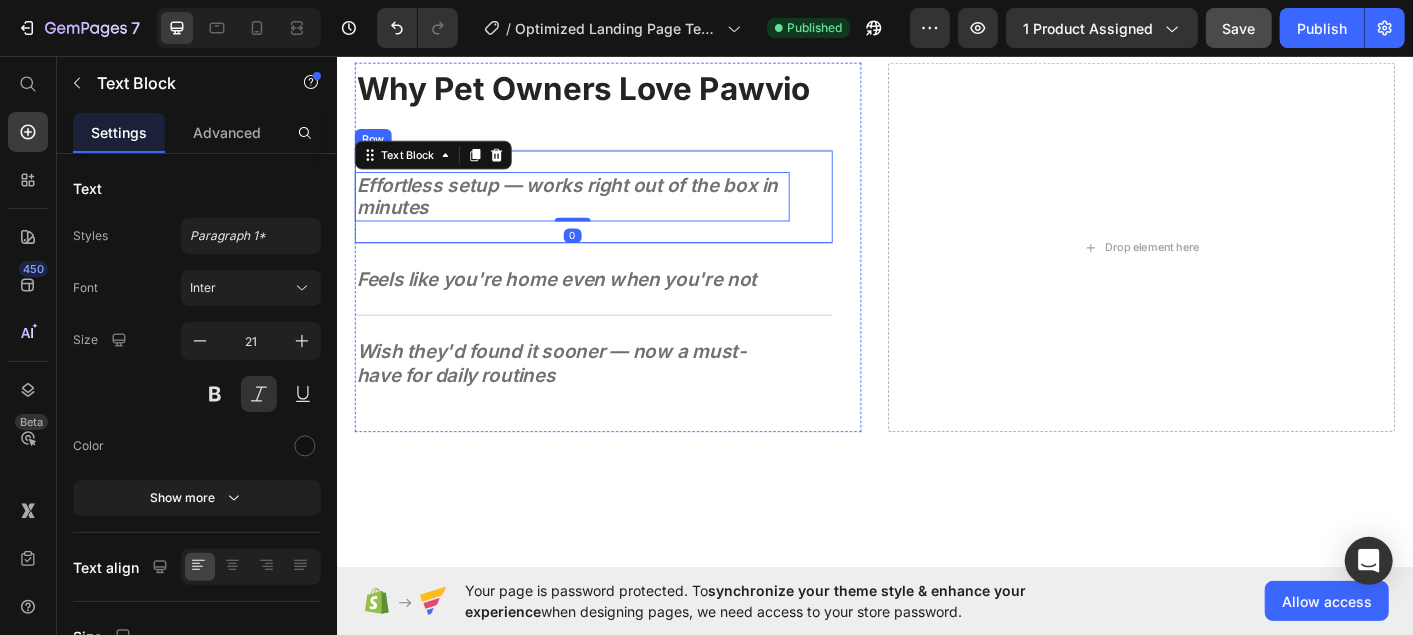 click on "Effortless setup — works right out of the box in minutes Text Block   0 Text Block Row" at bounding box center [622, 211] 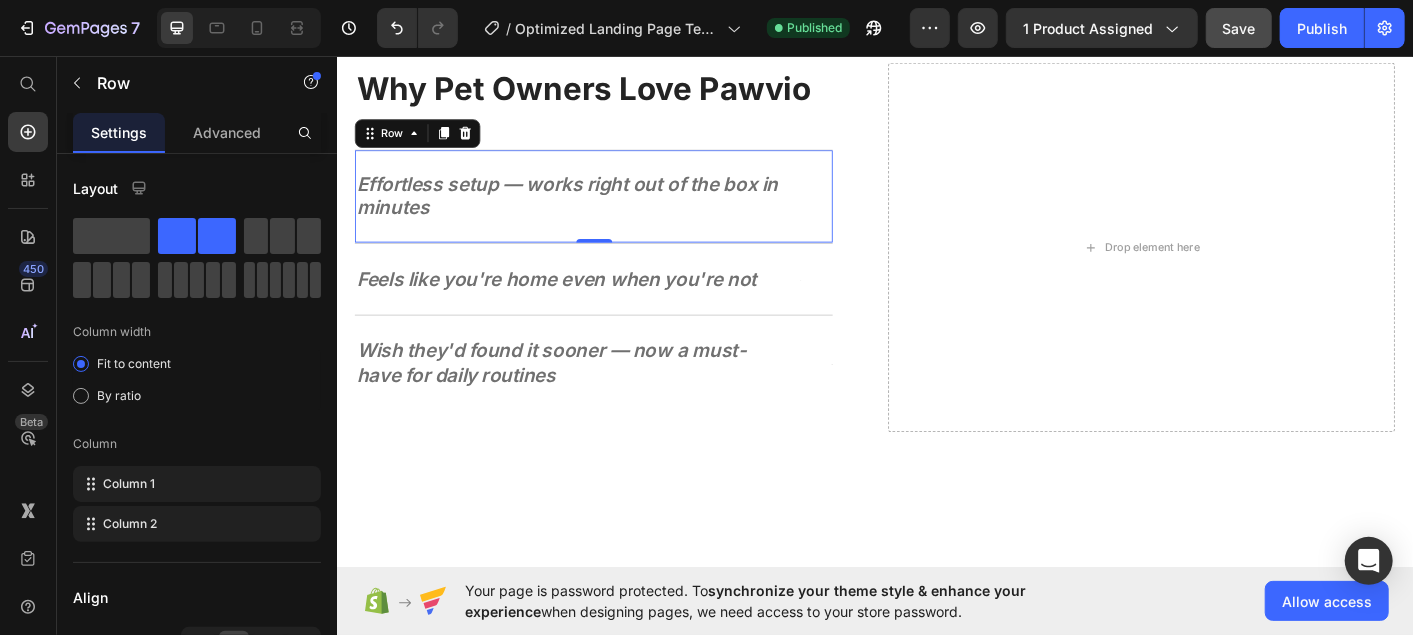 click on "Effortless setup — works right out of the box in minutes Text Block Text Block Row   0" at bounding box center [622, 211] 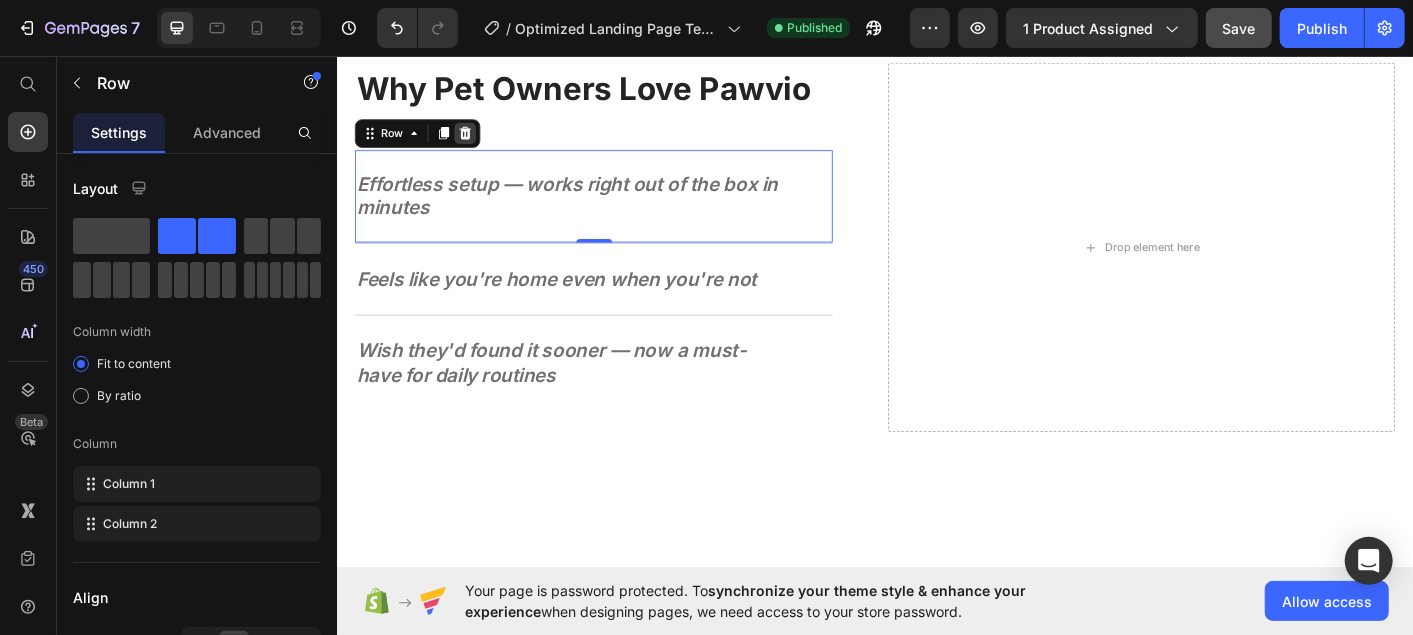 click 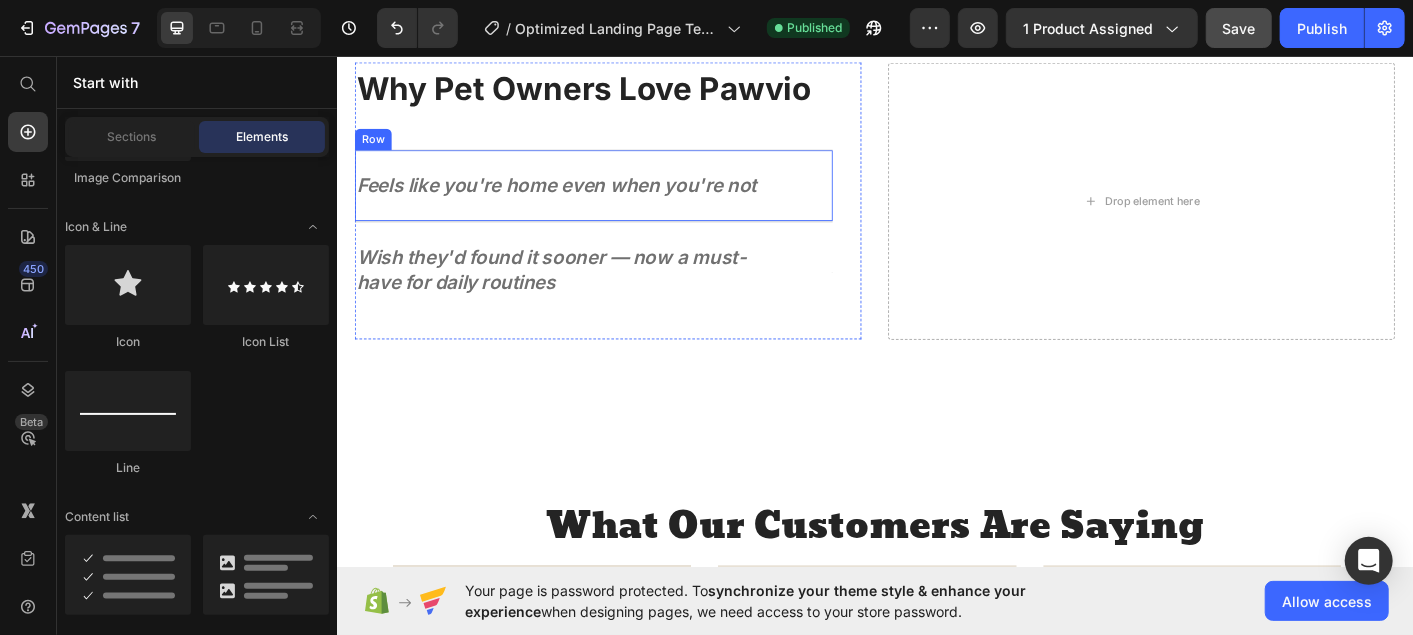 click on "Feels like you're home even when you're not Text Block Text Block Row" at bounding box center [622, 200] 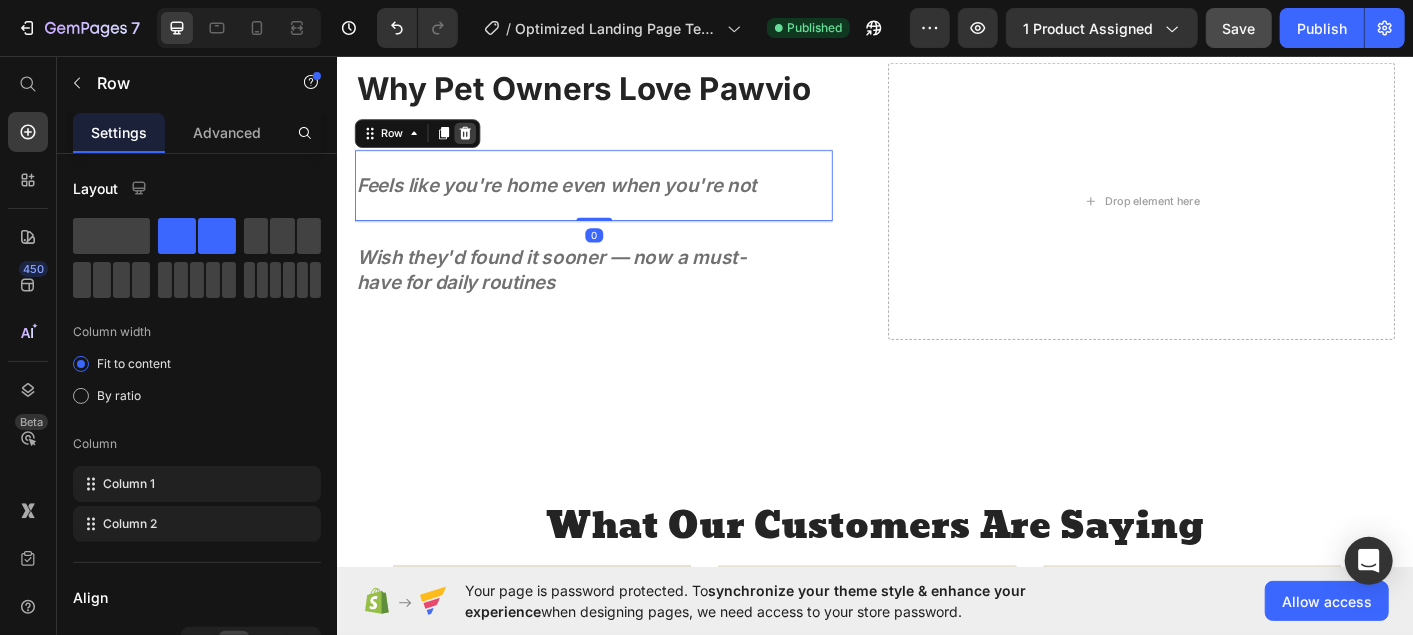 click 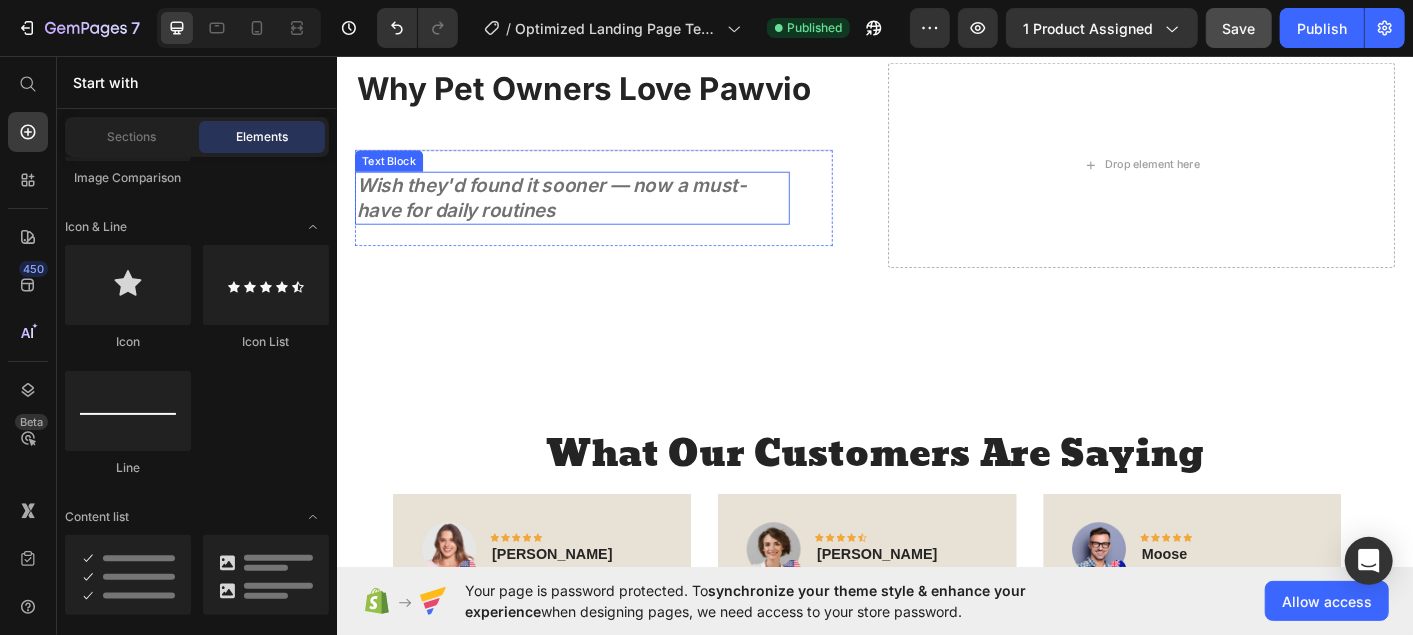 click on "Wish they'd found it sooner — now a must-have for daily routines" at bounding box center [575, 214] 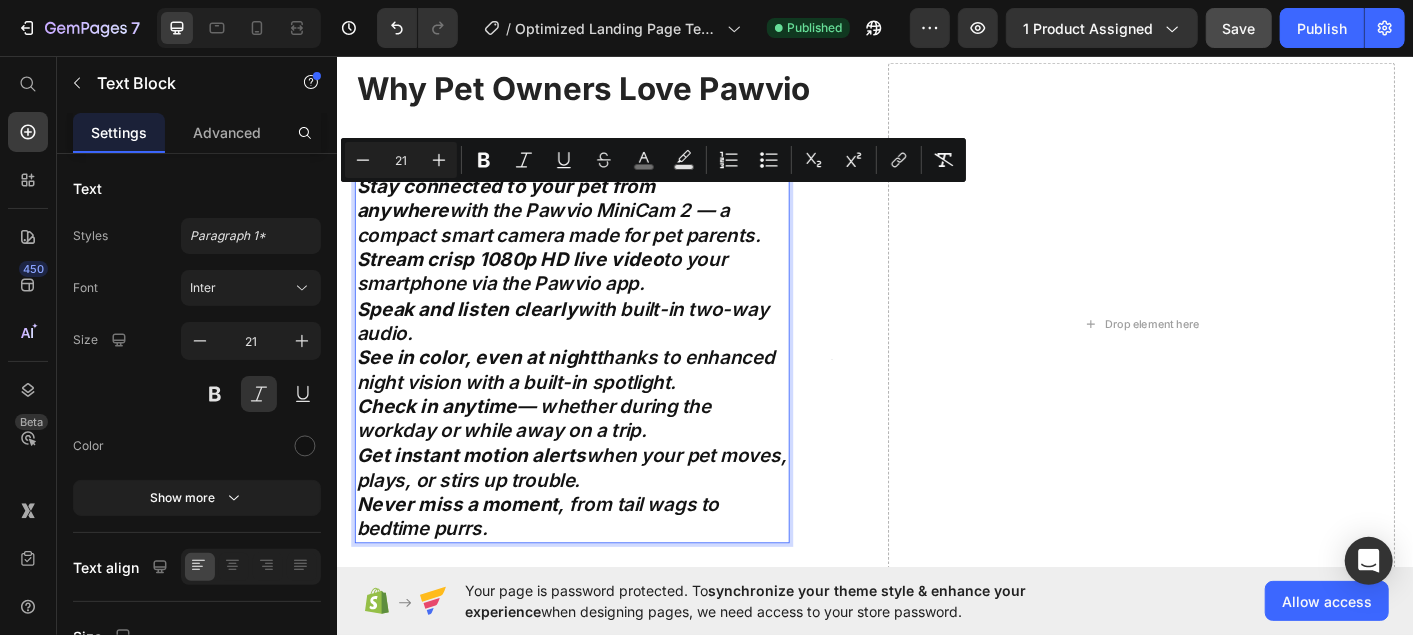 scroll, scrollTop: 2111, scrollLeft: 0, axis: vertical 